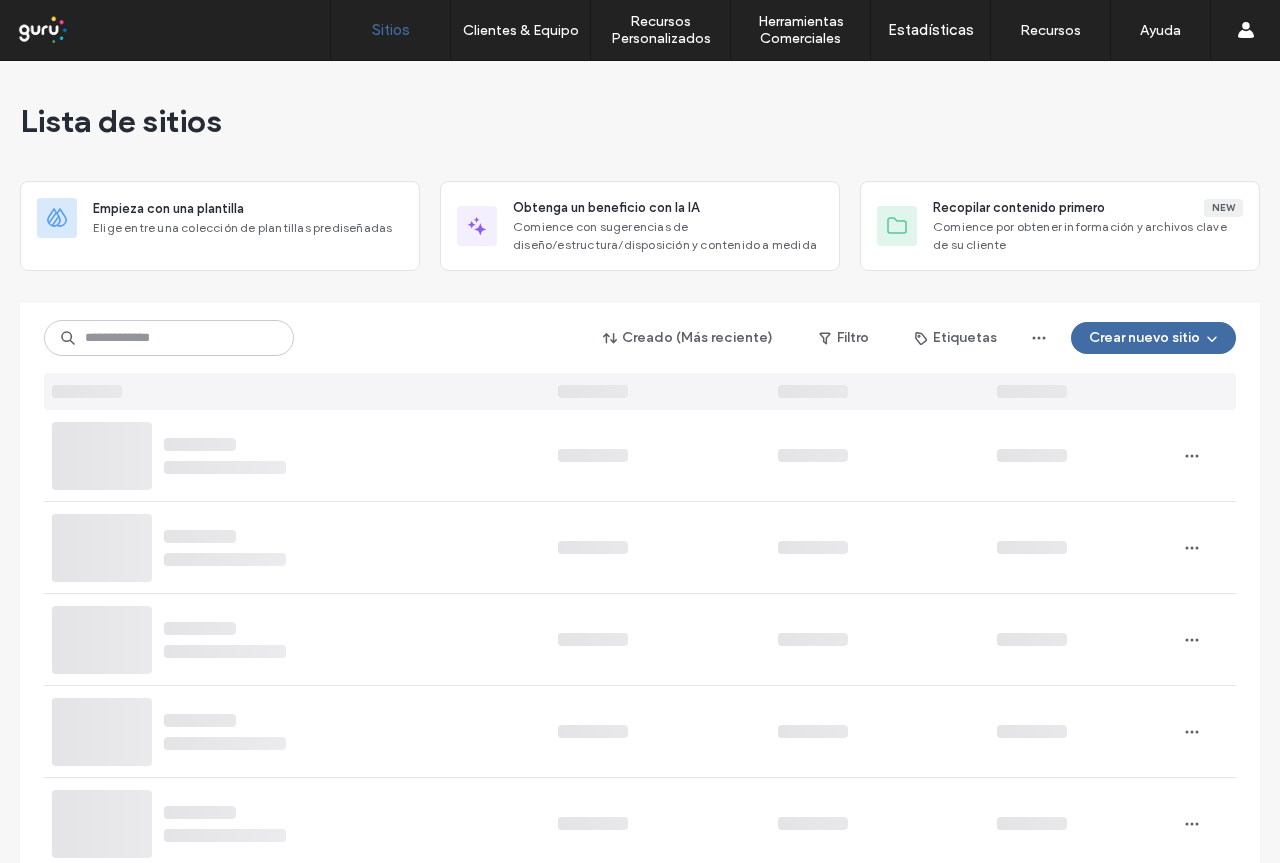 scroll, scrollTop: 0, scrollLeft: 0, axis: both 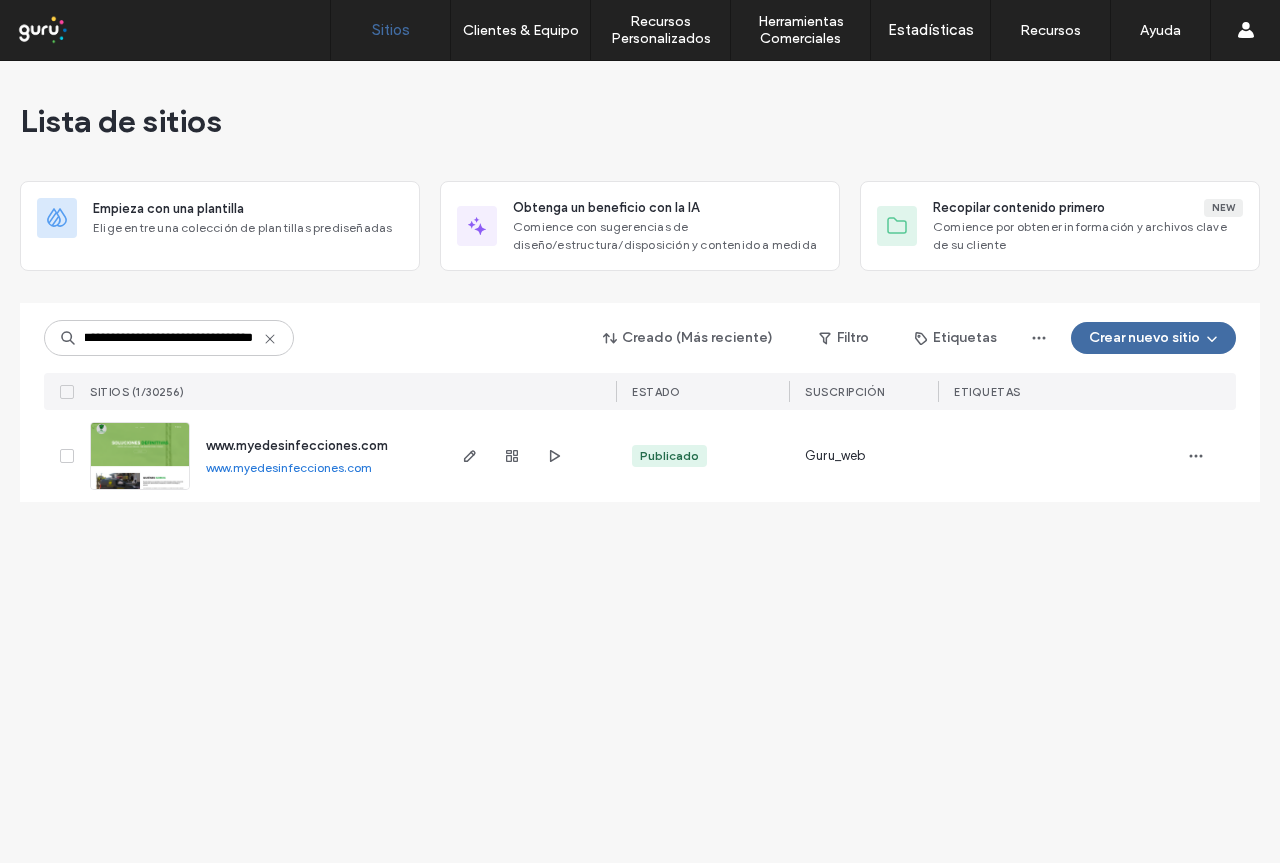 type on "**********" 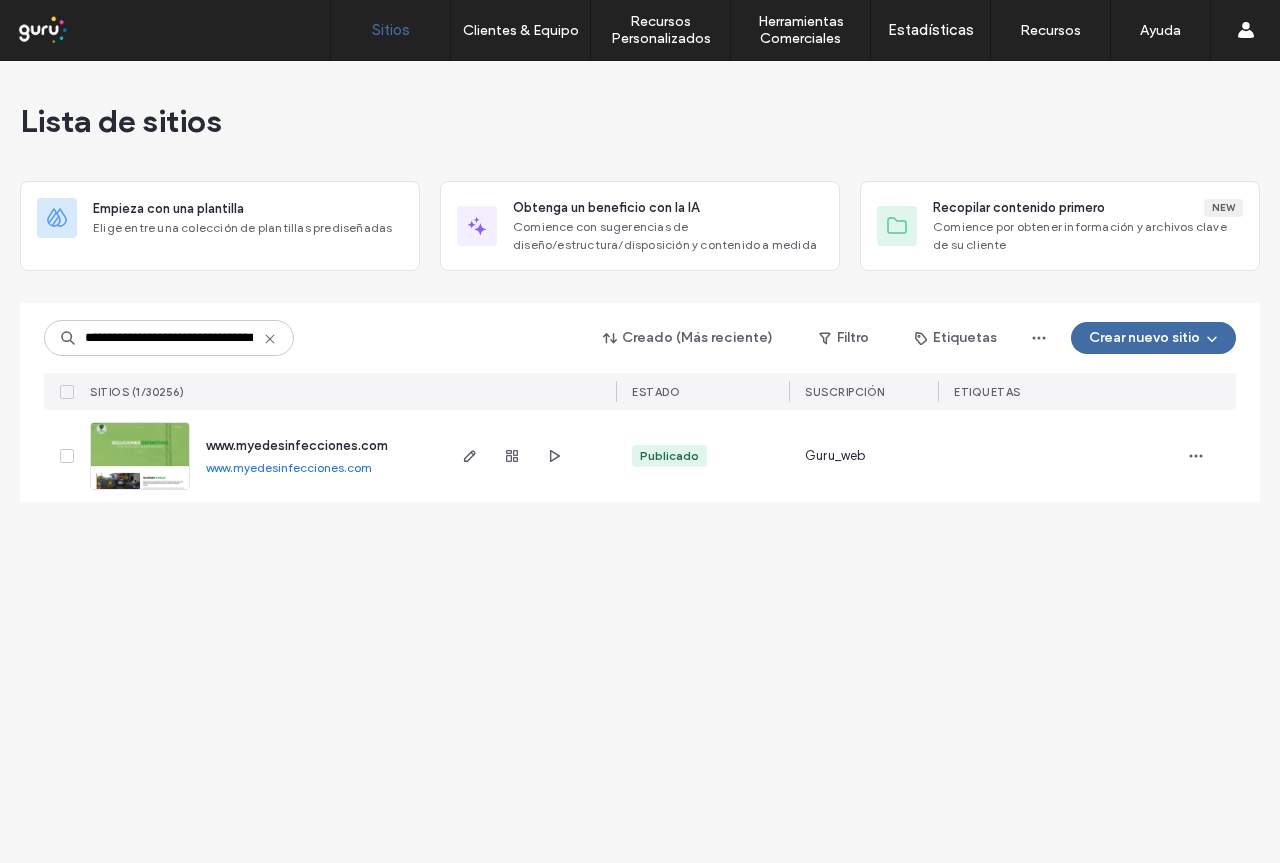 click on "www.myedesinfecciones.com" at bounding box center (297, 445) 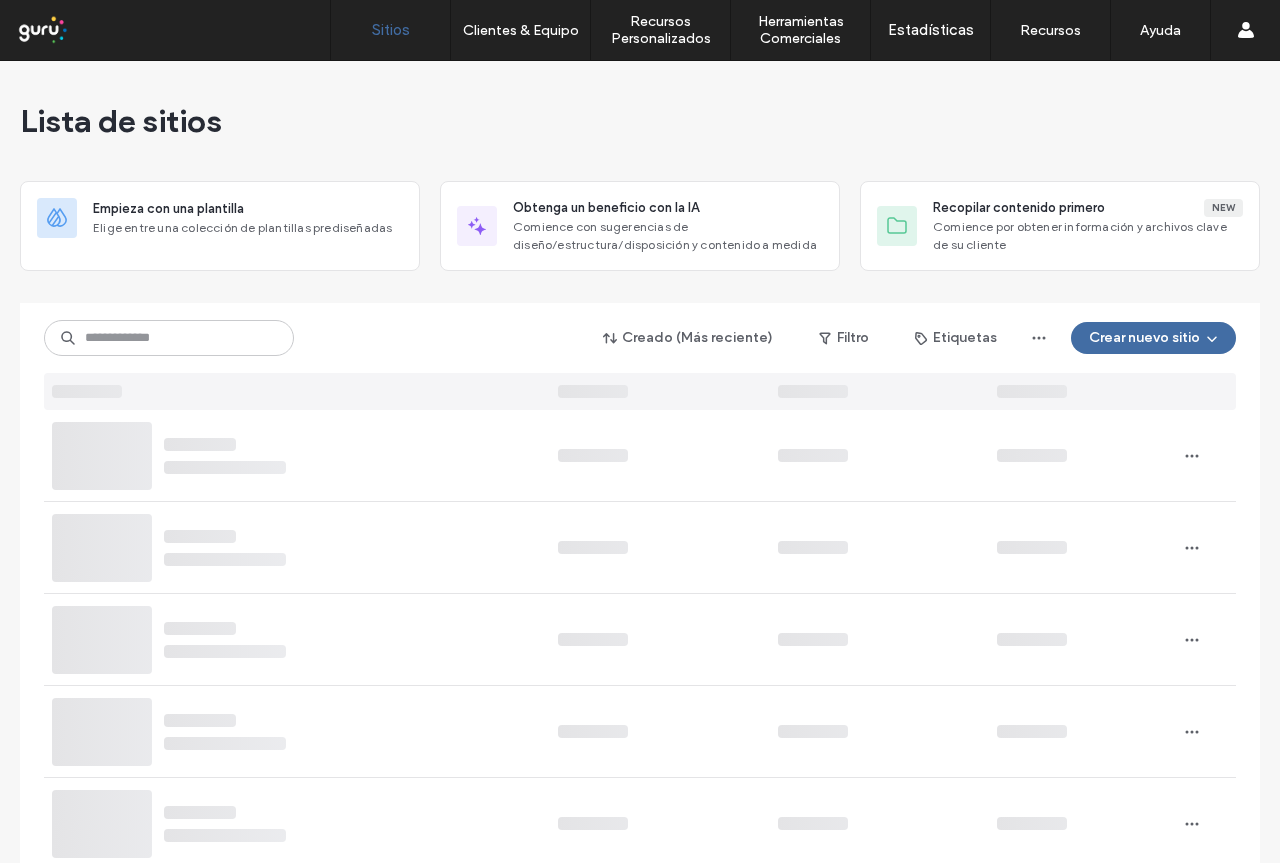 scroll, scrollTop: 0, scrollLeft: 0, axis: both 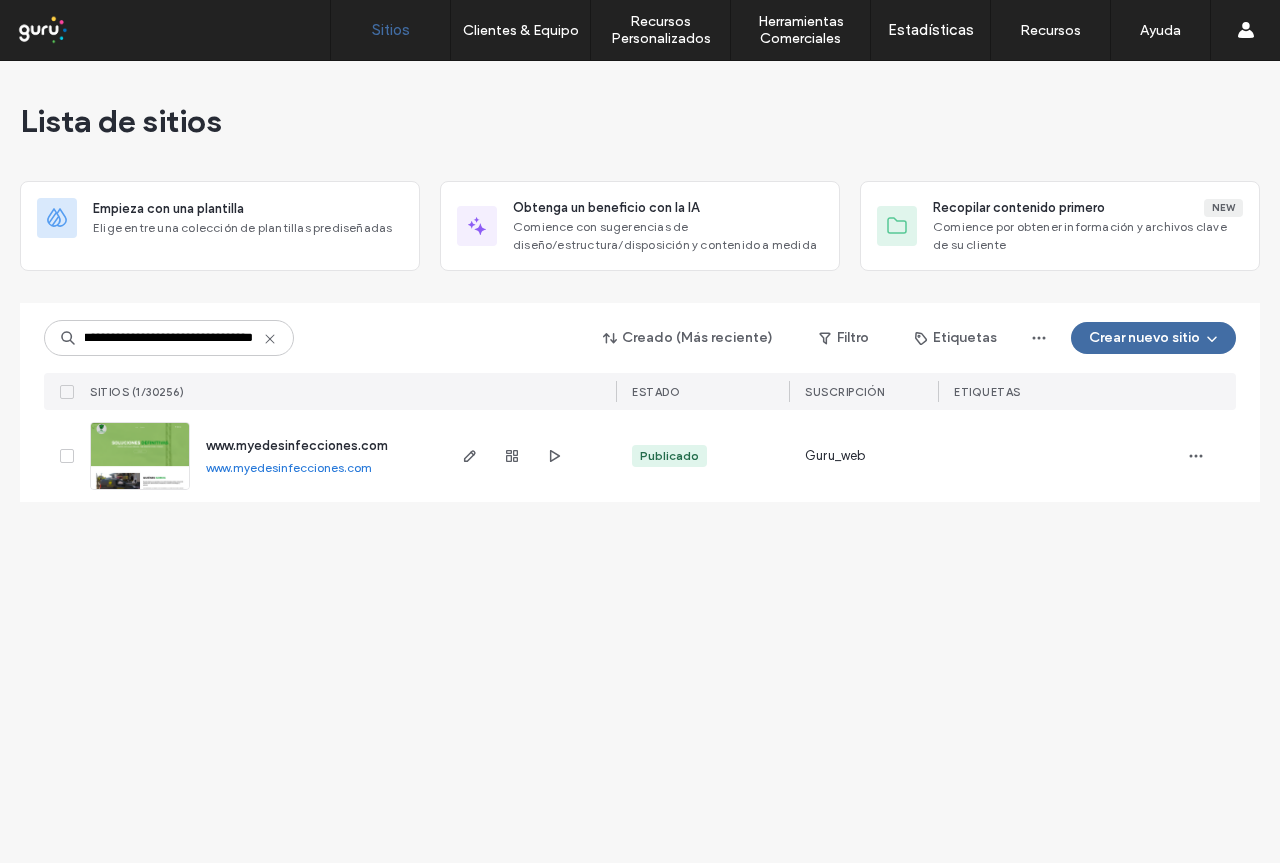 type on "**********" 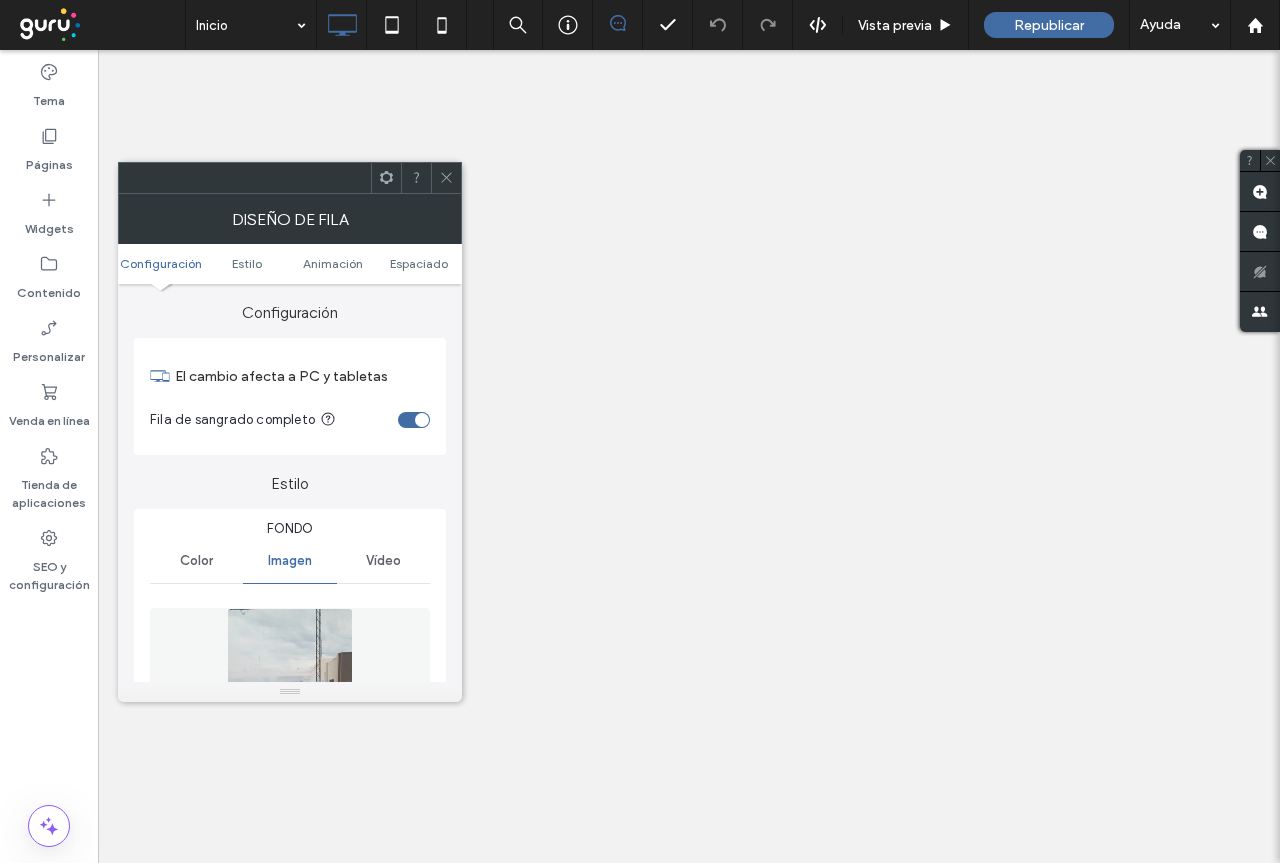 scroll, scrollTop: 0, scrollLeft: 0, axis: both 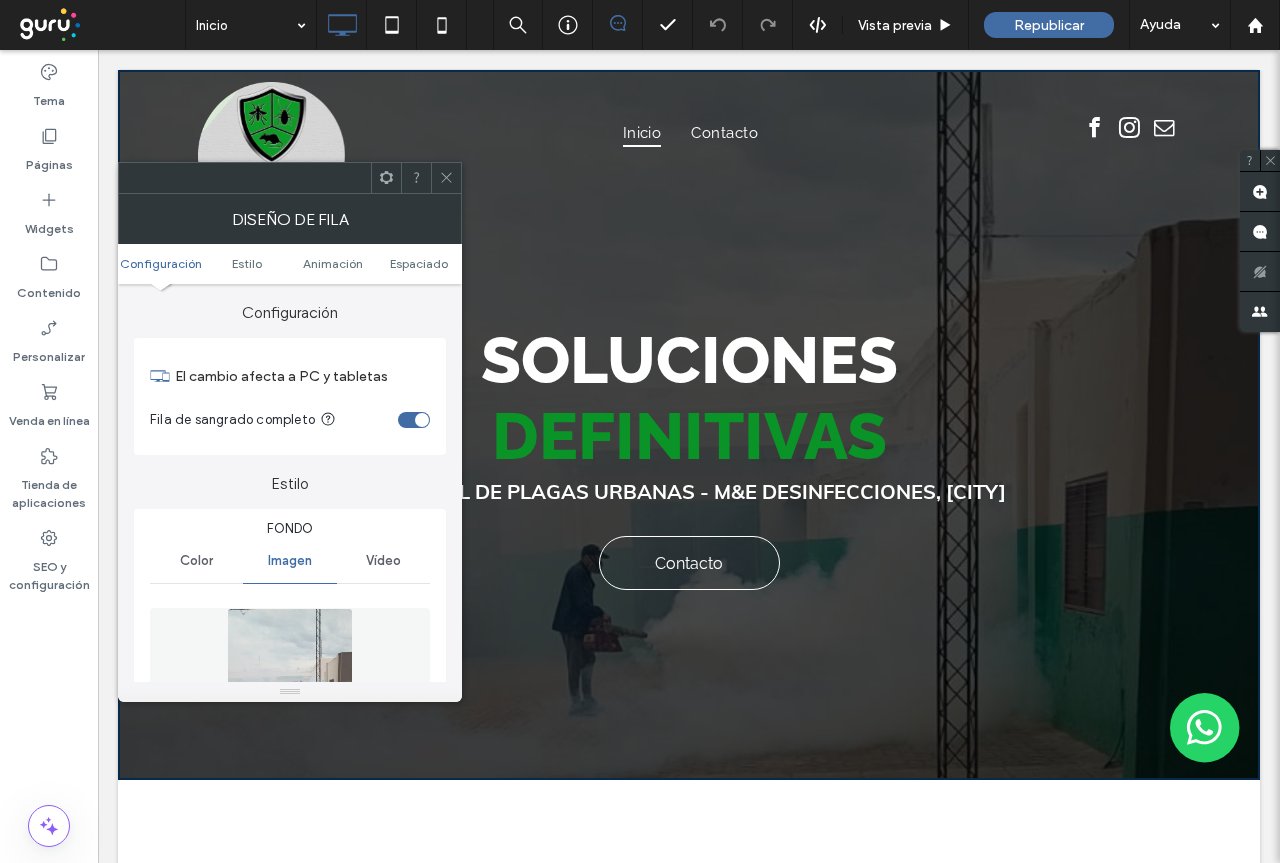 click on "Configuración" at bounding box center [161, 263] 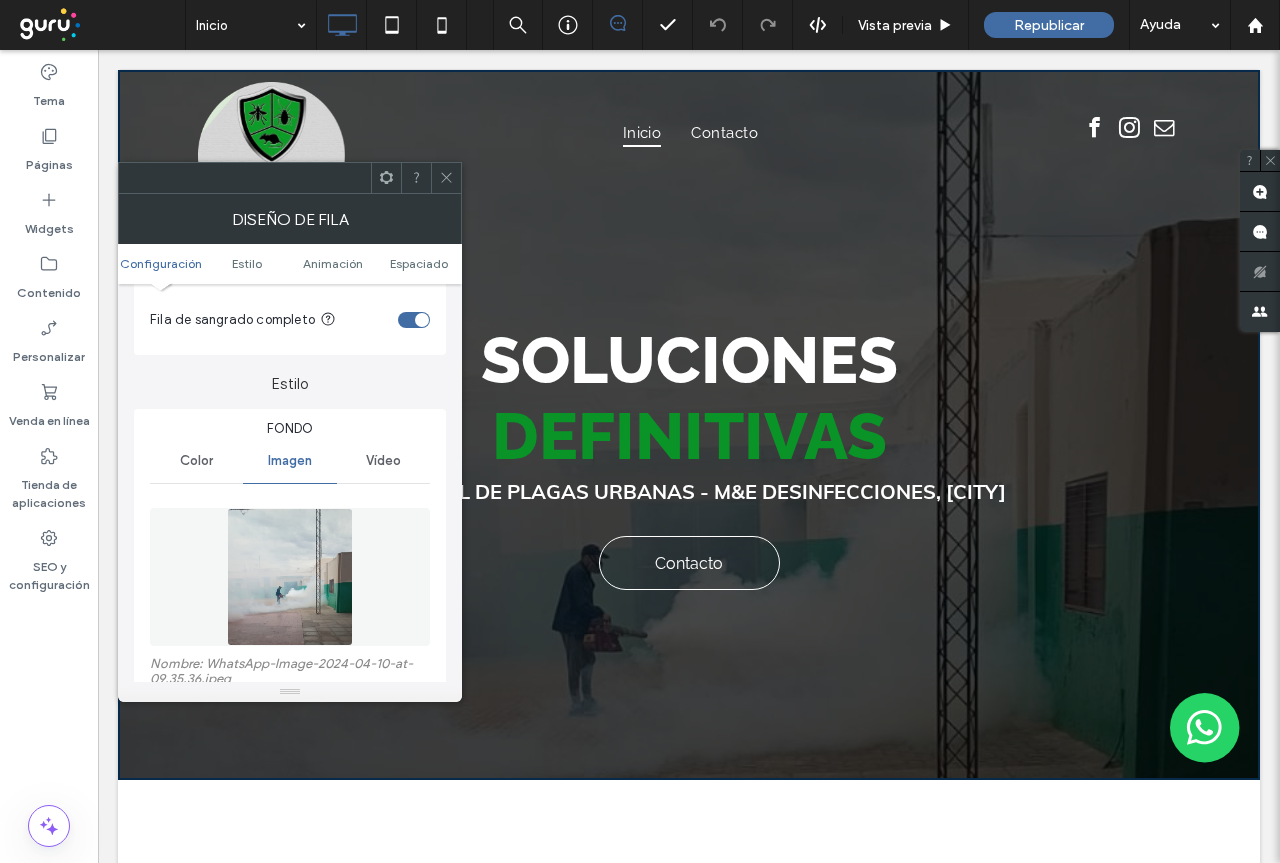 scroll, scrollTop: 0, scrollLeft: 0, axis: both 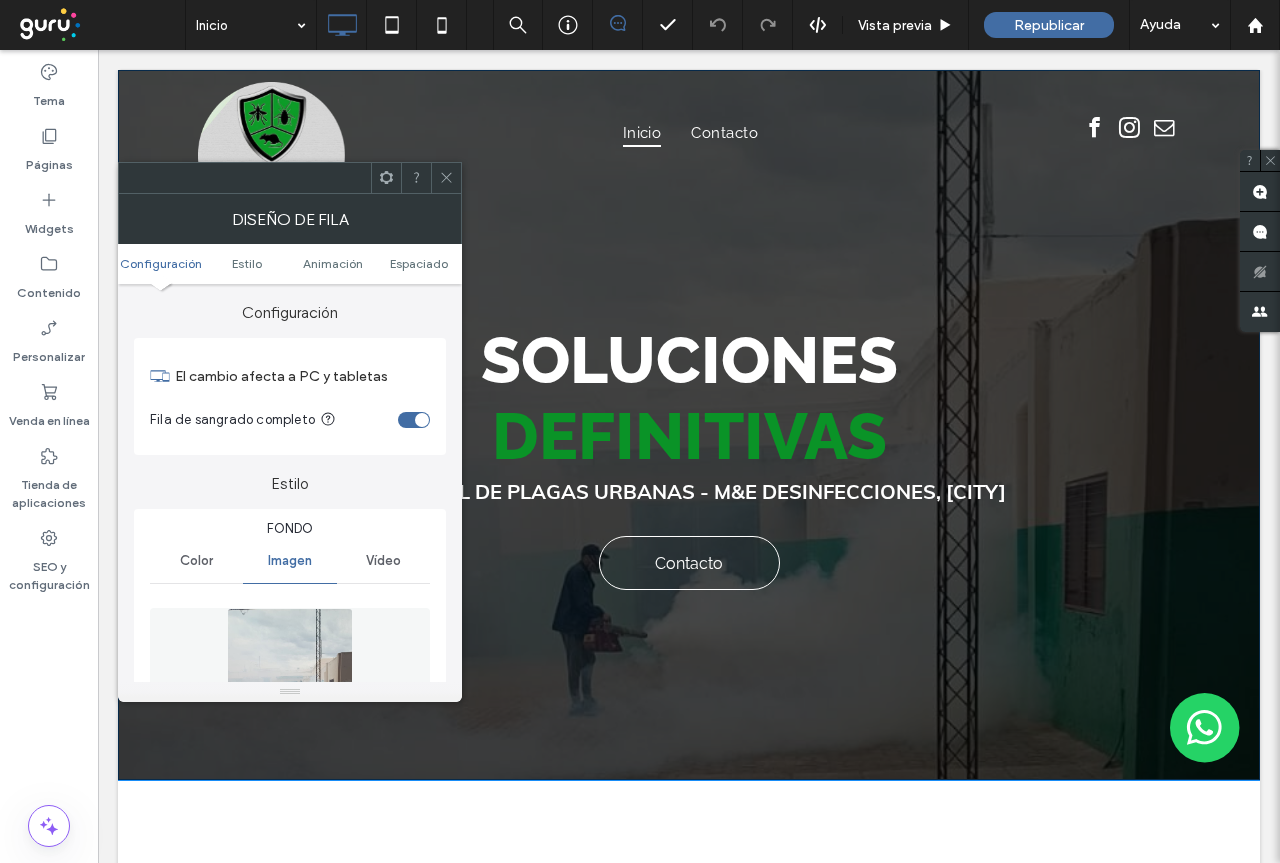 click on "Soluciones
definitivas     Control de plagas urbanas - M&E DESINFECCIONES, [CITY]
Contacto
Click To Paste
Fila + Añadir sección" at bounding box center [689, 425] 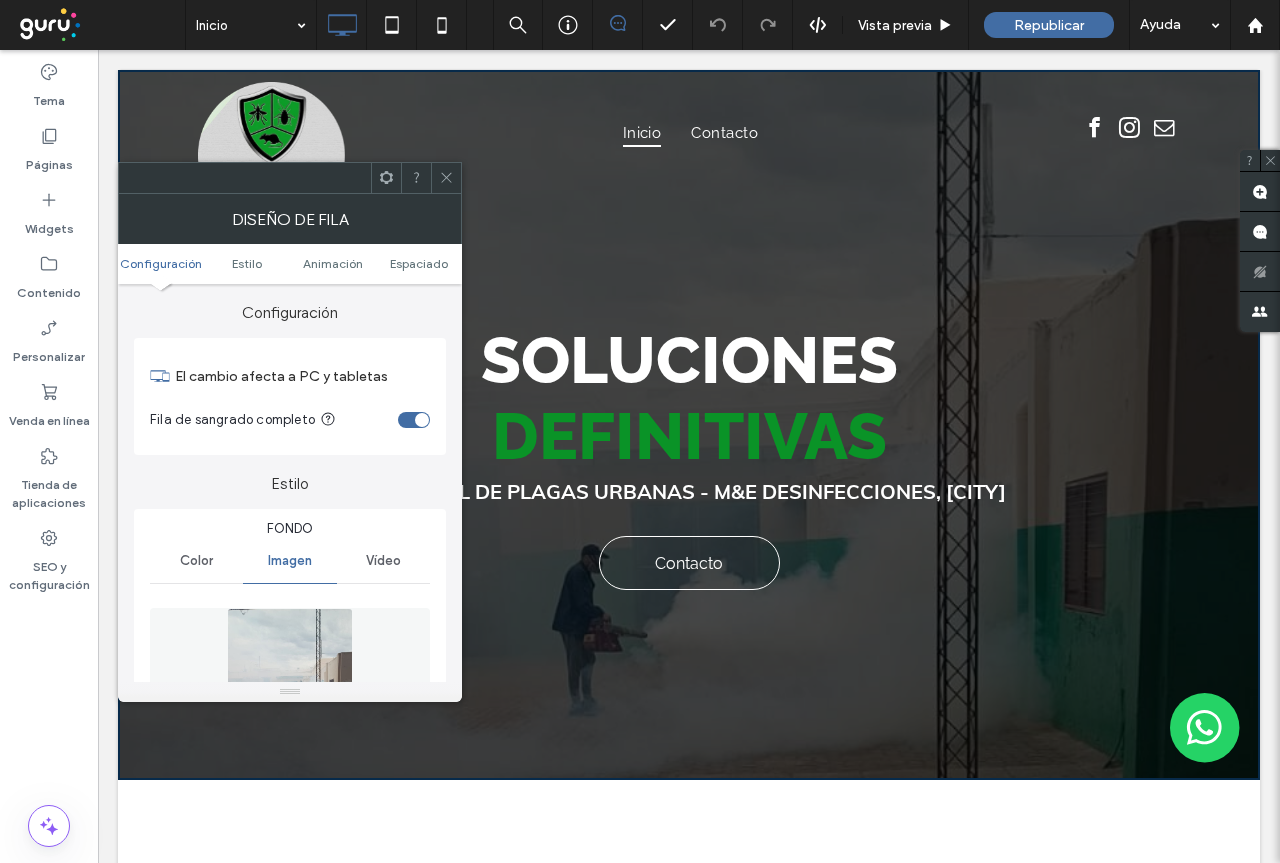 click at bounding box center (446, 178) 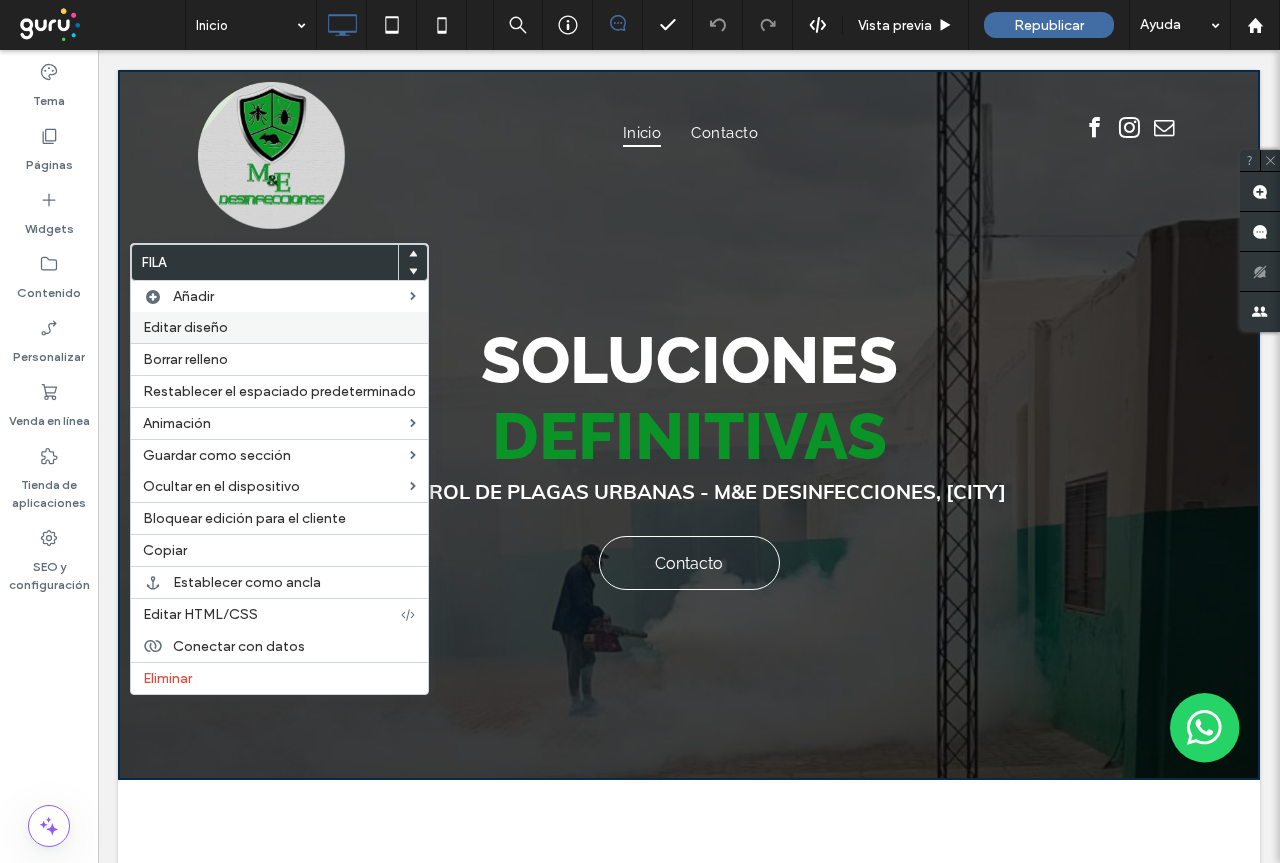 click on "Editar diseño" at bounding box center [279, 327] 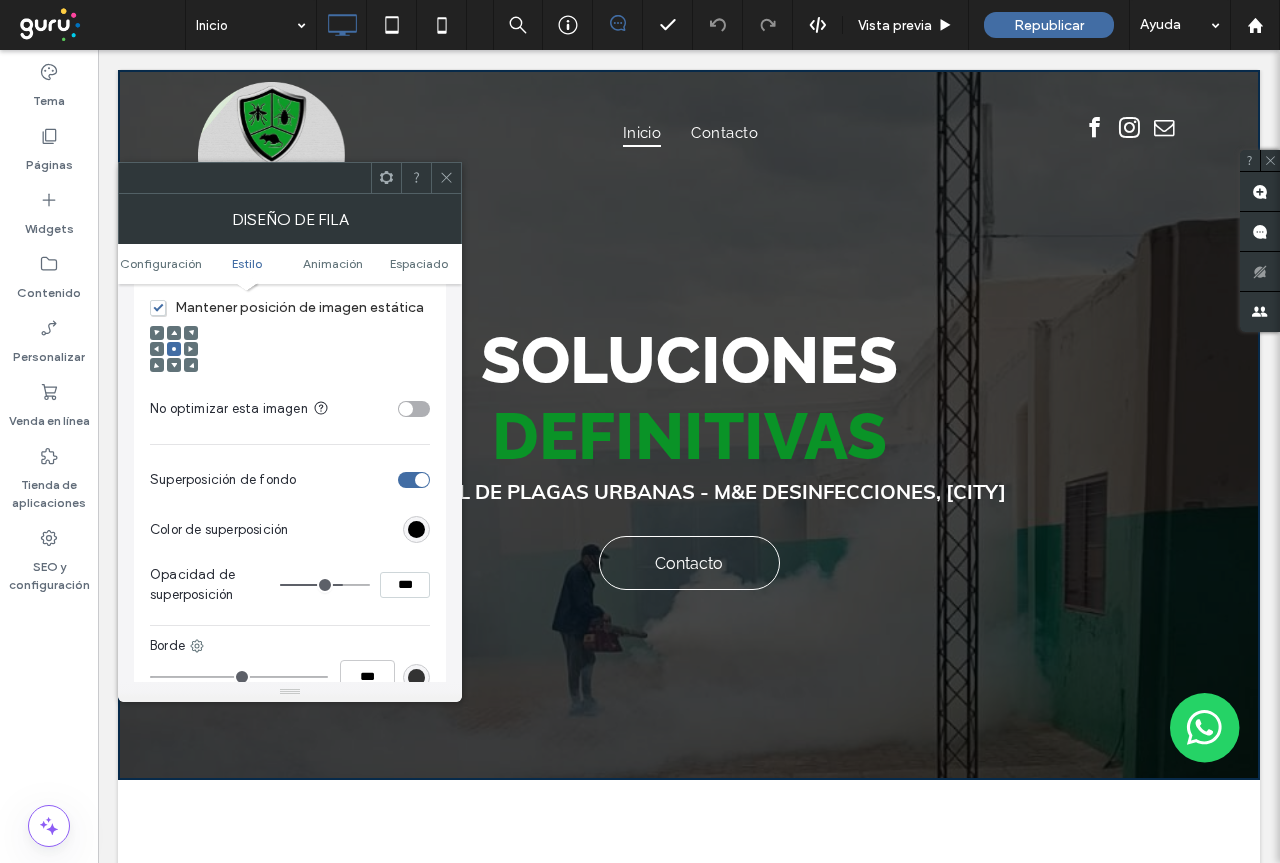 scroll, scrollTop: 900, scrollLeft: 0, axis: vertical 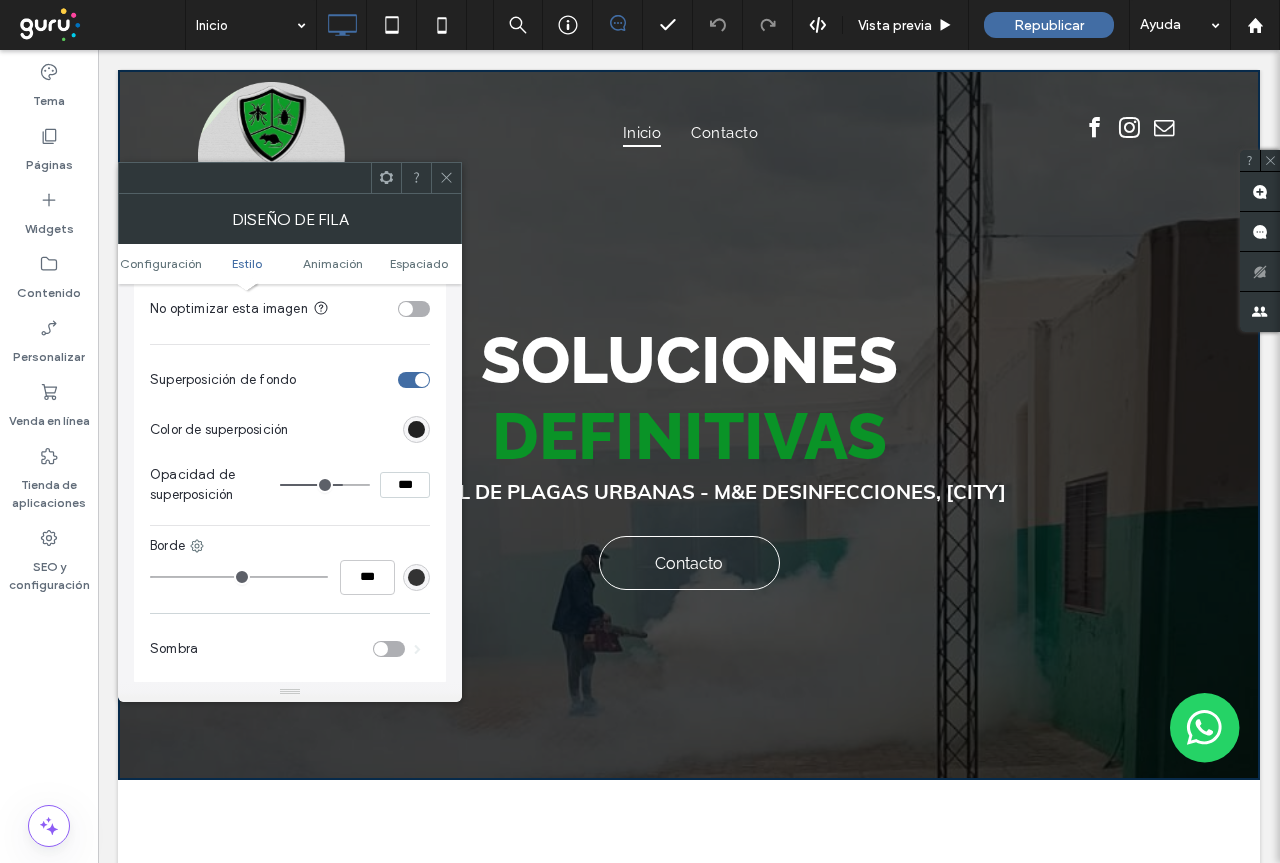 click at bounding box center (416, 429) 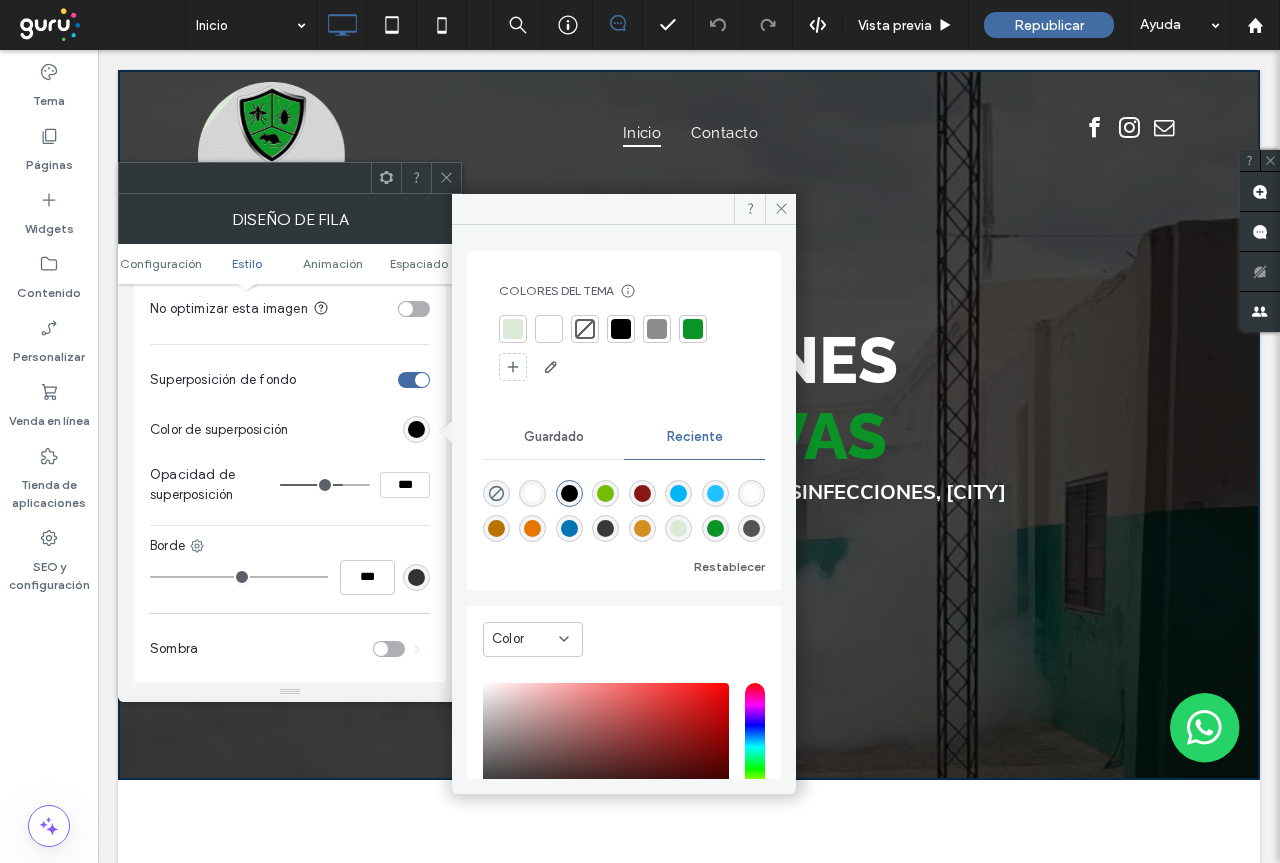 scroll, scrollTop: 108, scrollLeft: 0, axis: vertical 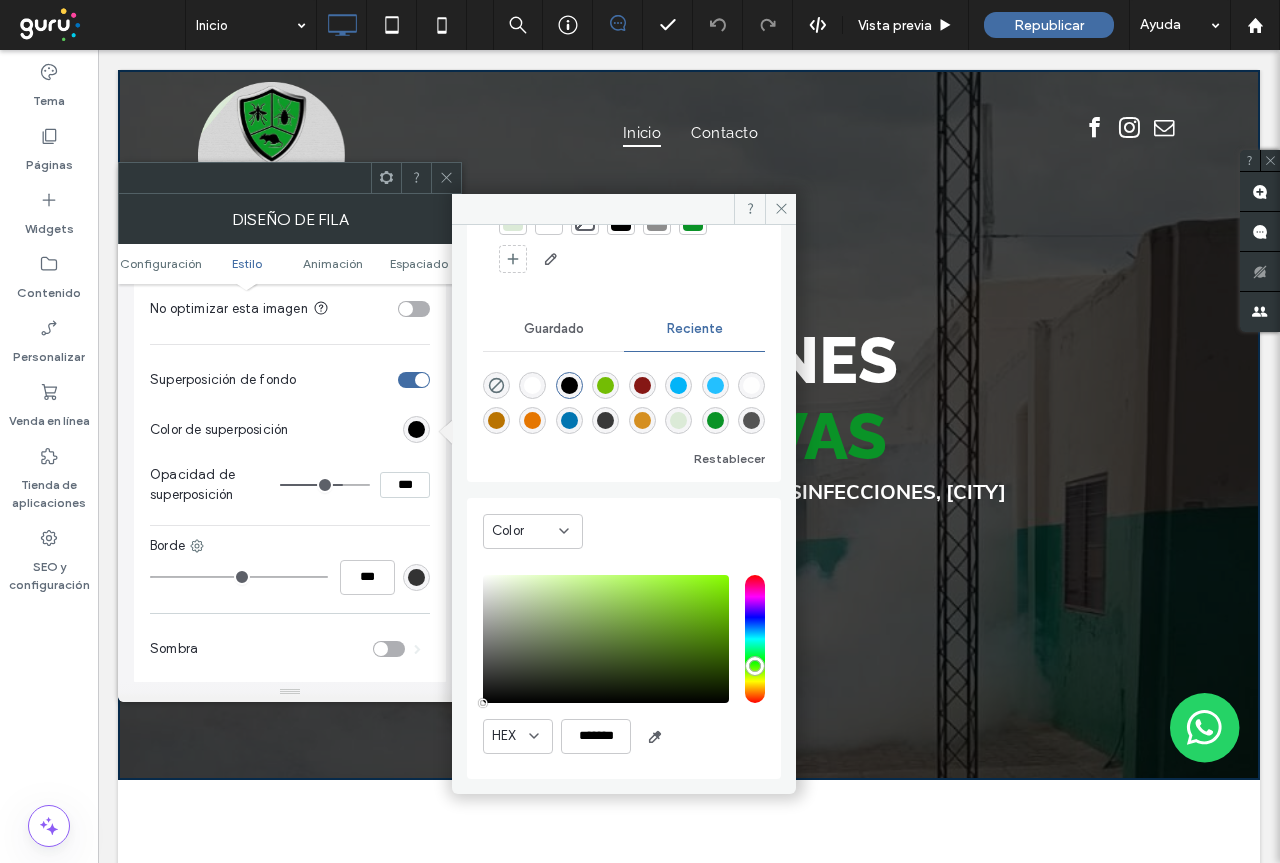 type on "**" 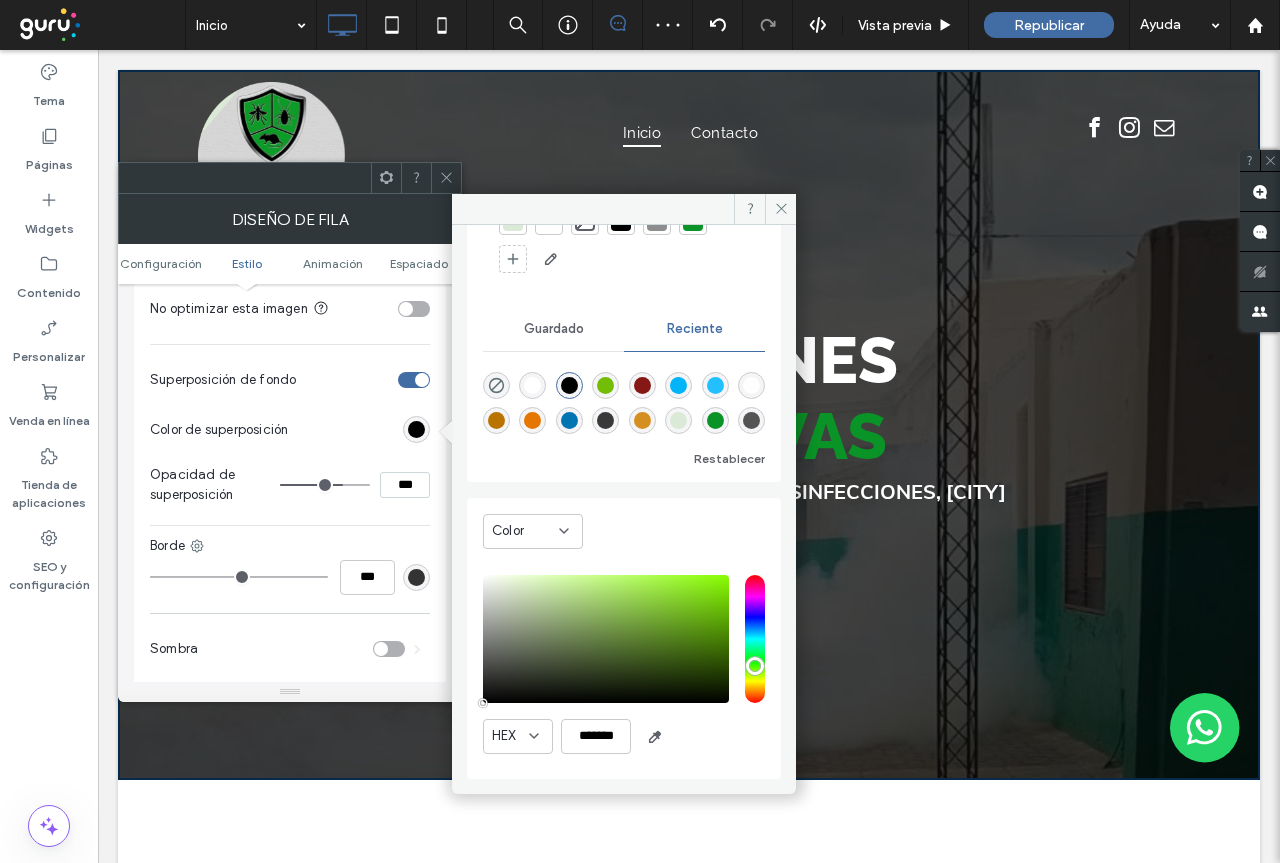 click at bounding box center [606, 639] 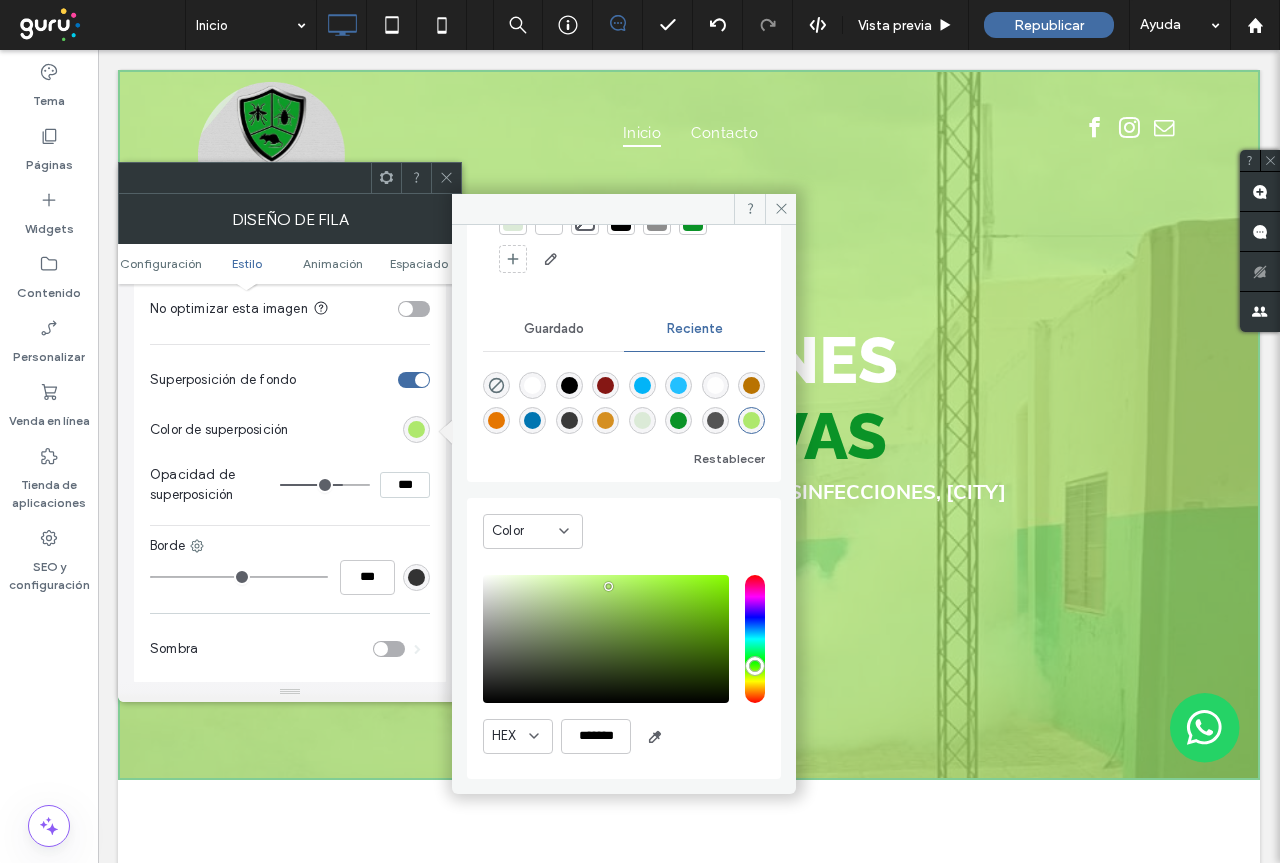 click at bounding box center [606, 639] 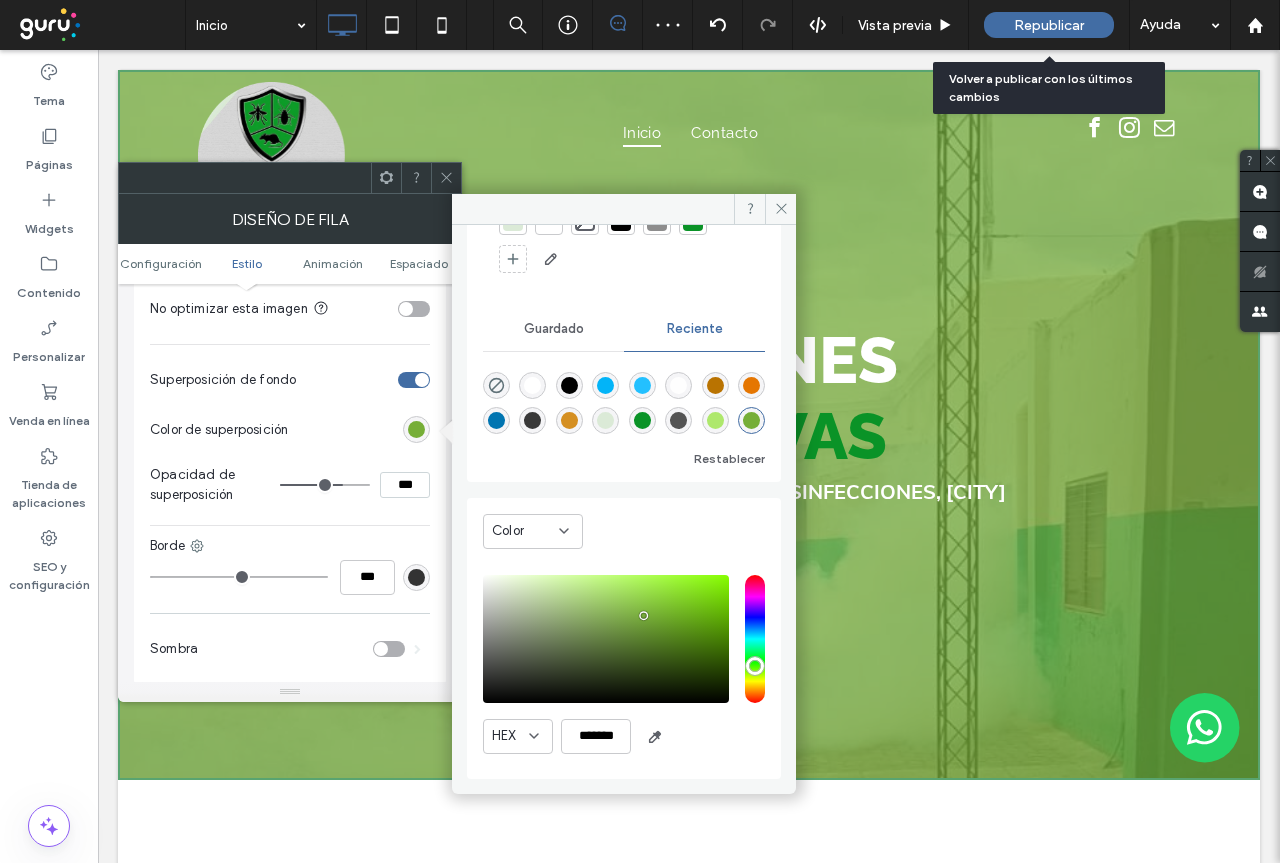click on "Republicar" at bounding box center [1049, 25] 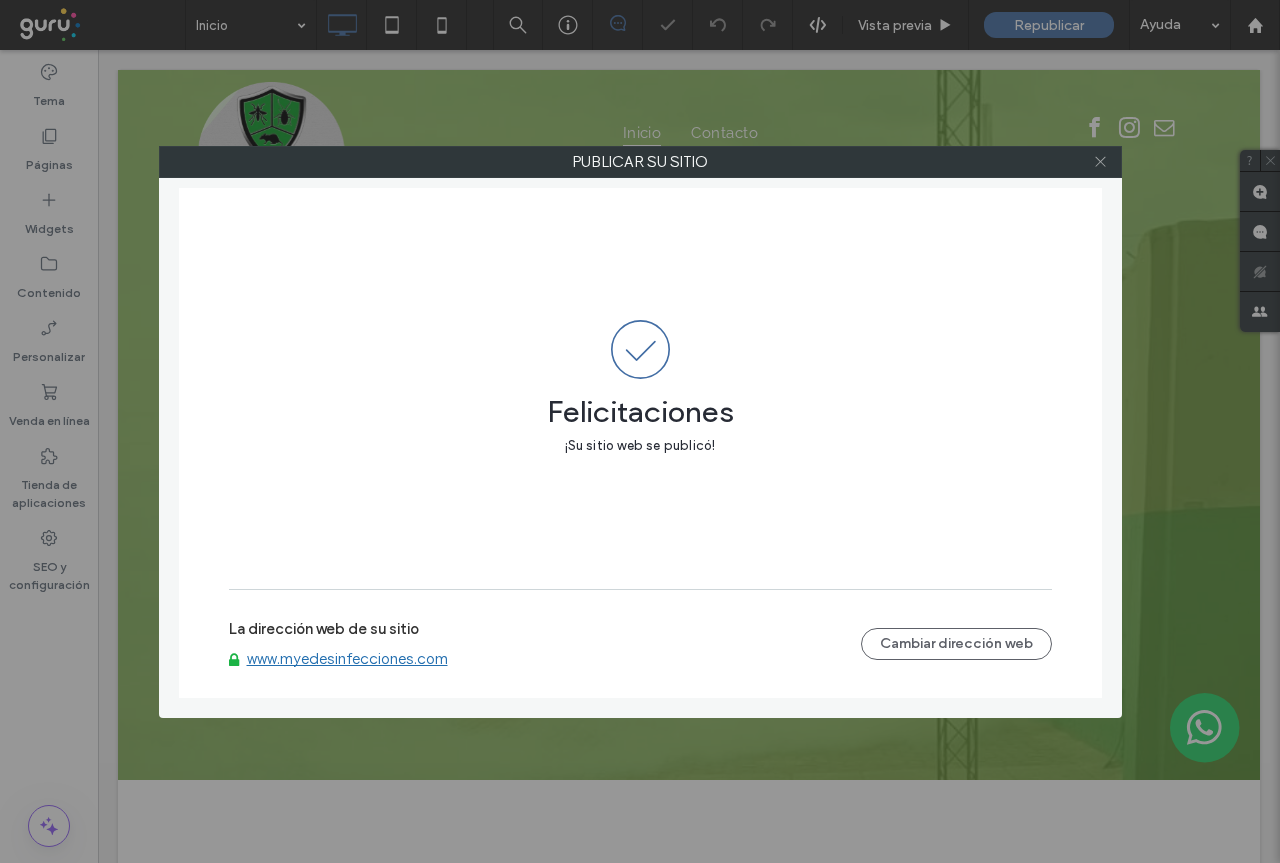 click 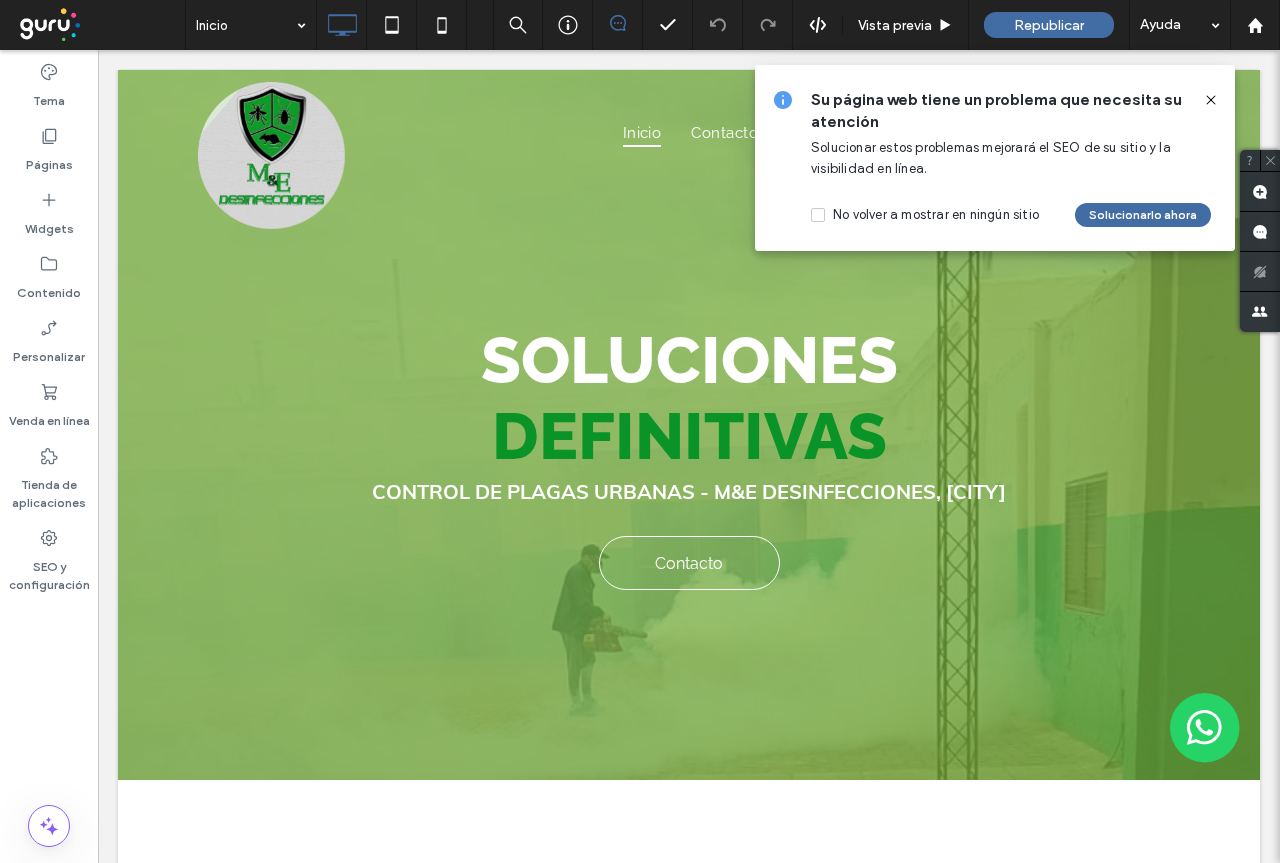 click 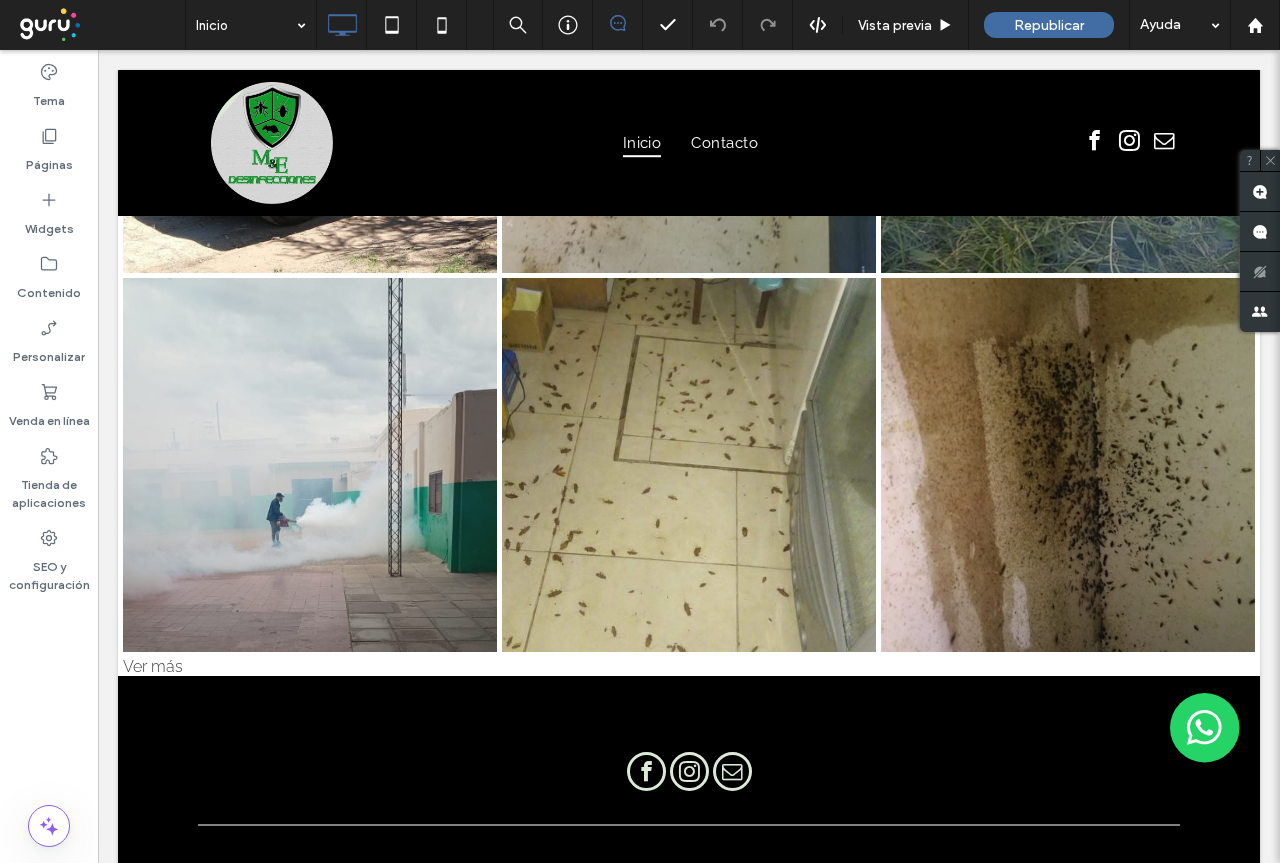 scroll, scrollTop: 2093, scrollLeft: 0, axis: vertical 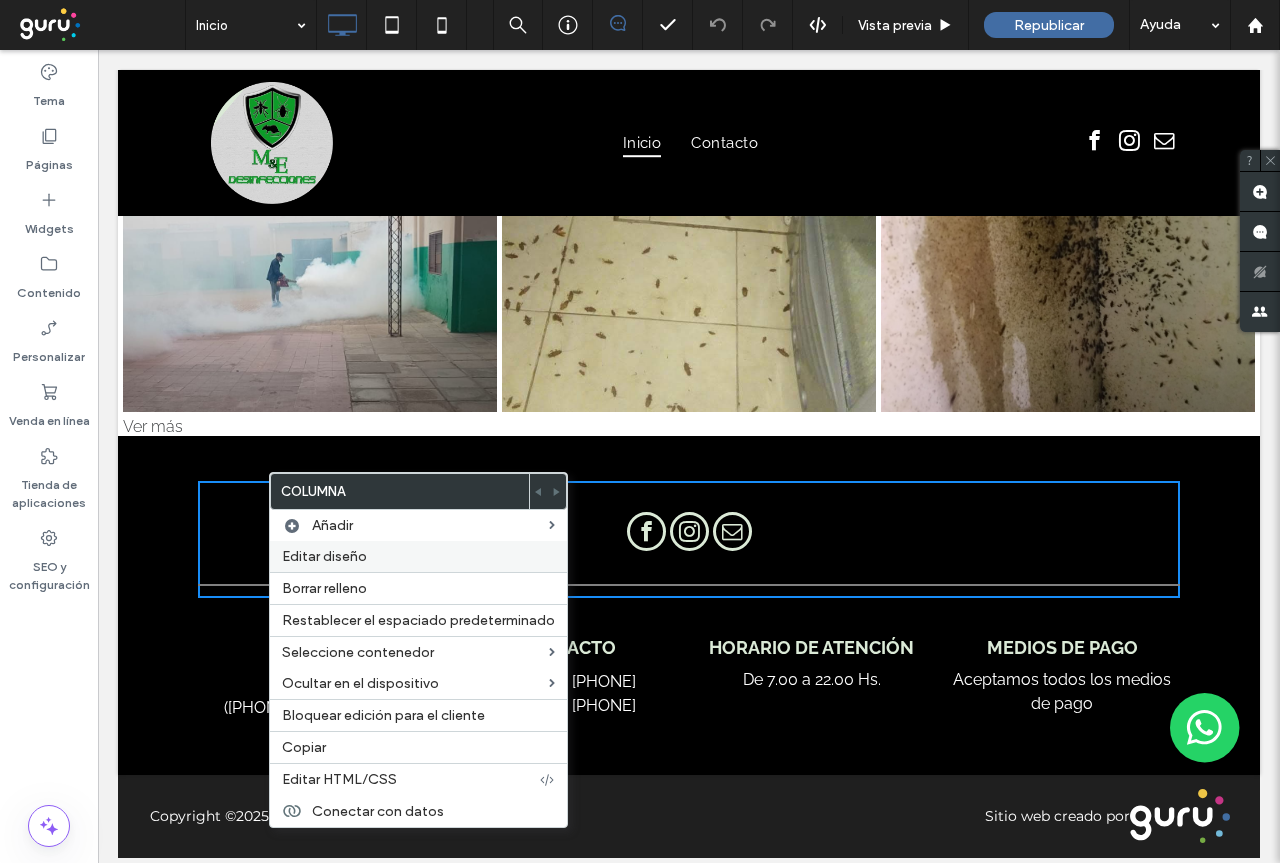 click on "Editar diseño" at bounding box center (324, 556) 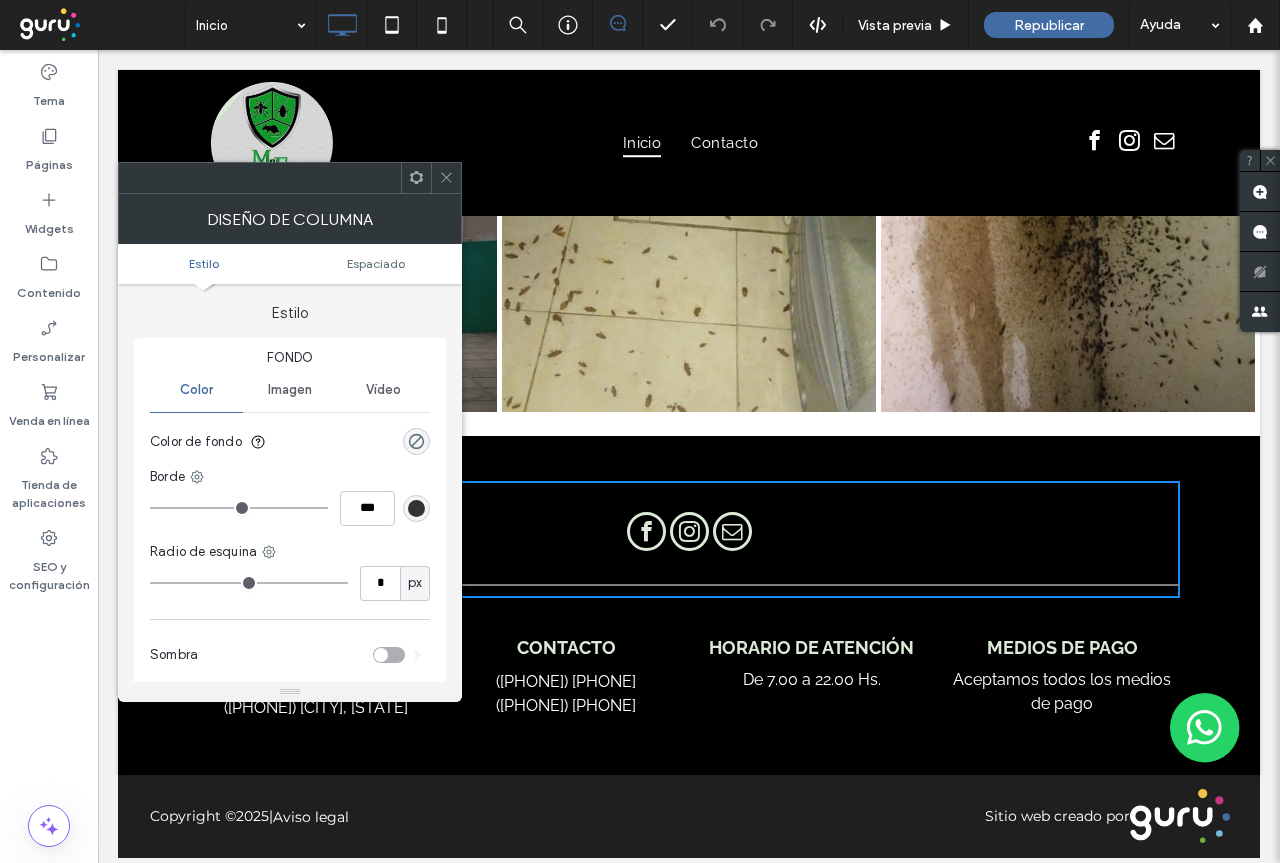 scroll, scrollTop: 1976, scrollLeft: 0, axis: vertical 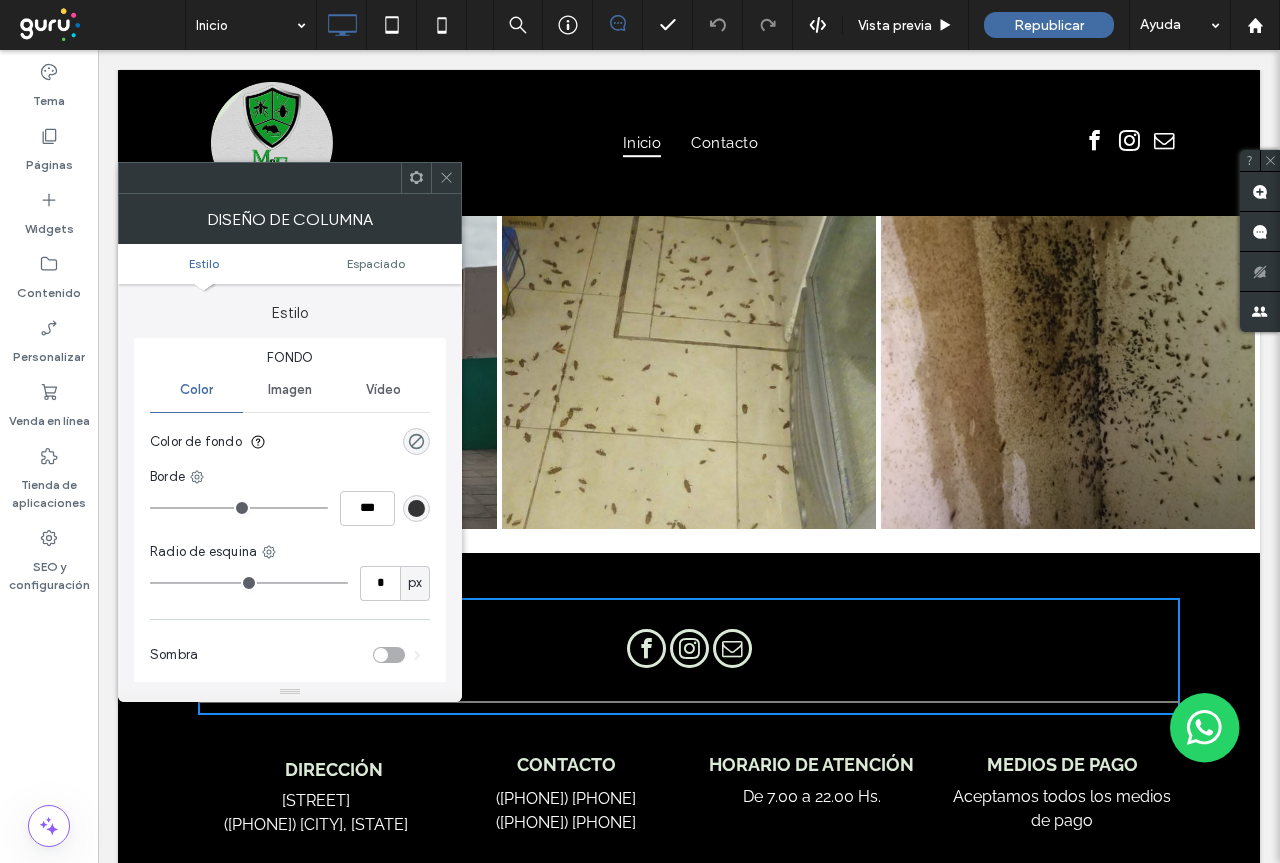 click on "Color" at bounding box center (196, 390) 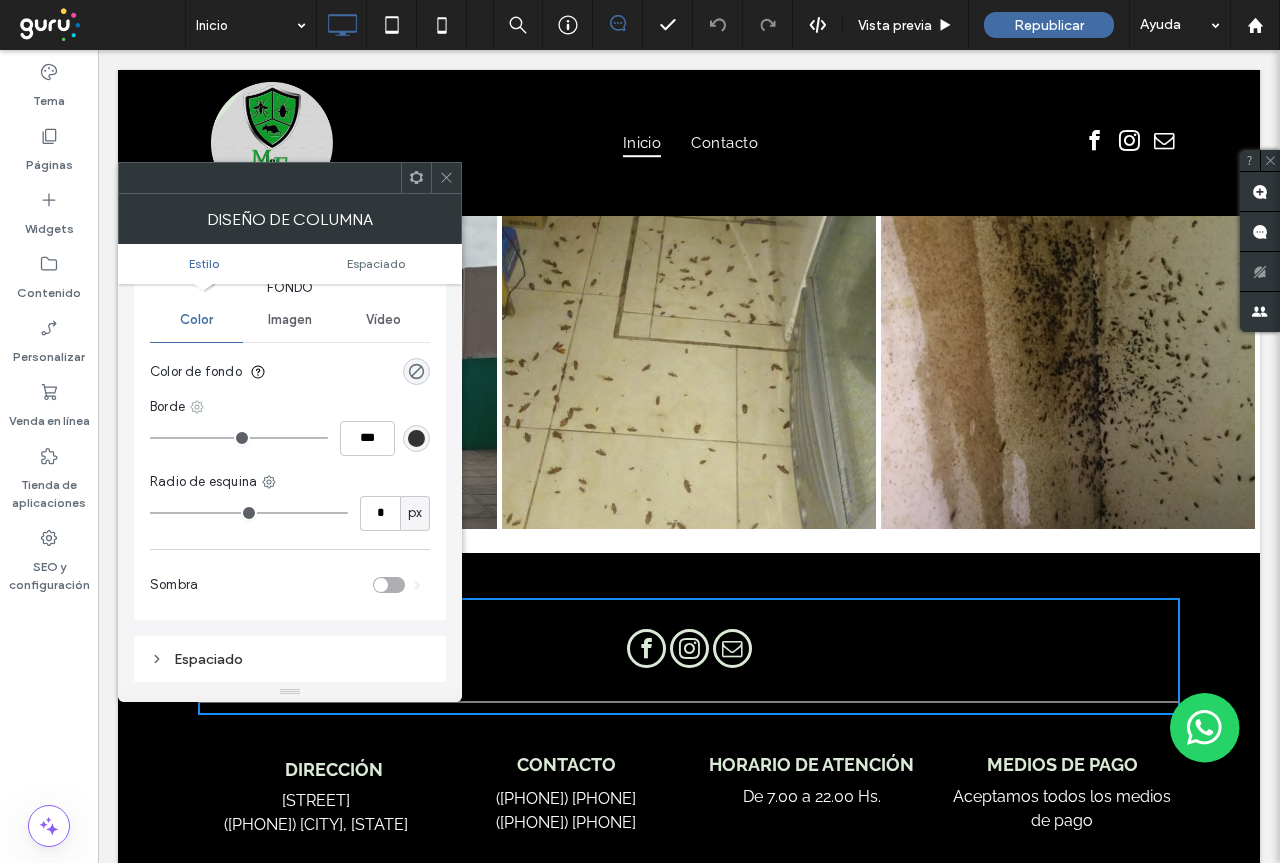 scroll, scrollTop: 100, scrollLeft: 0, axis: vertical 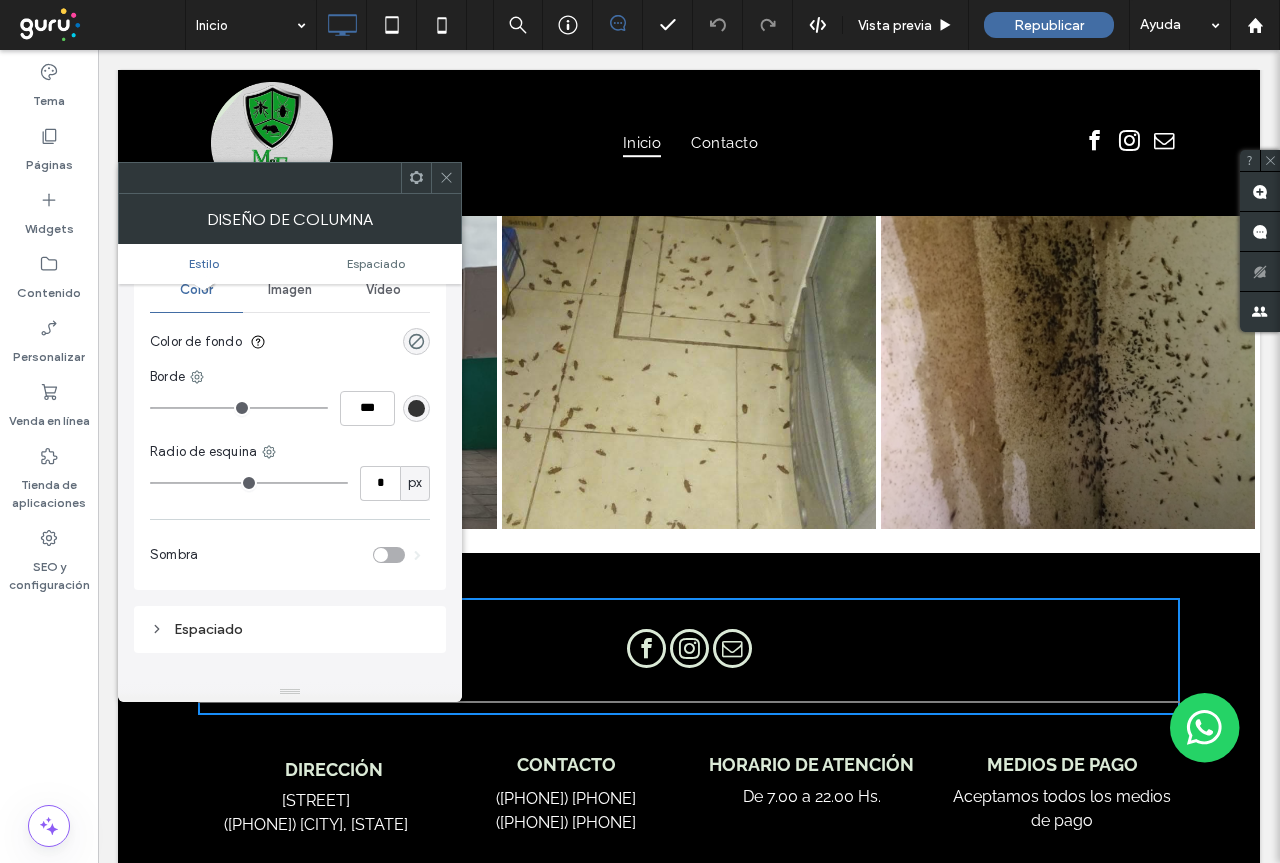 click at bounding box center (381, 555) 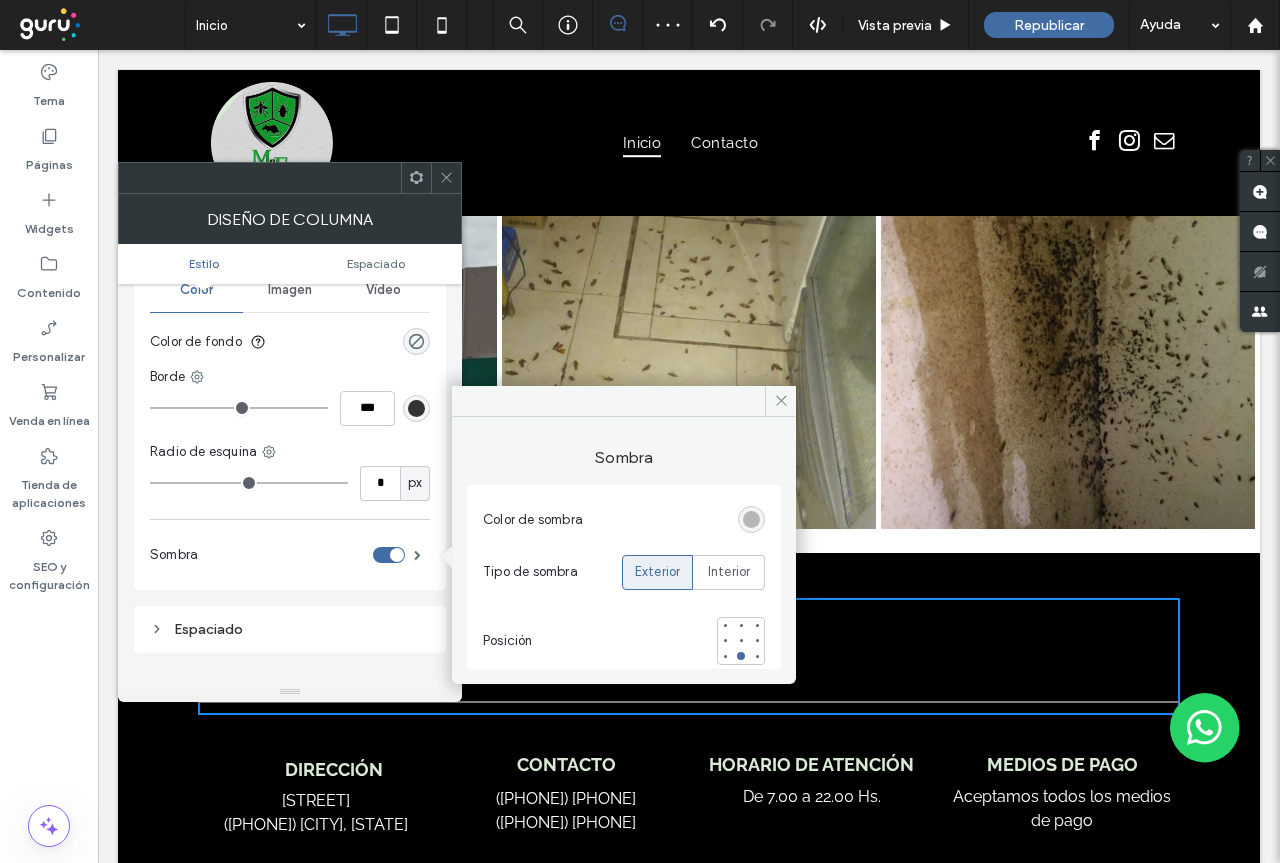 click at bounding box center [389, 555] 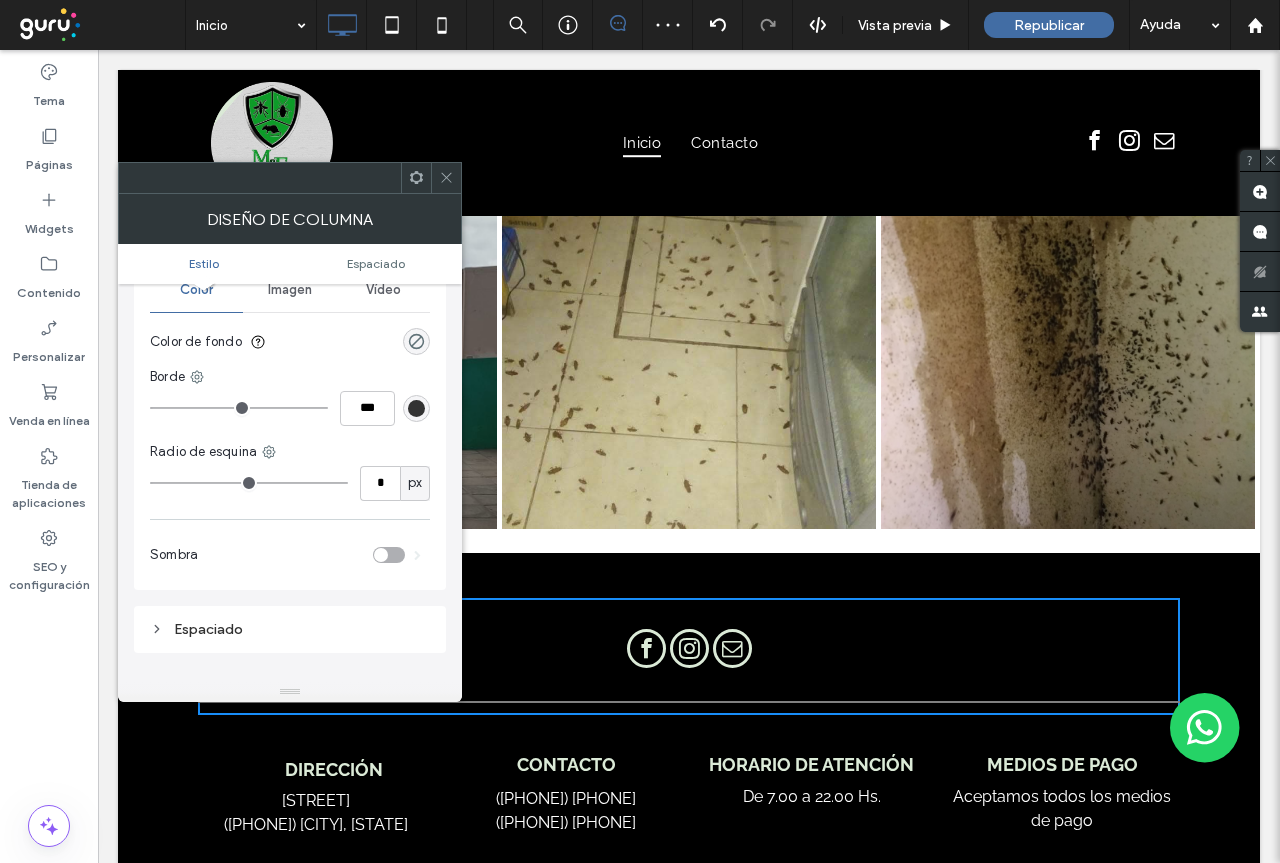 scroll, scrollTop: 0, scrollLeft: 0, axis: both 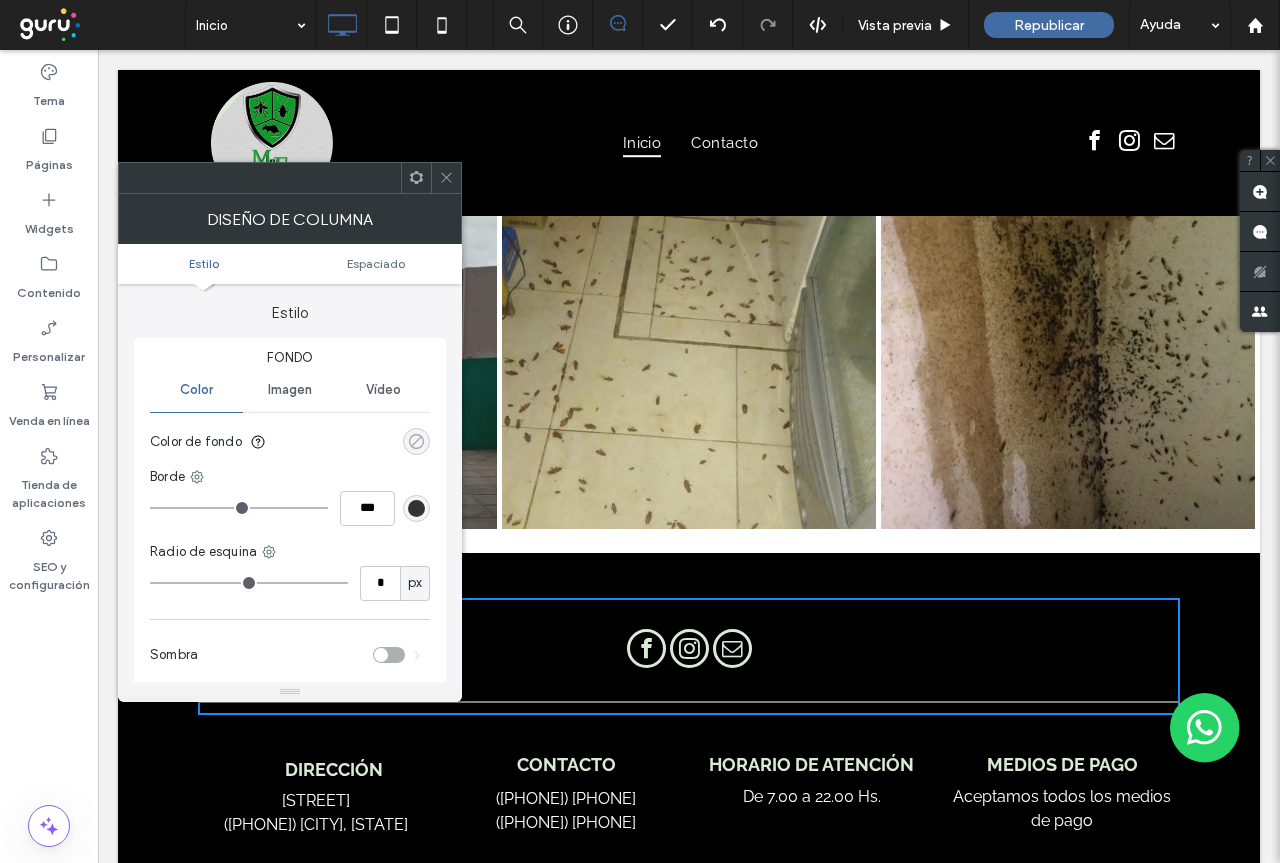 click at bounding box center (416, 441) 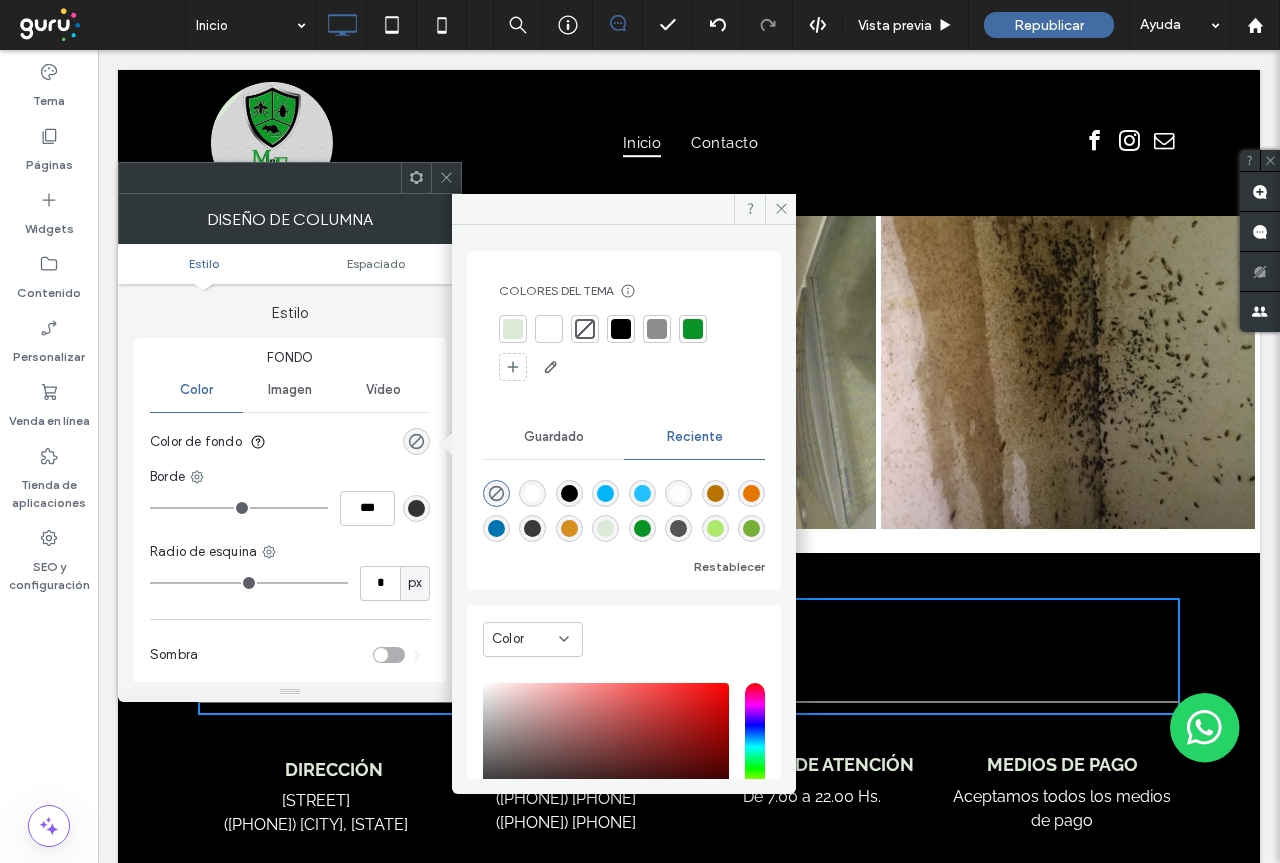 click at bounding box center [642, 528] 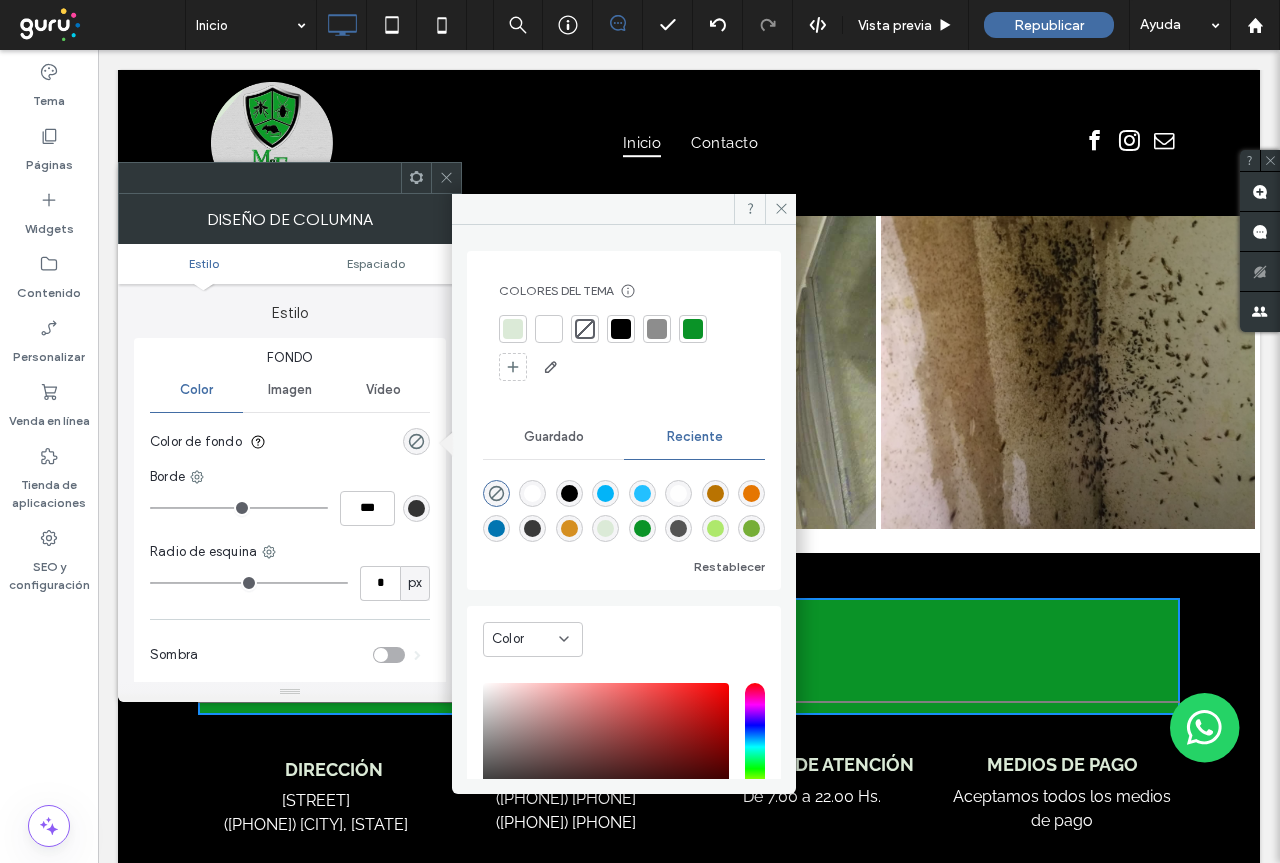 type on "*******" 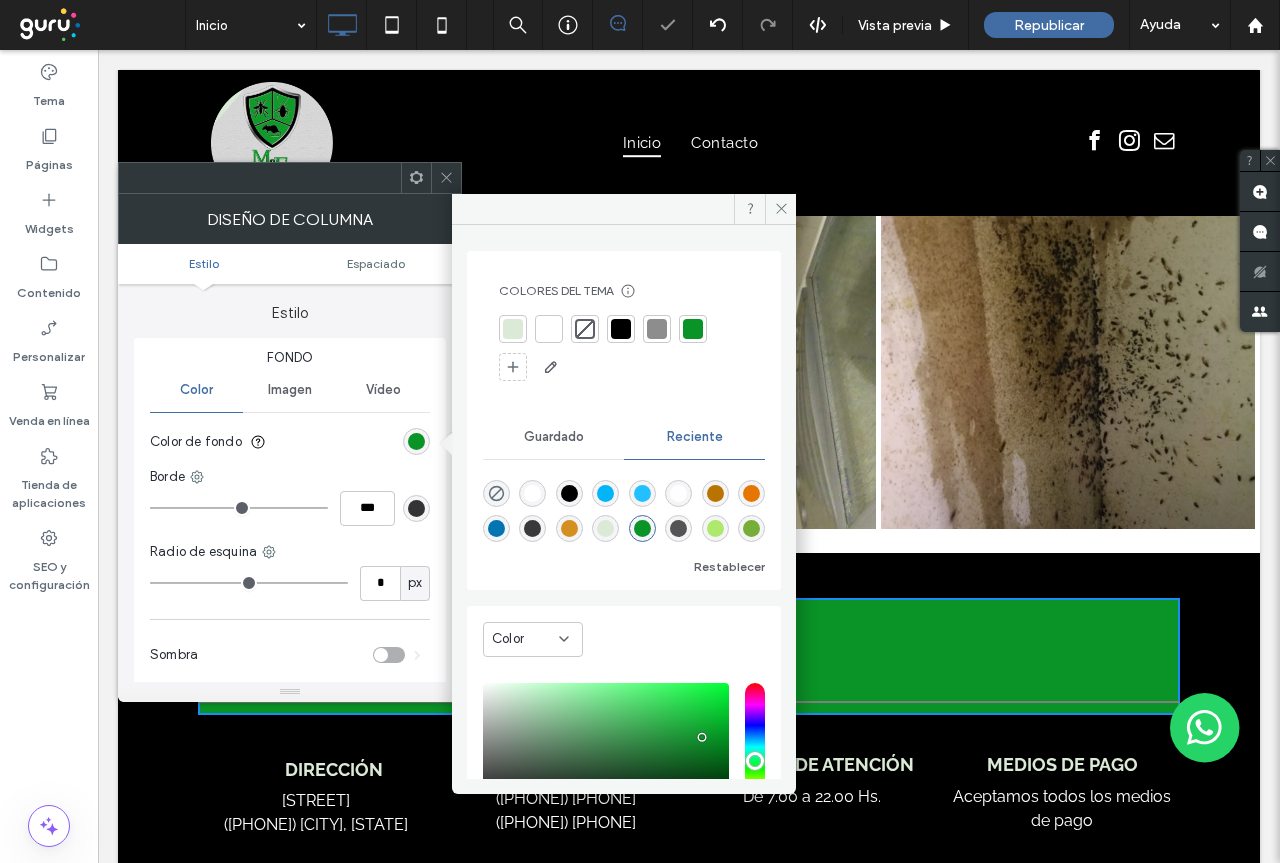 click at bounding box center (642, 528) 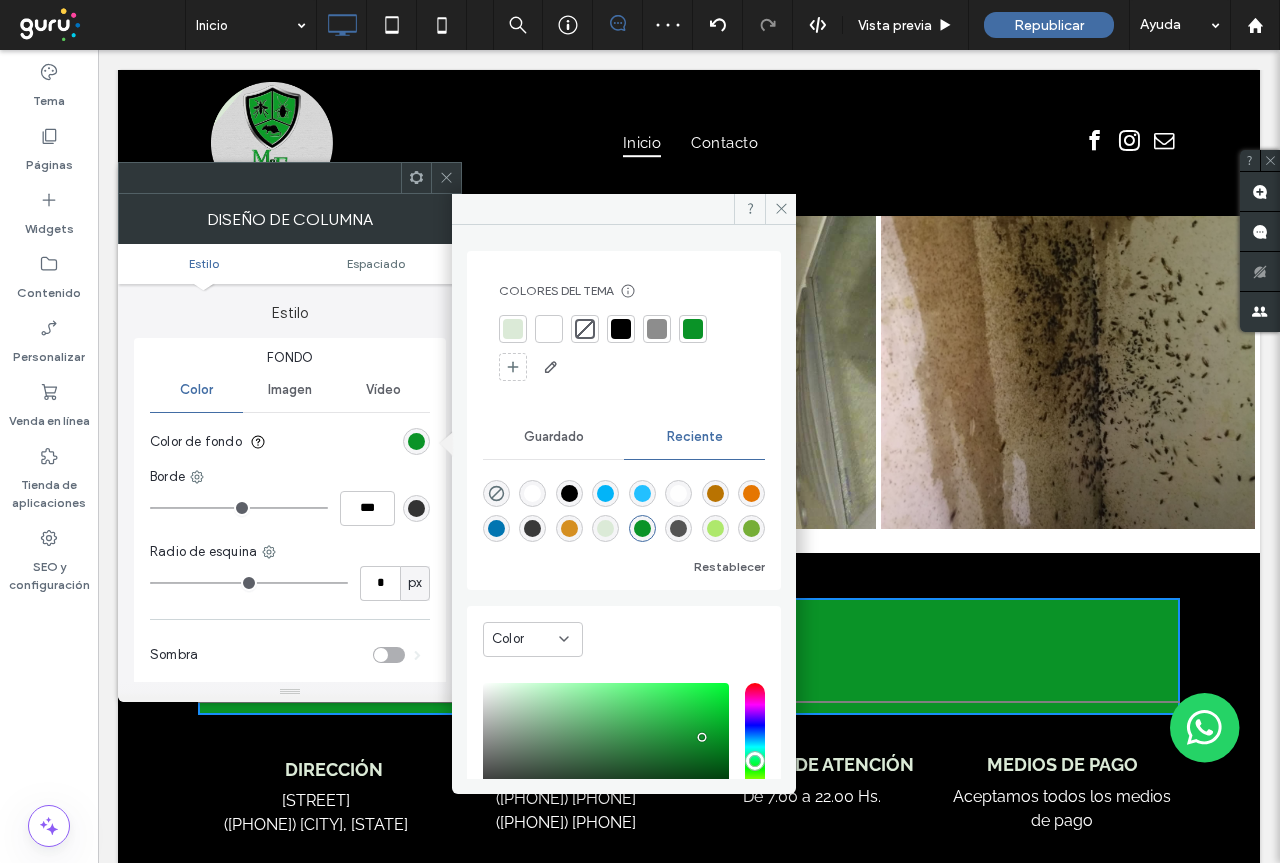 click at bounding box center (606, 747) 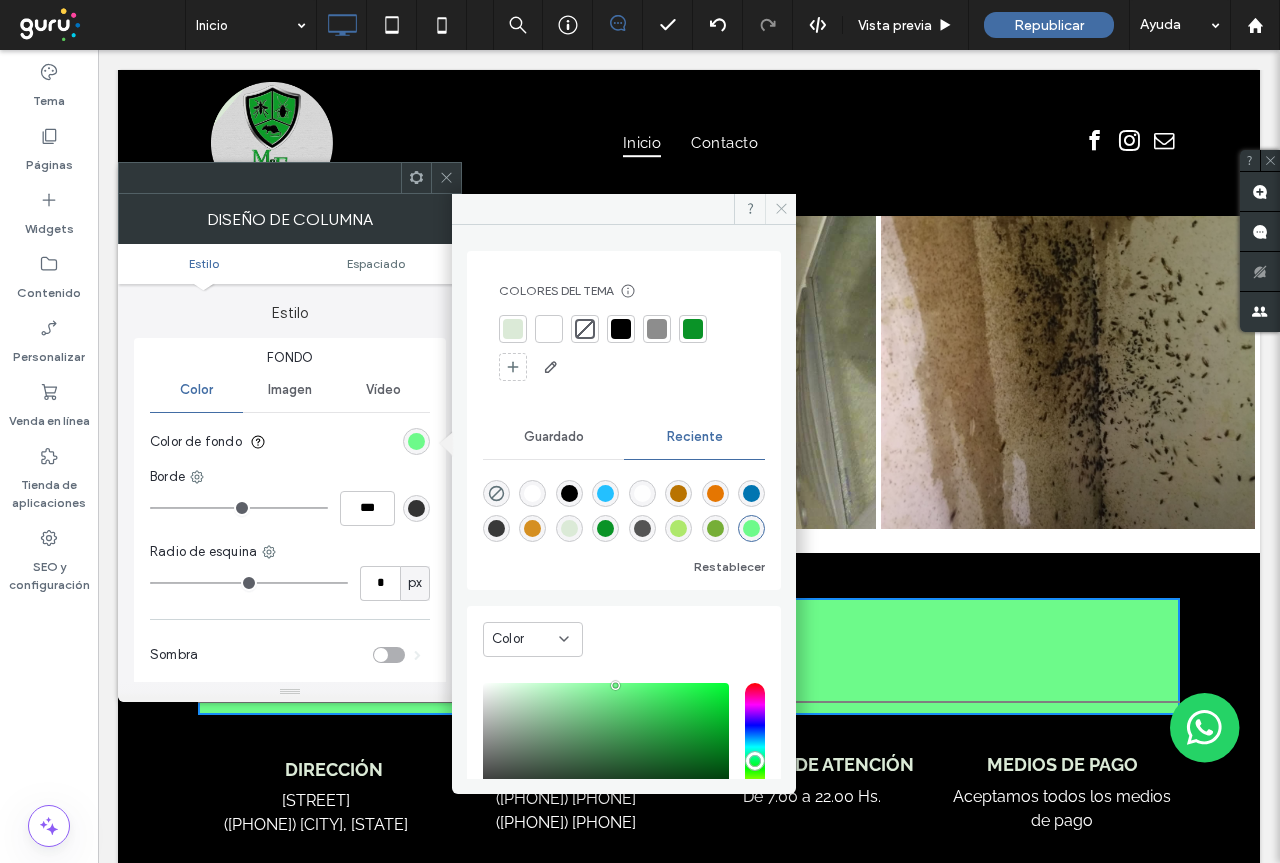 click 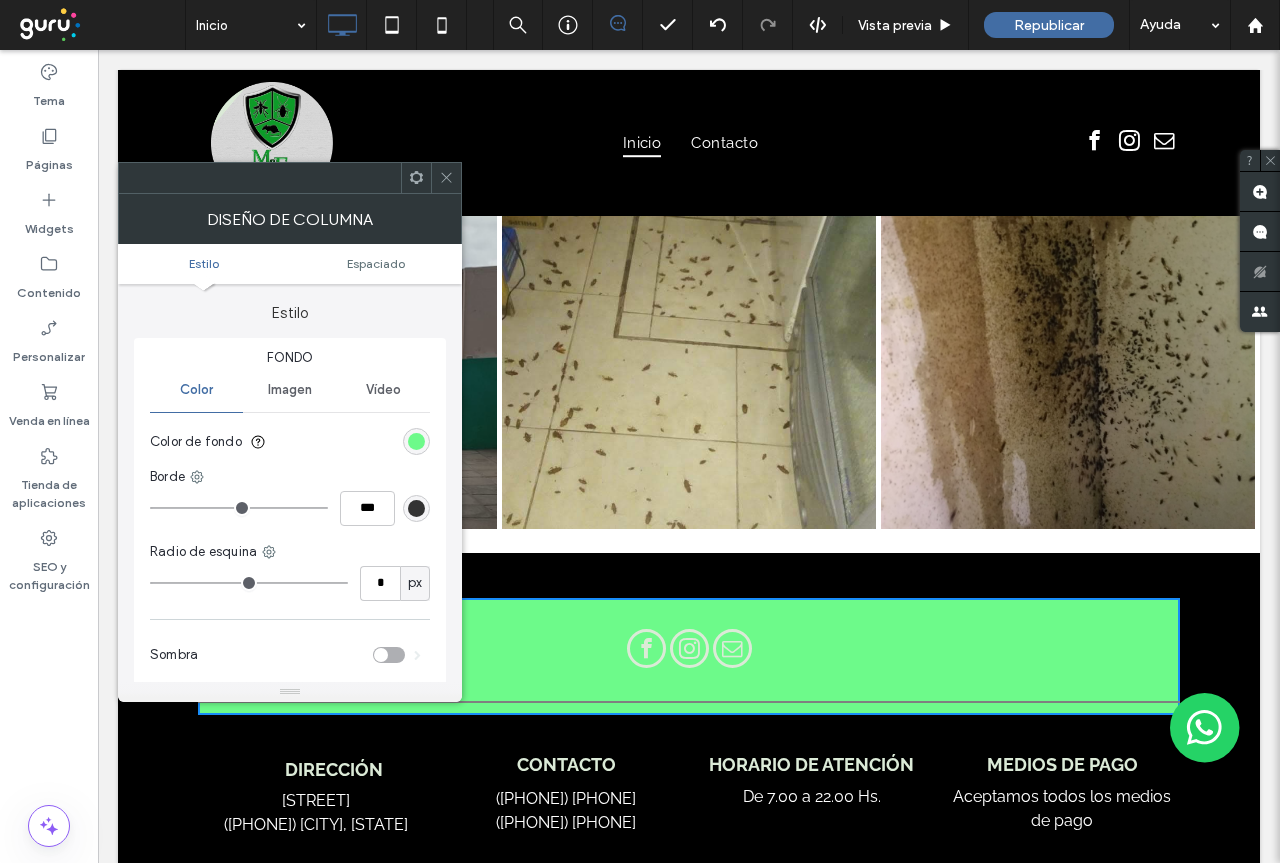 click 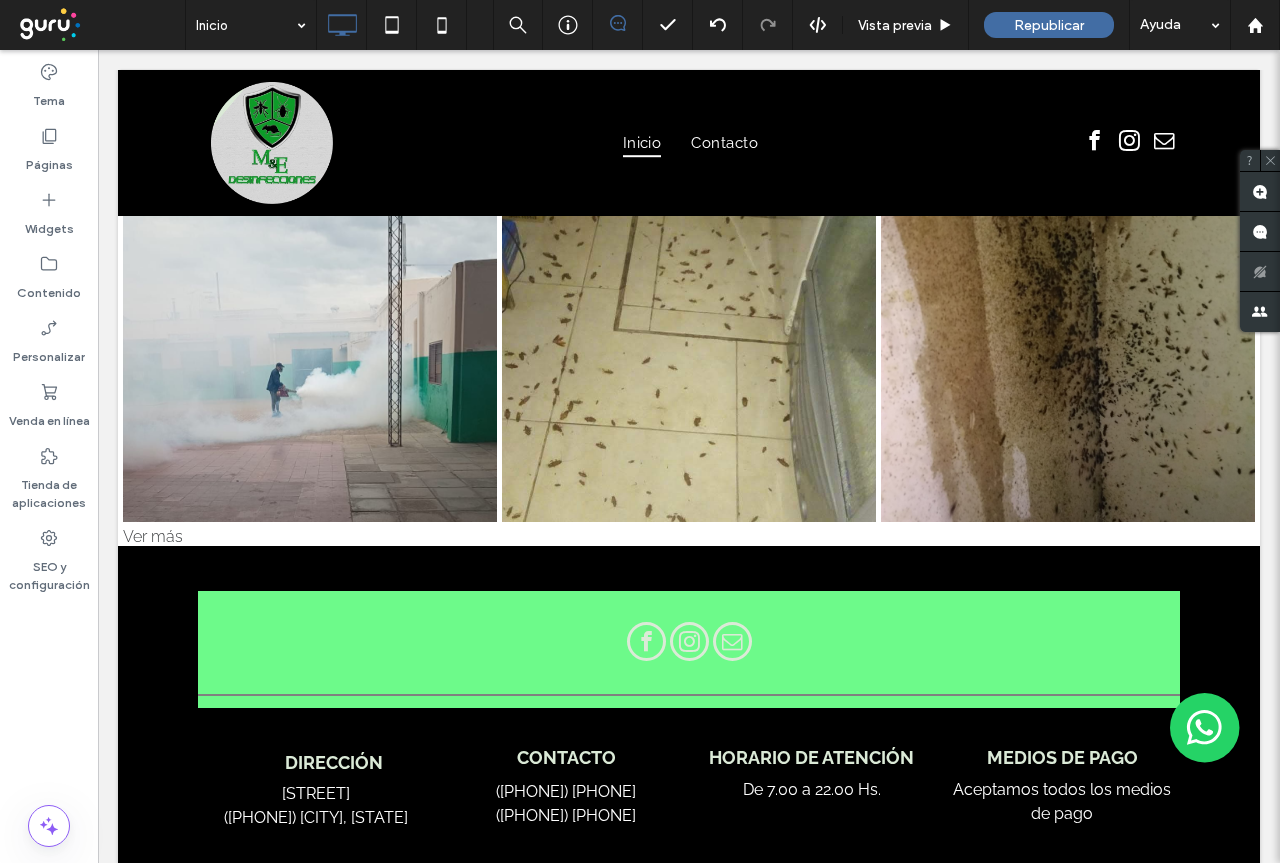 scroll, scrollTop: 2000, scrollLeft: 0, axis: vertical 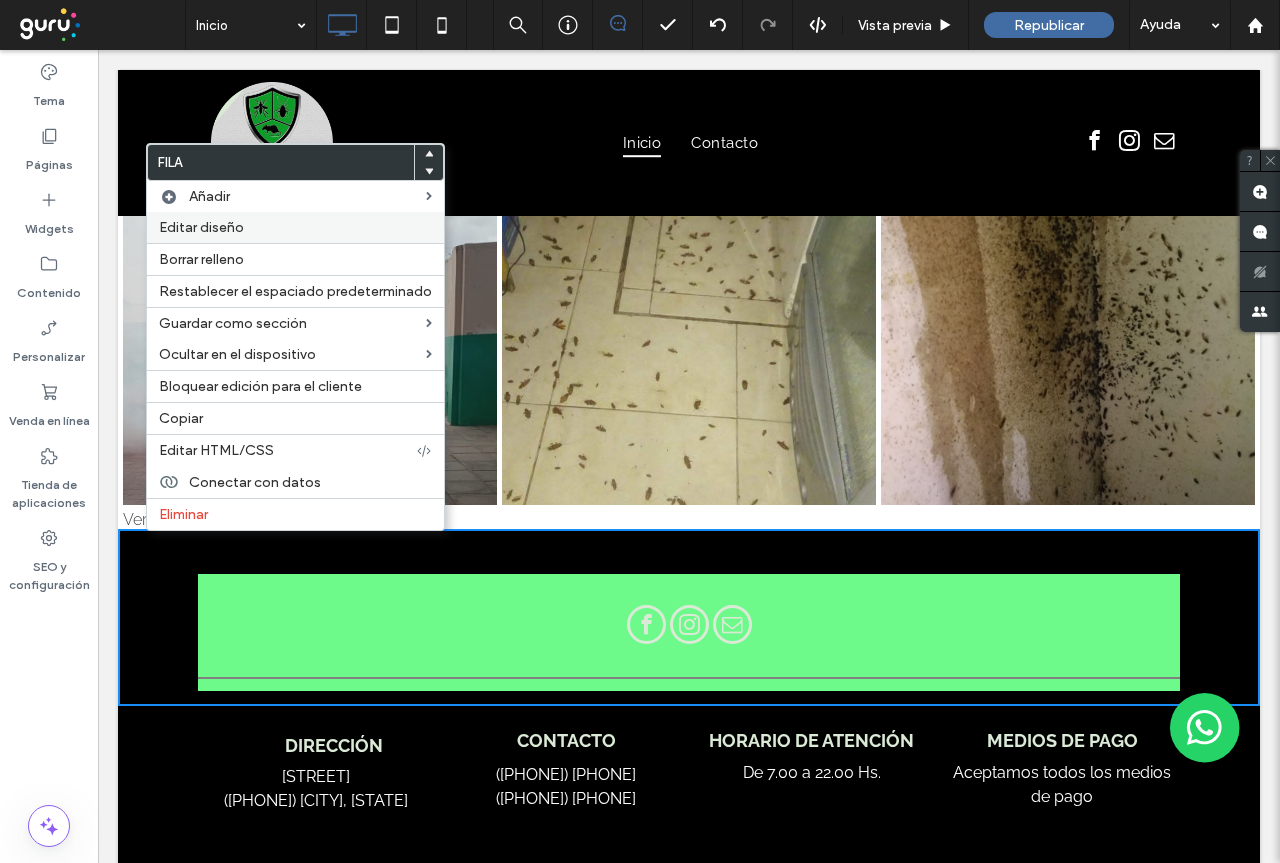 click on "Editar diseño" at bounding box center (201, 227) 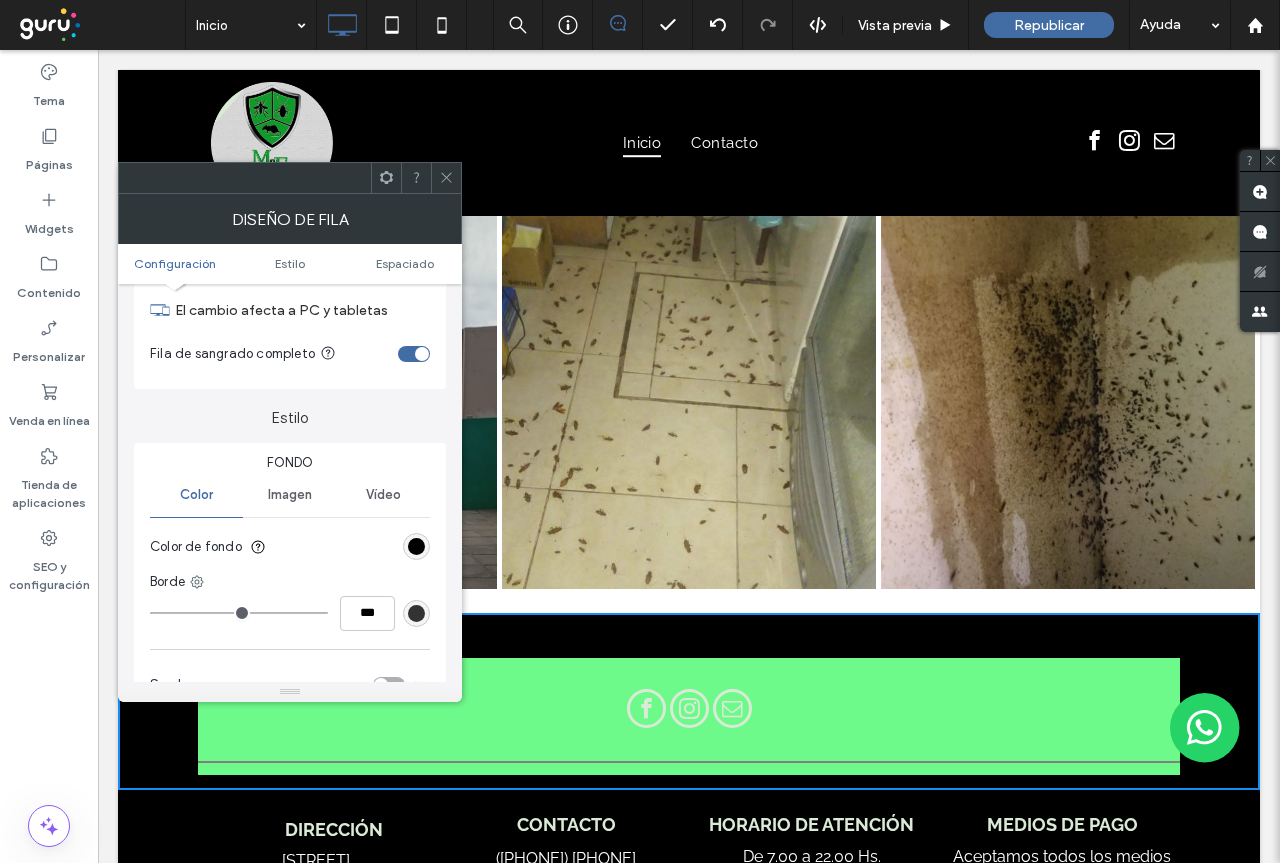 scroll, scrollTop: 100, scrollLeft: 0, axis: vertical 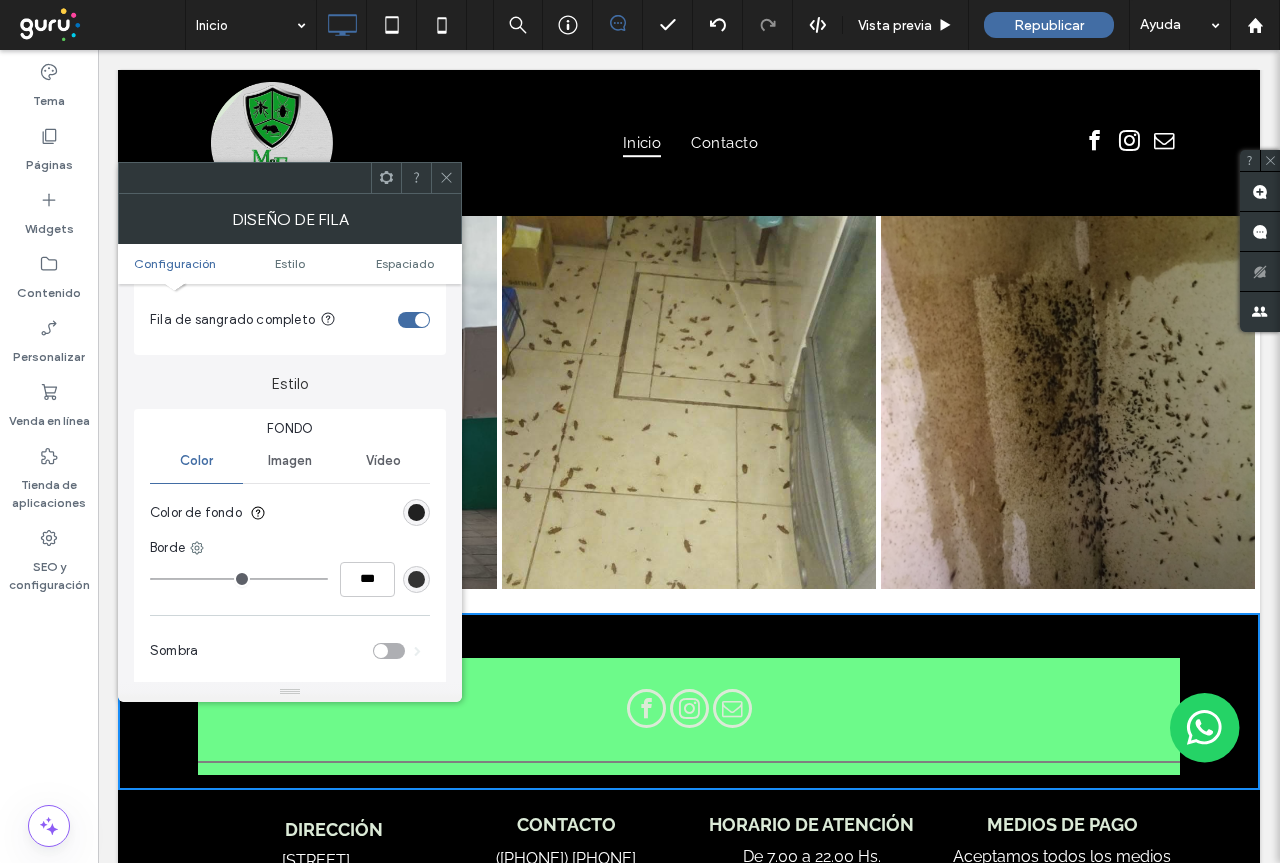 click at bounding box center (416, 512) 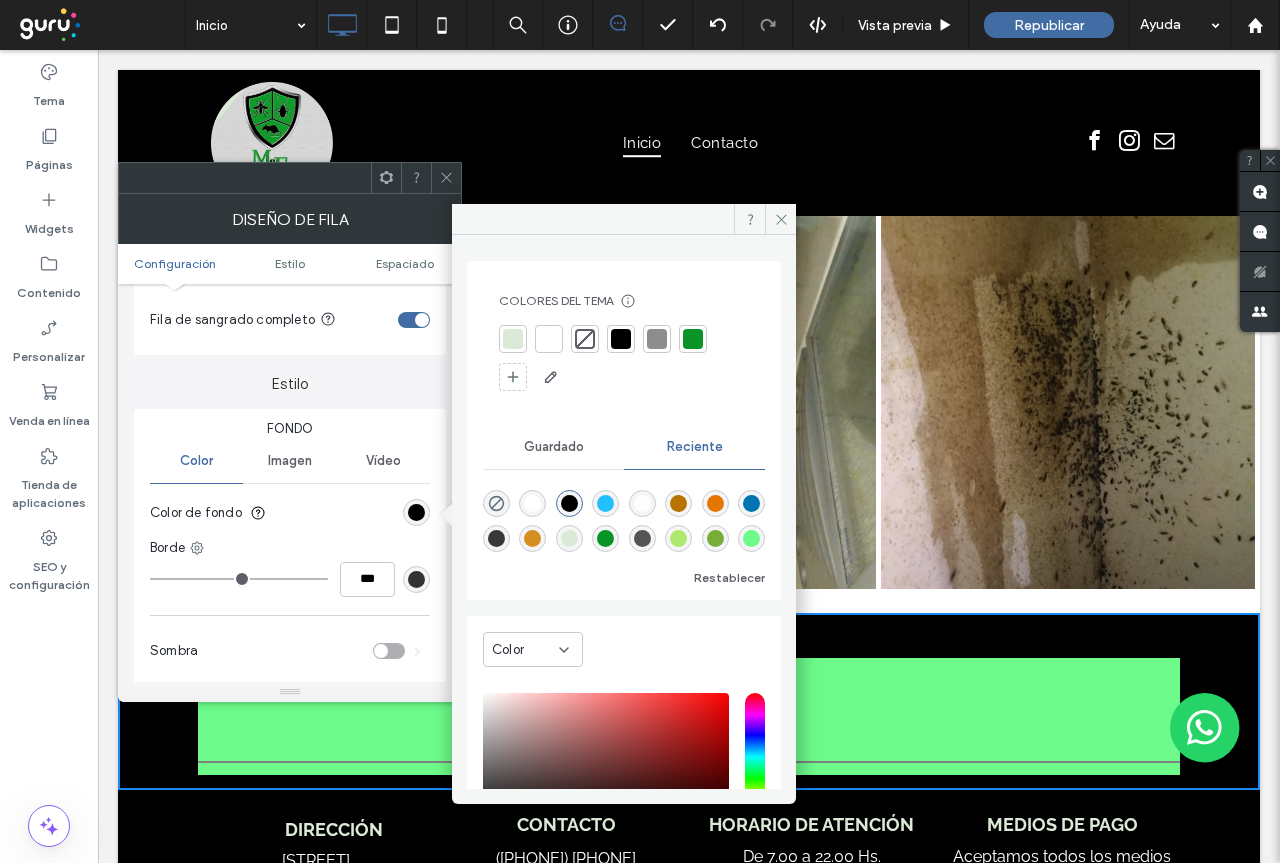 click at bounding box center [678, 538] 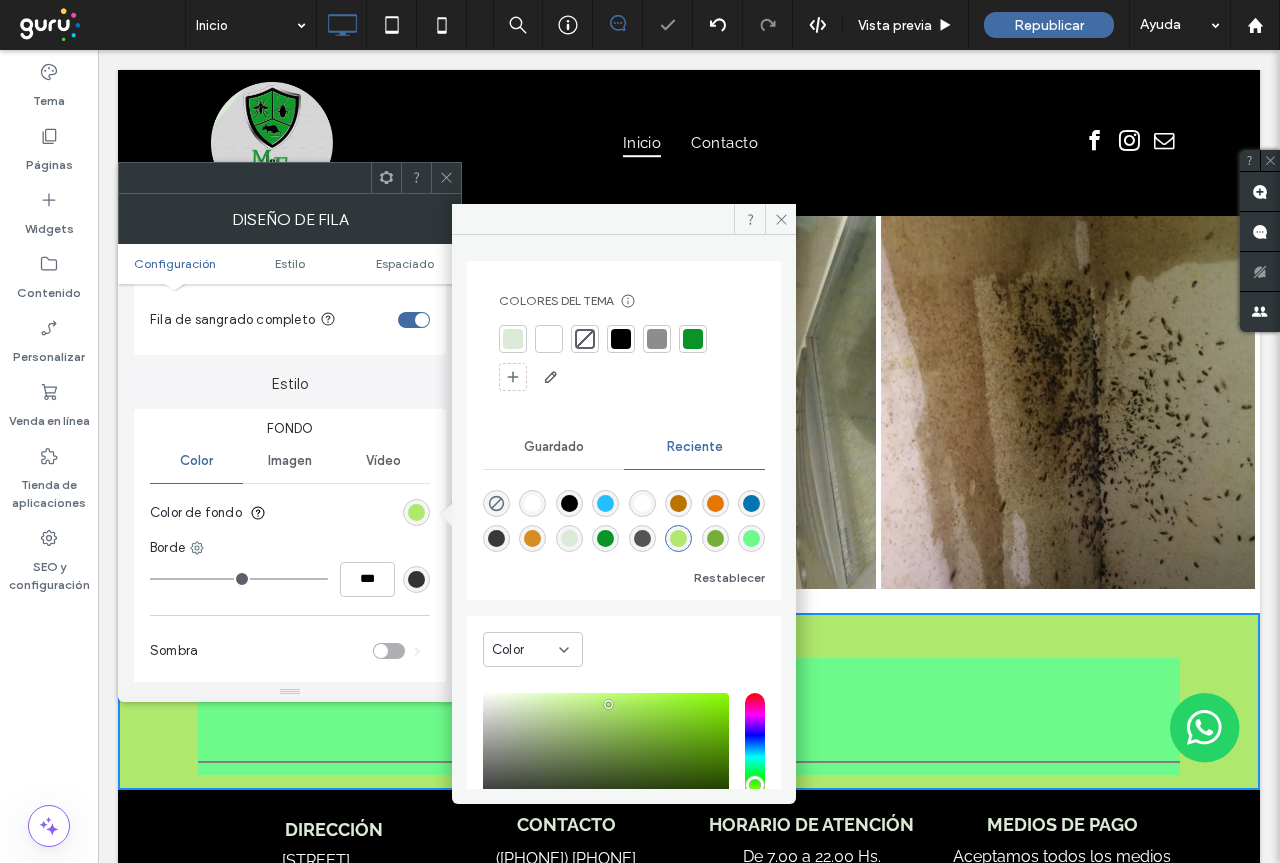click at bounding box center [605, 538] 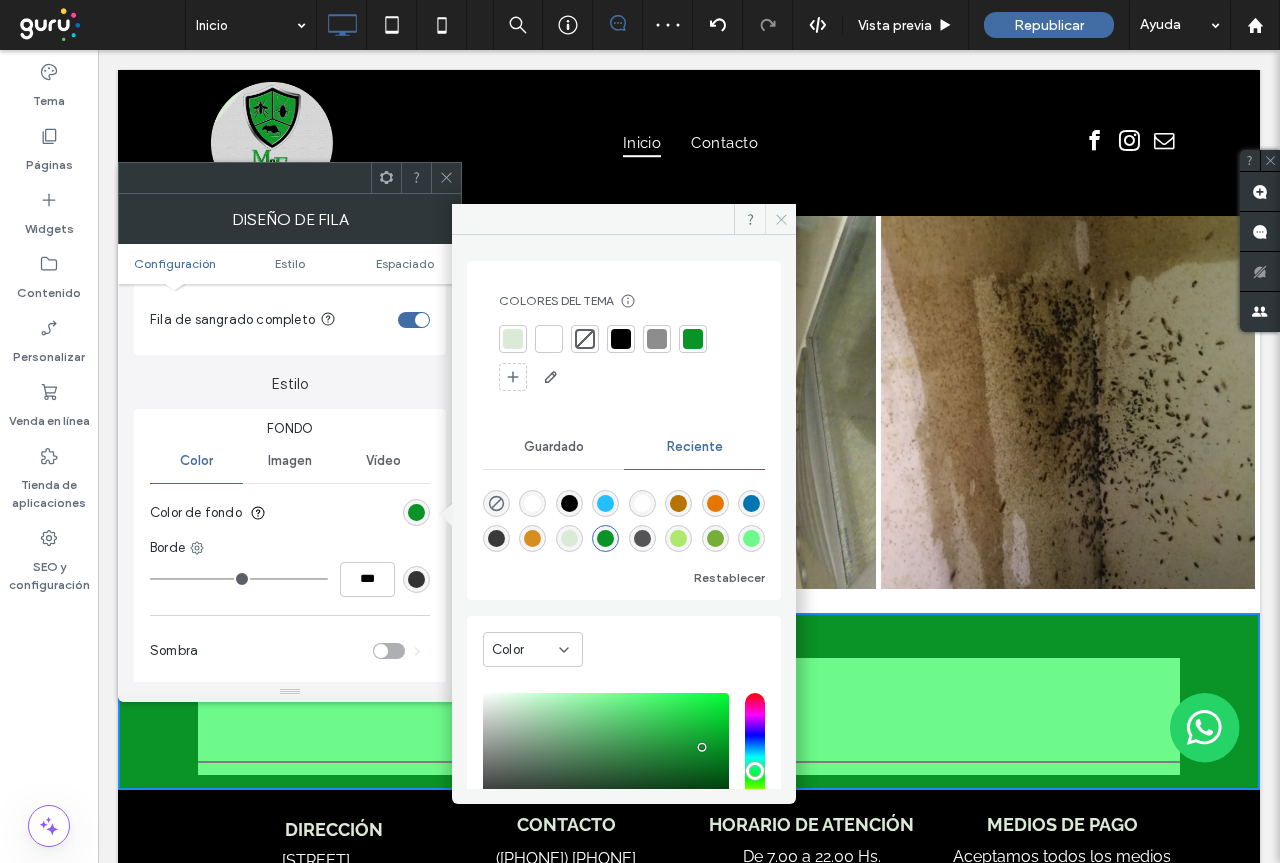 click 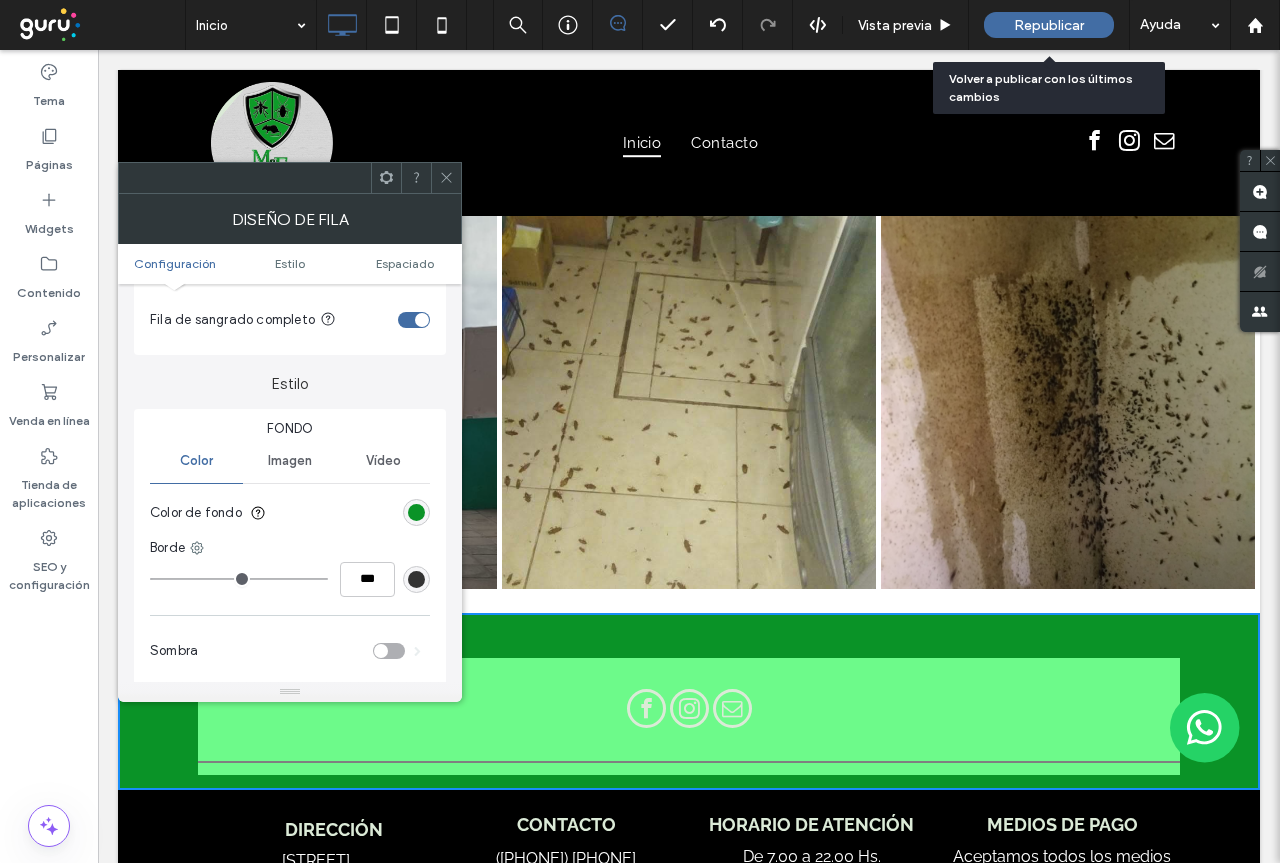 click on "Republicar" at bounding box center (1049, 25) 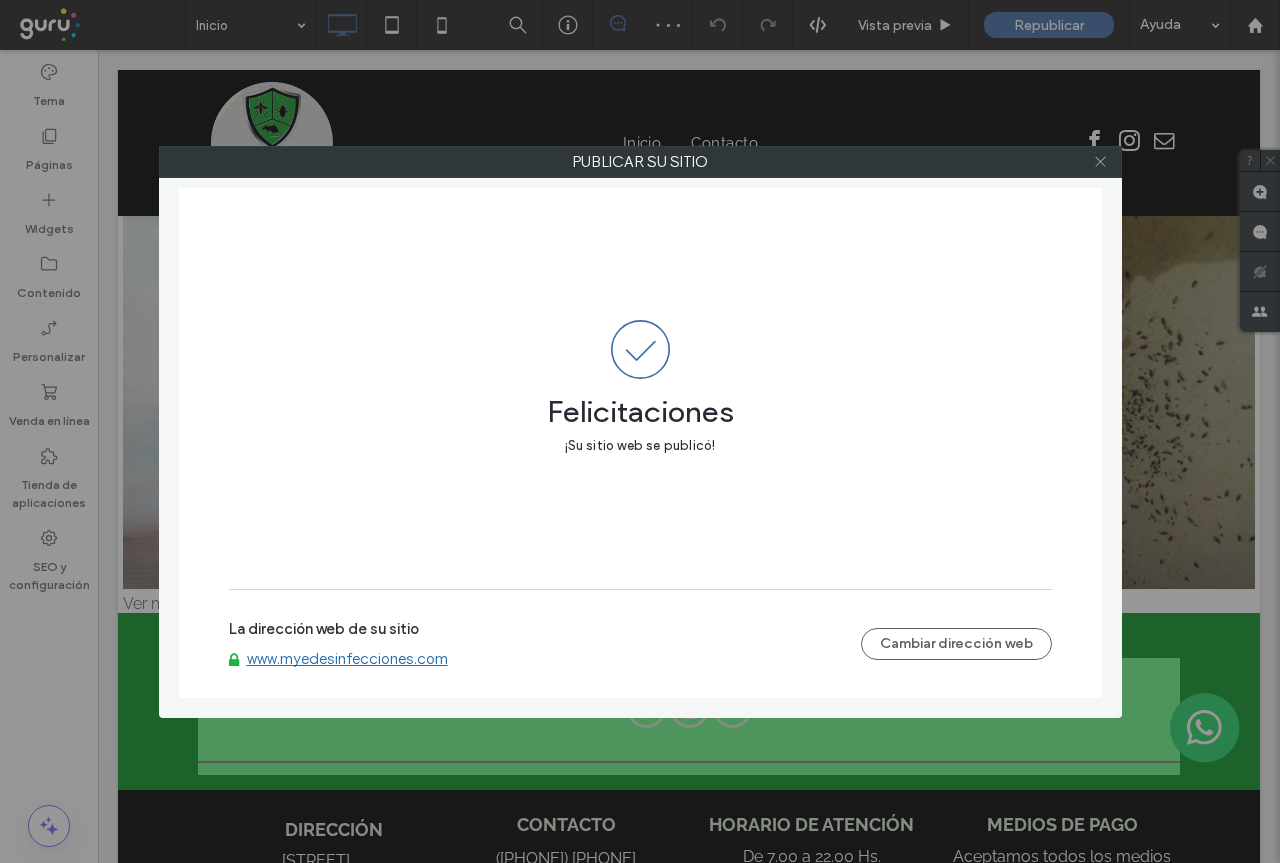 click 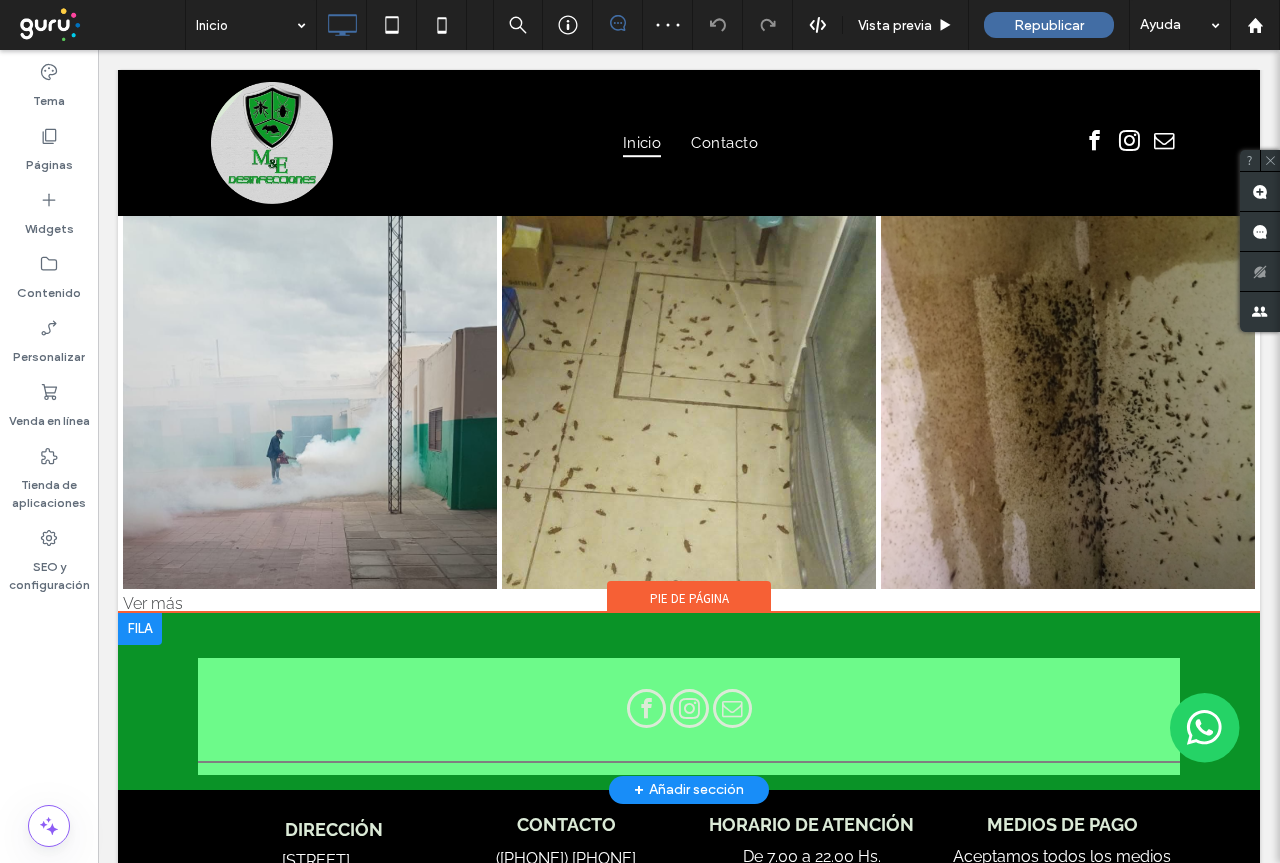click on "Click To Paste" at bounding box center [689, 716] 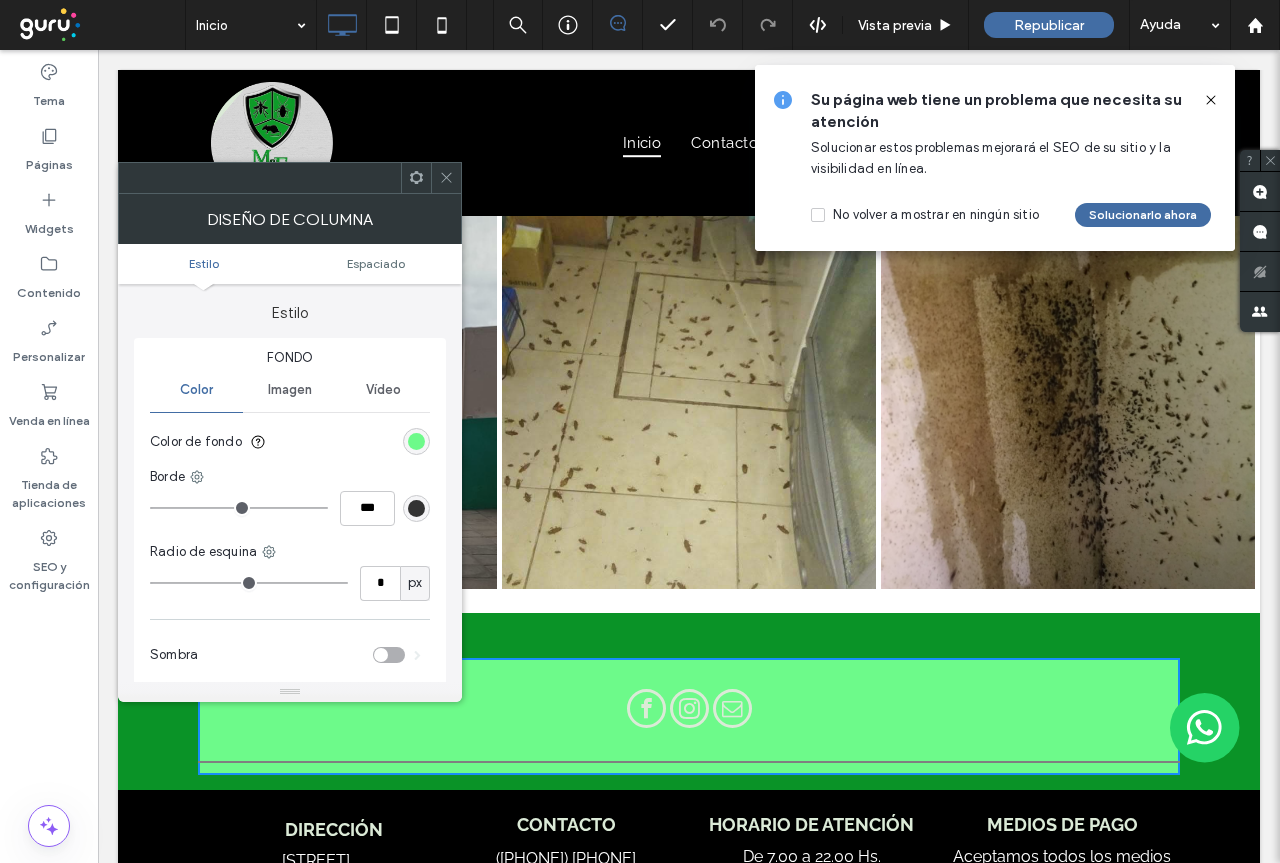 click at bounding box center (416, 441) 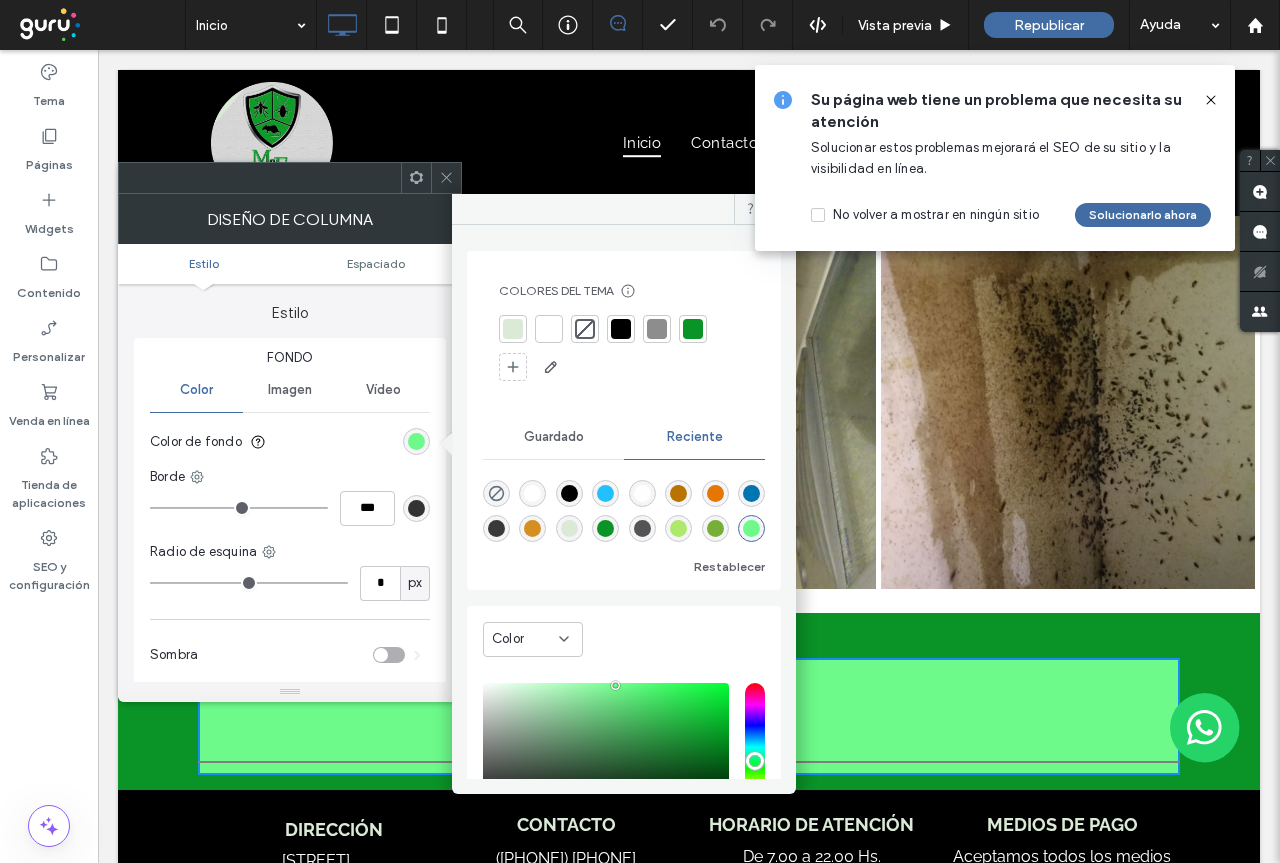 click at bounding box center (569, 528) 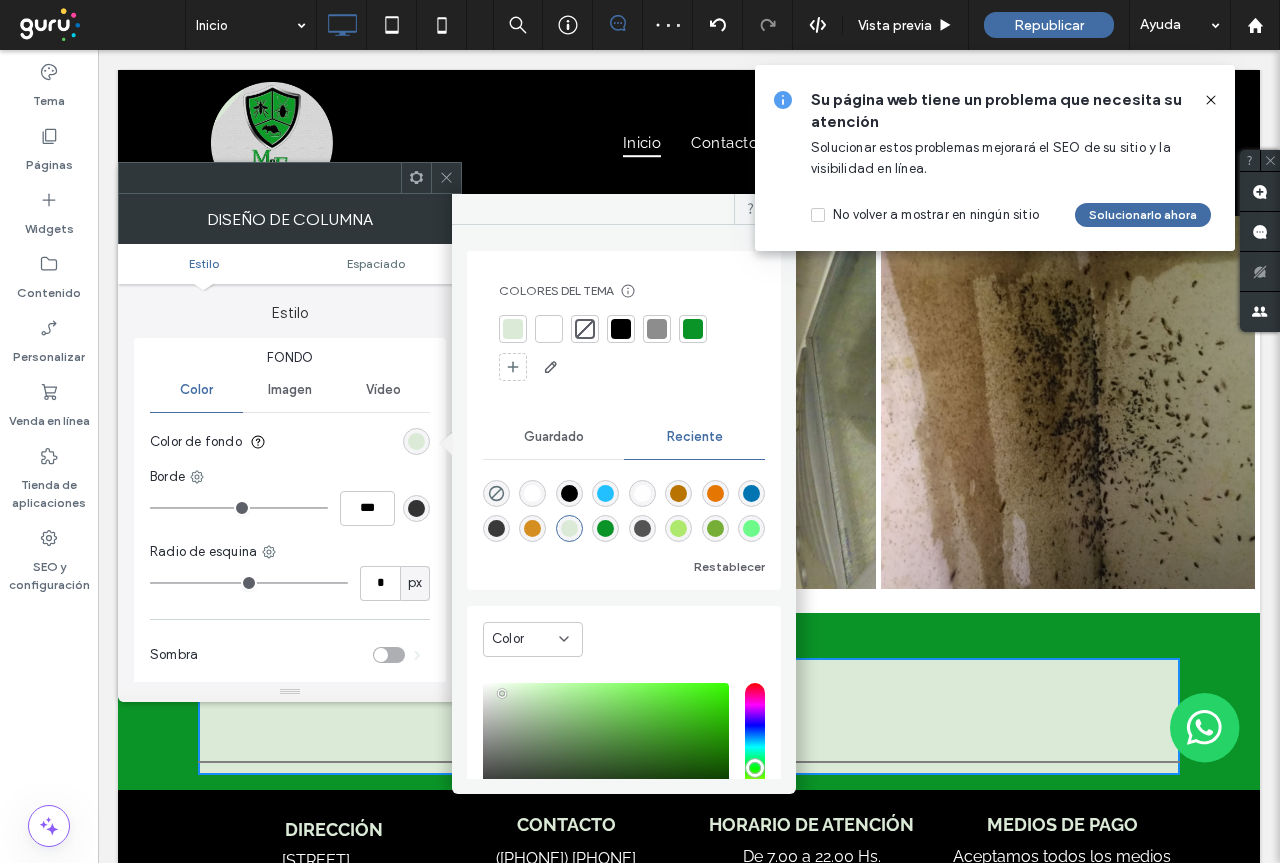 click at bounding box center (606, 747) 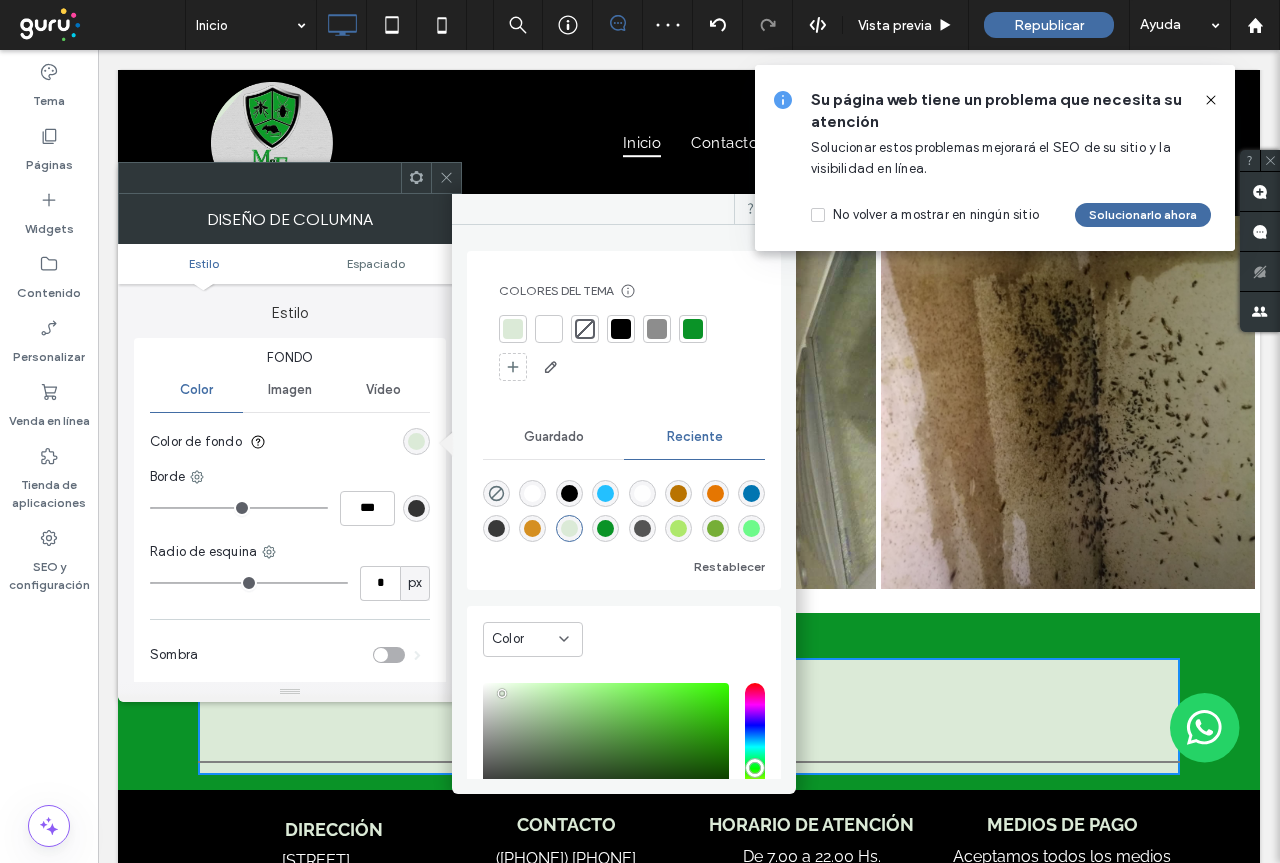 type on "*******" 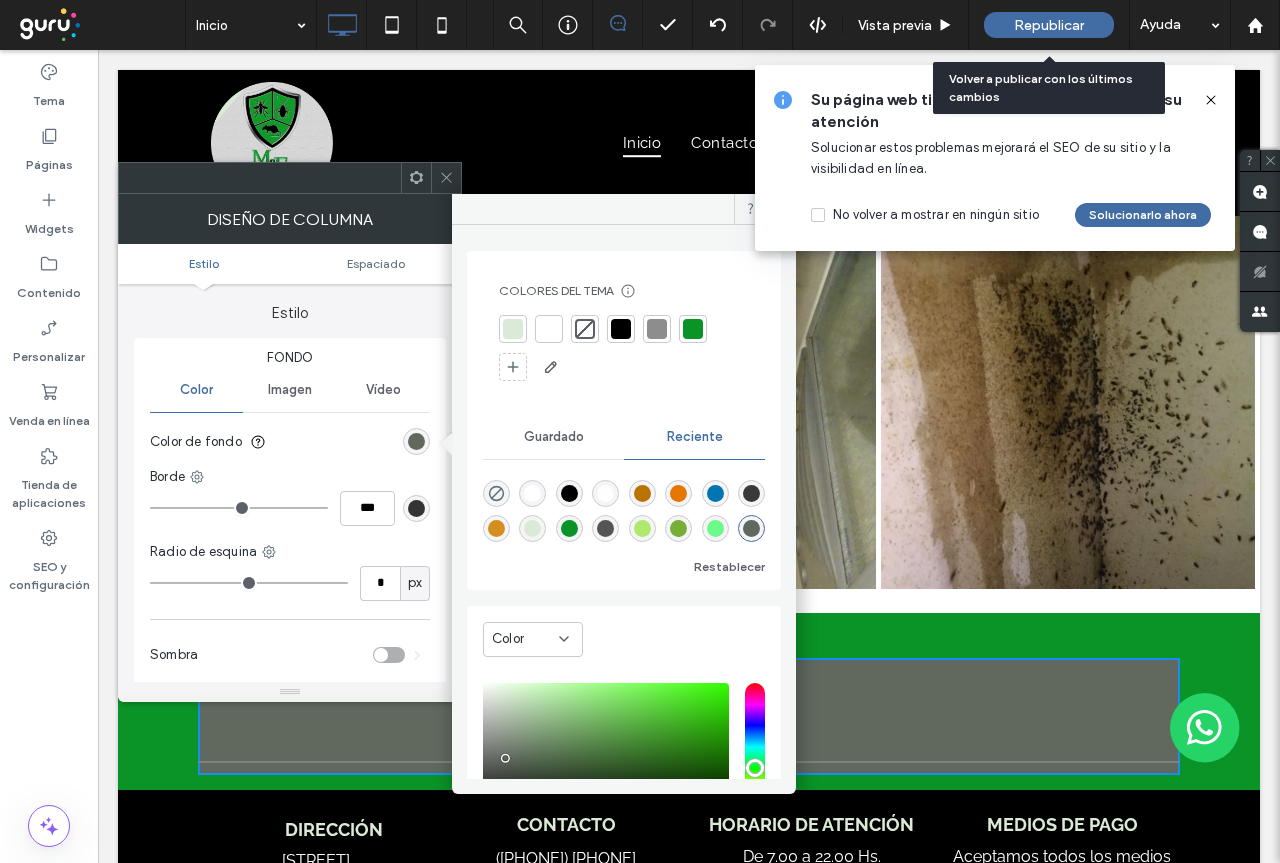 click on "Republicar" at bounding box center [1049, 25] 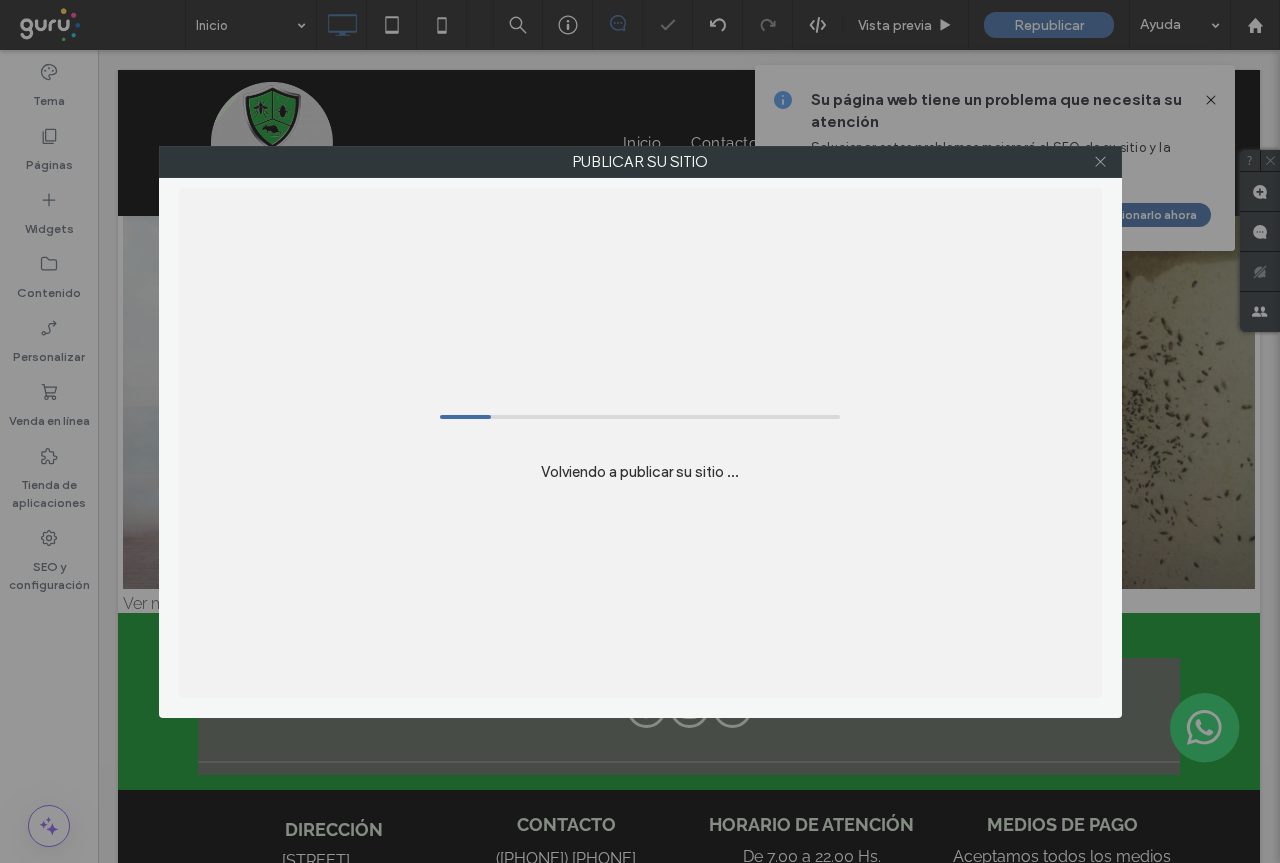 click 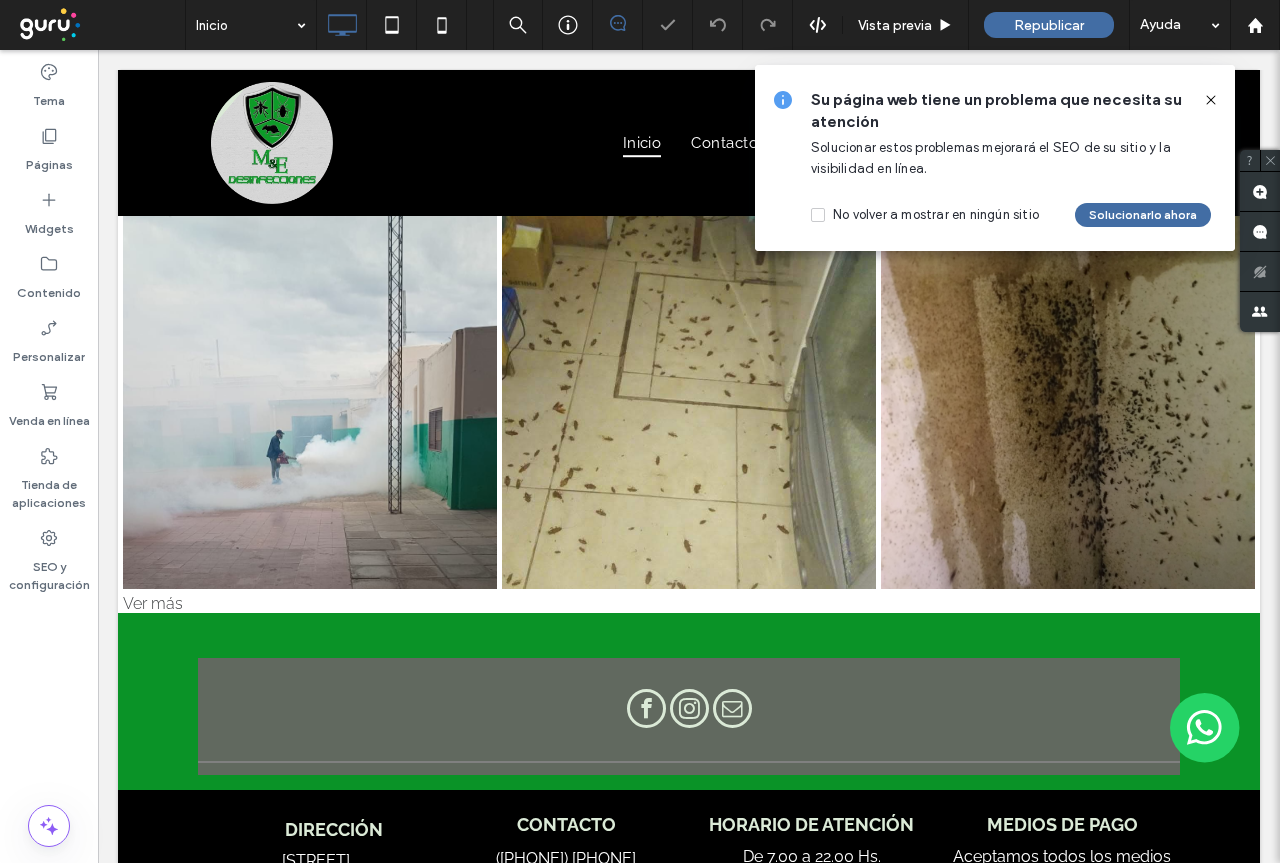 drag, startPoint x: 1212, startPoint y: 98, endPoint x: 727, endPoint y: 176, distance: 491.23212 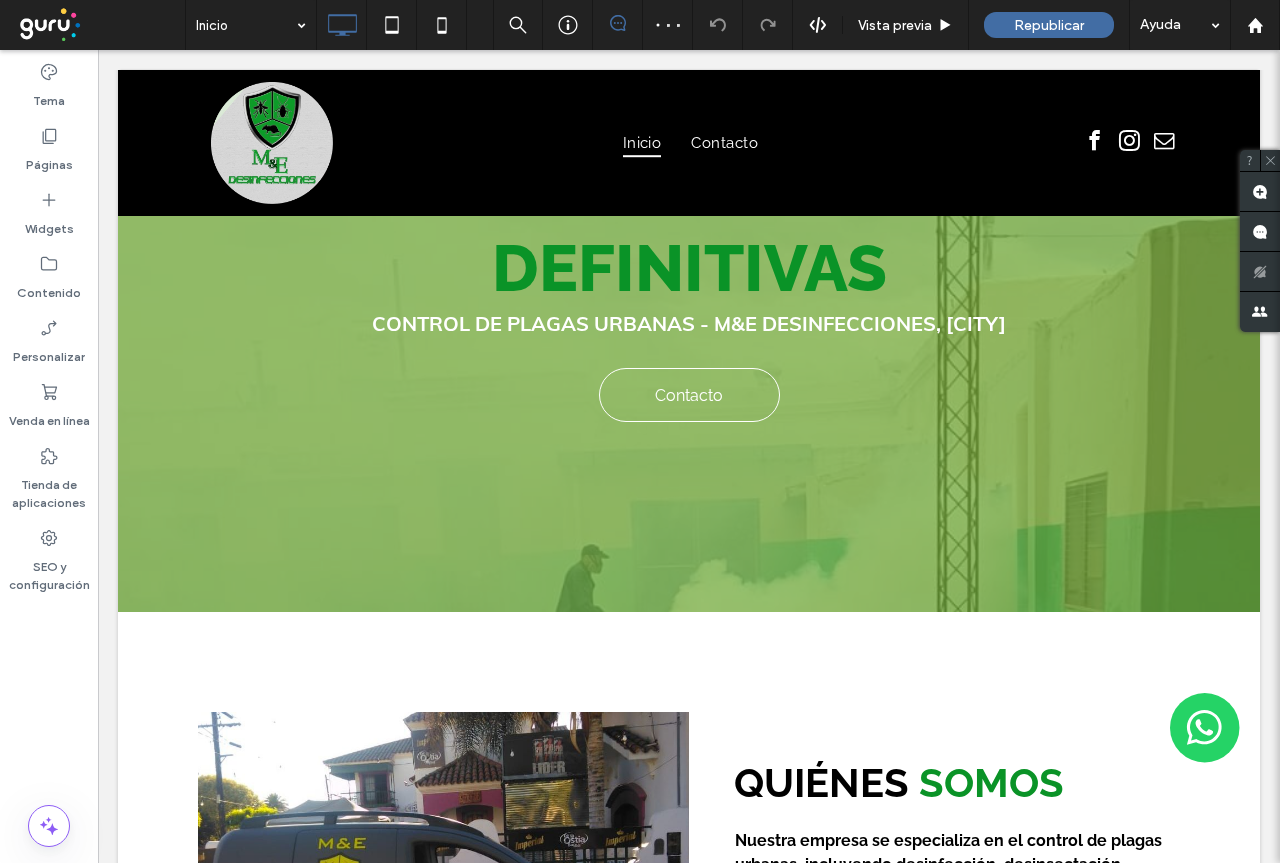 scroll, scrollTop: 0, scrollLeft: 0, axis: both 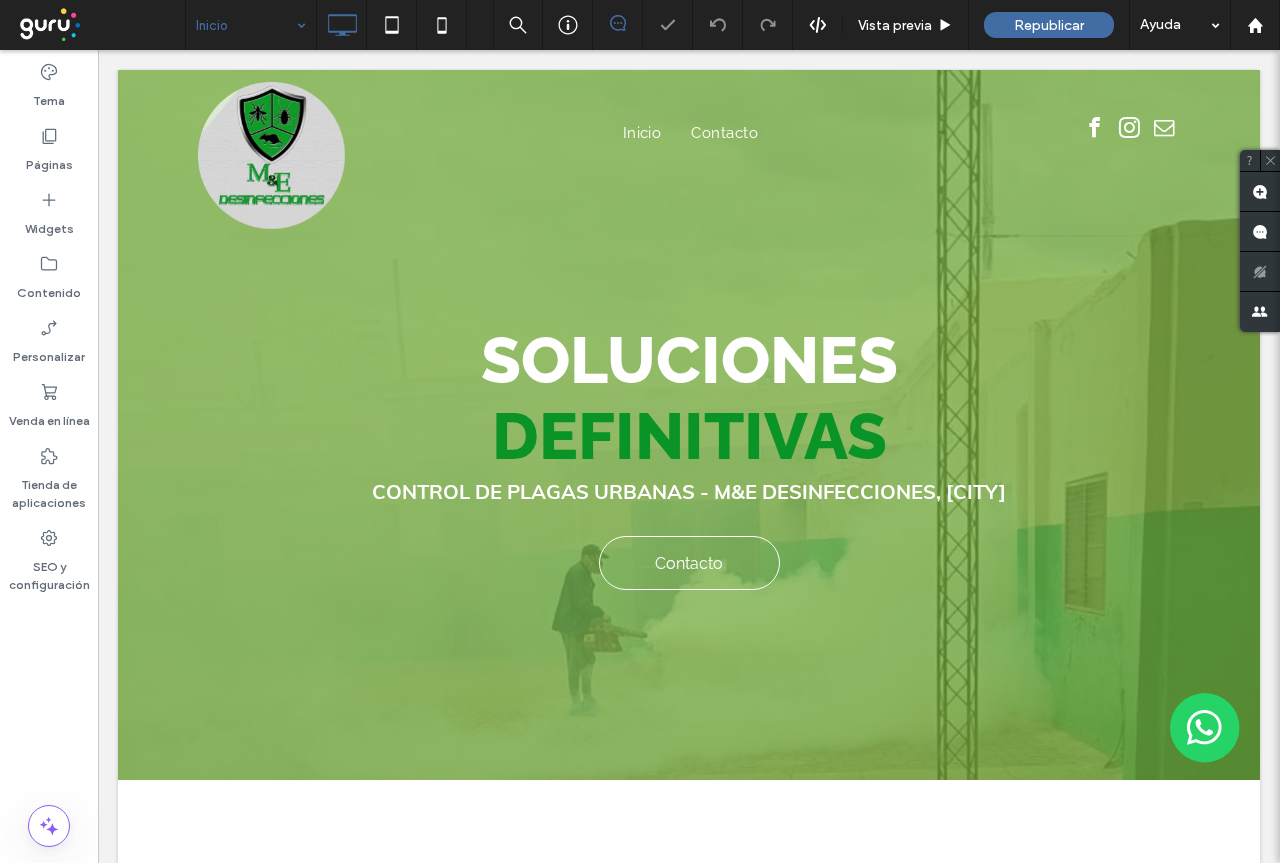 click at bounding box center [246, 25] 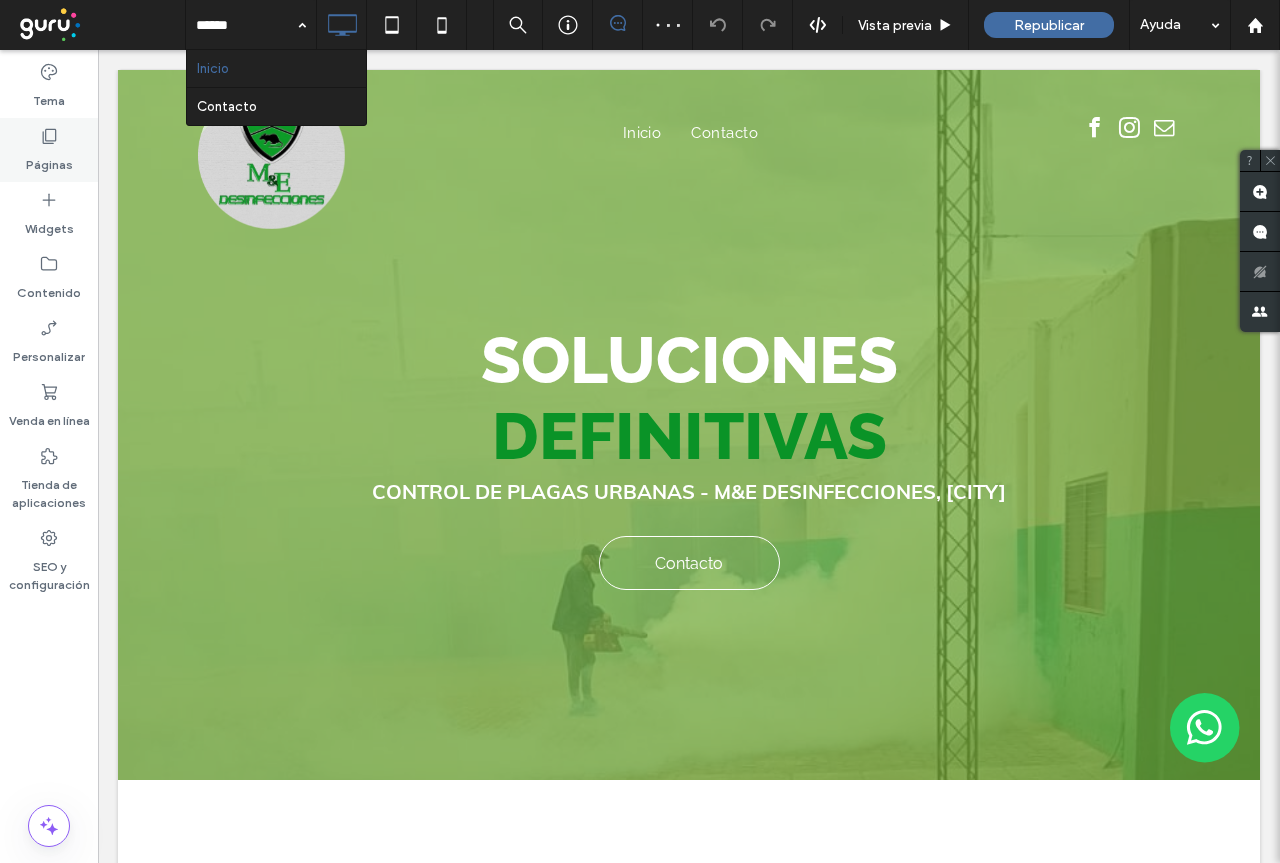 click 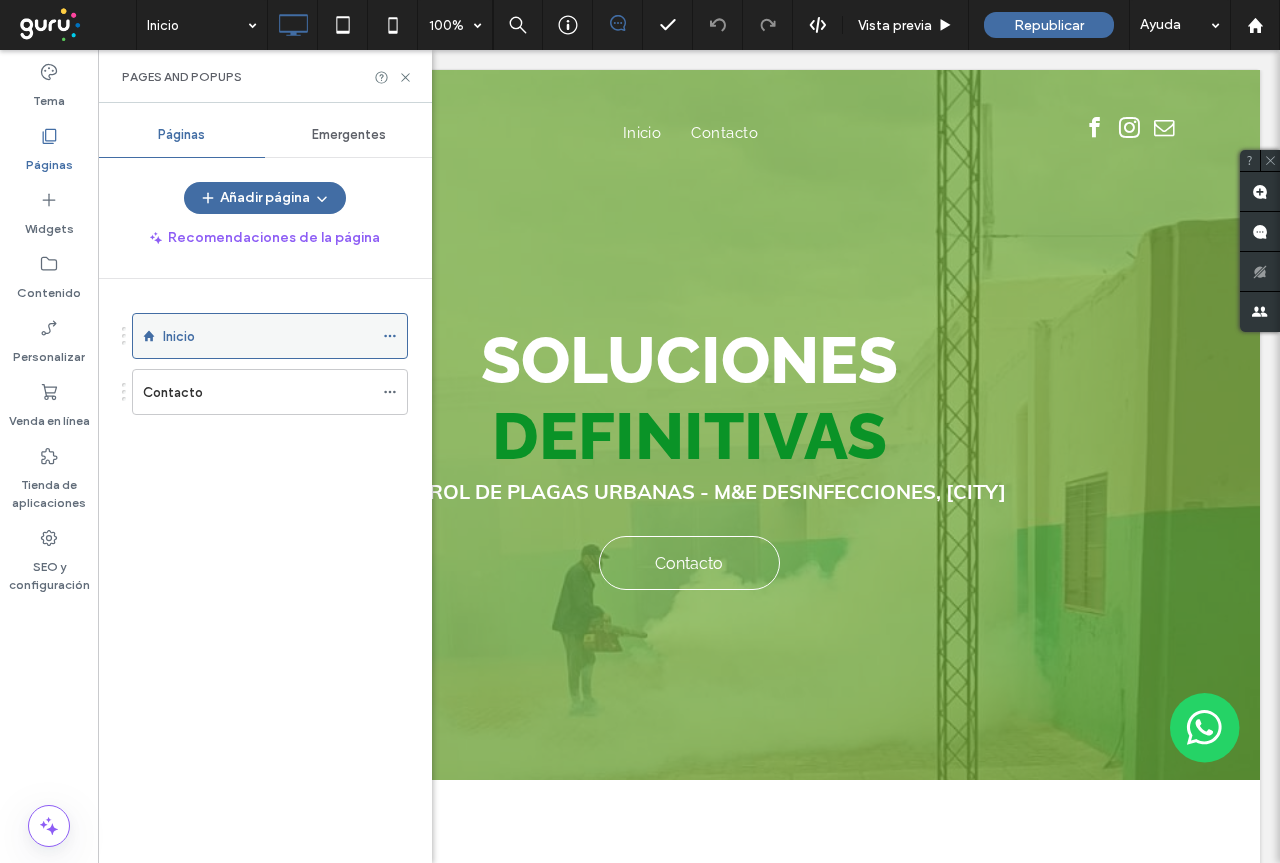 drag, startPoint x: 215, startPoint y: 350, endPoint x: 176, endPoint y: 339, distance: 40.5216 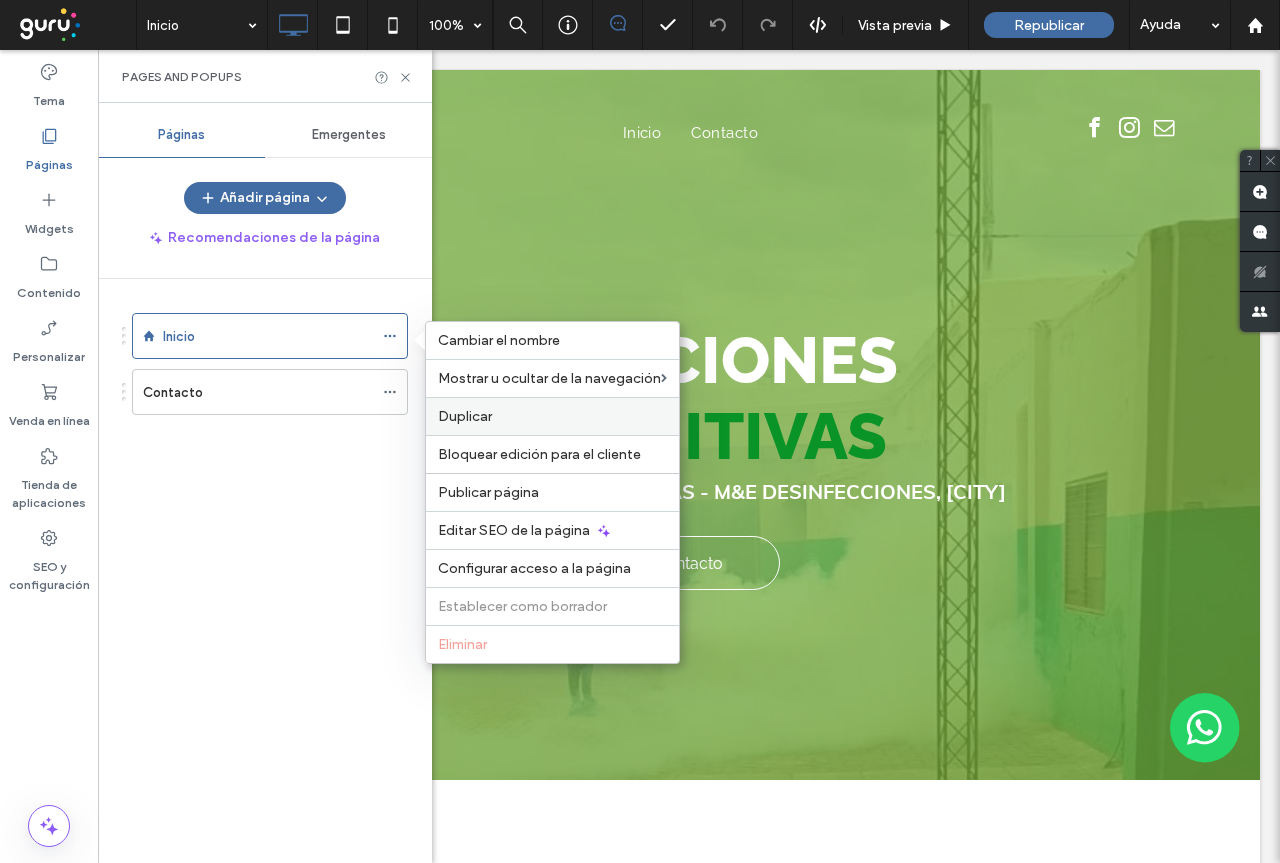 click on "Duplicar" at bounding box center (465, 416) 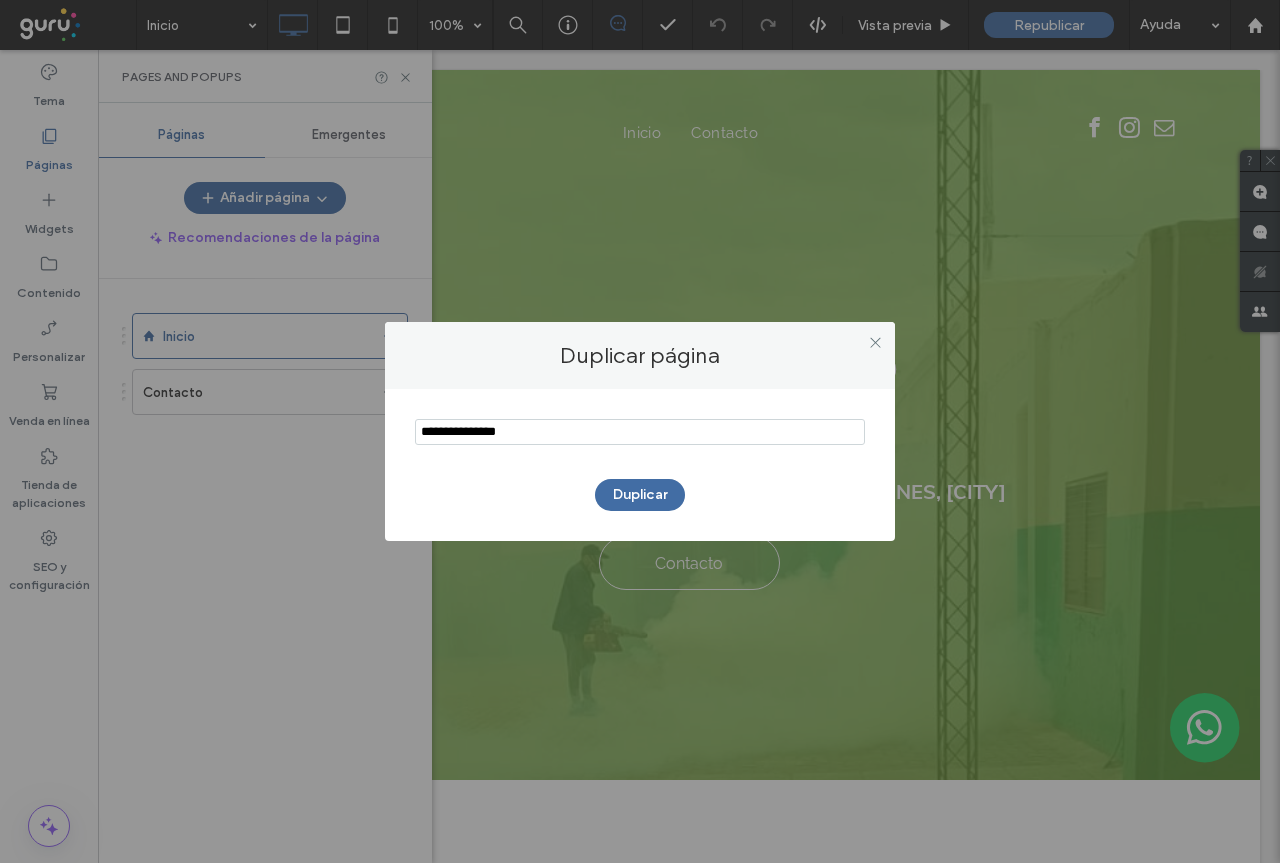 drag, startPoint x: 580, startPoint y: 430, endPoint x: 410, endPoint y: 437, distance: 170.14406 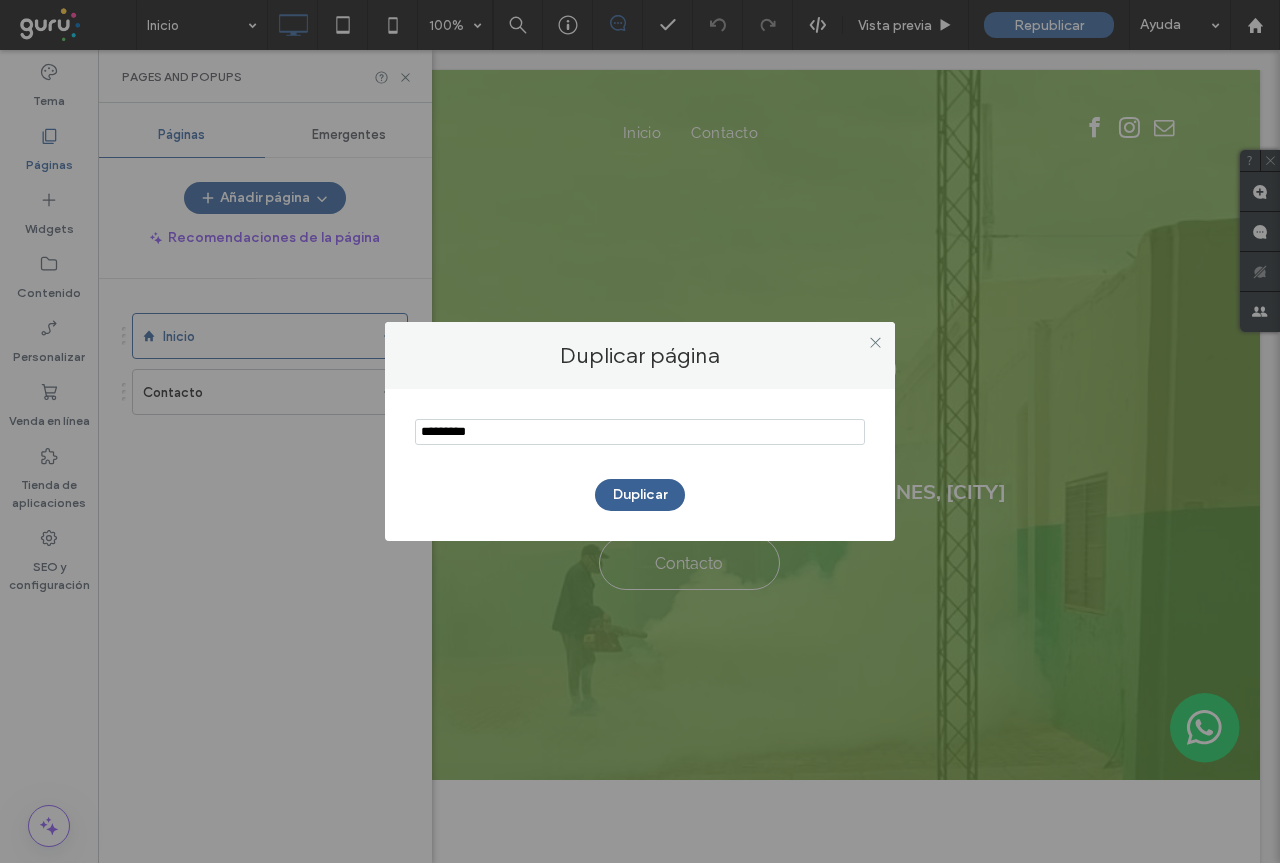 type on "*********" 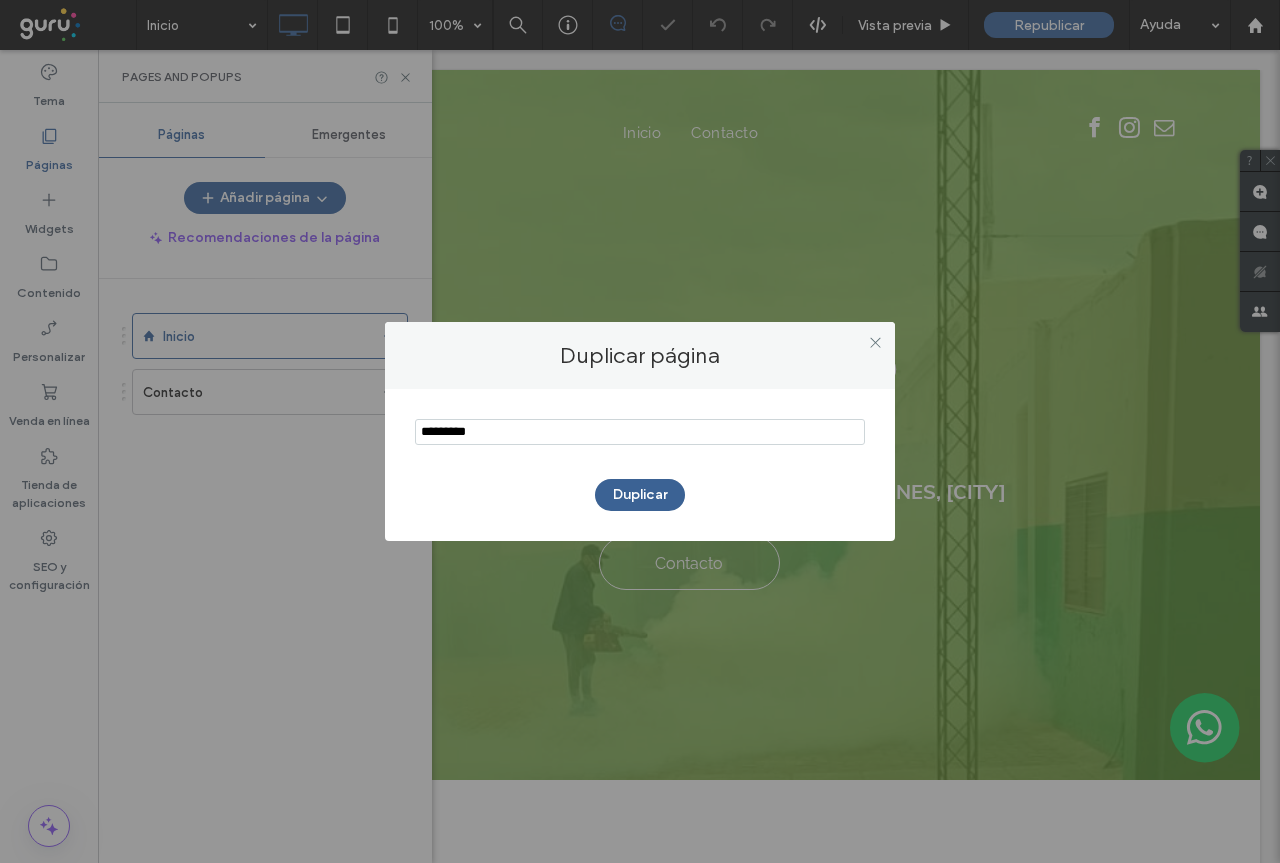 click at bounding box center (0, 0) 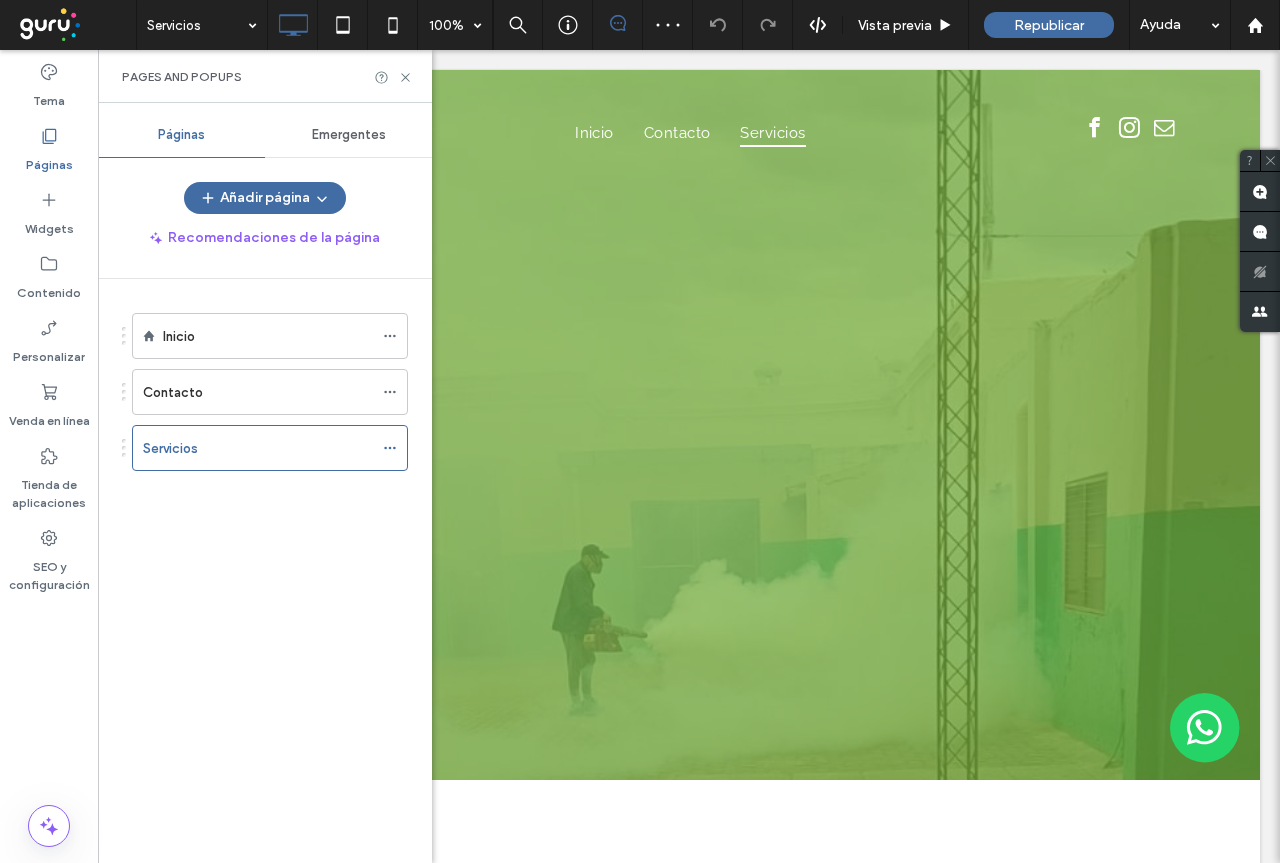 scroll, scrollTop: 0, scrollLeft: 0, axis: both 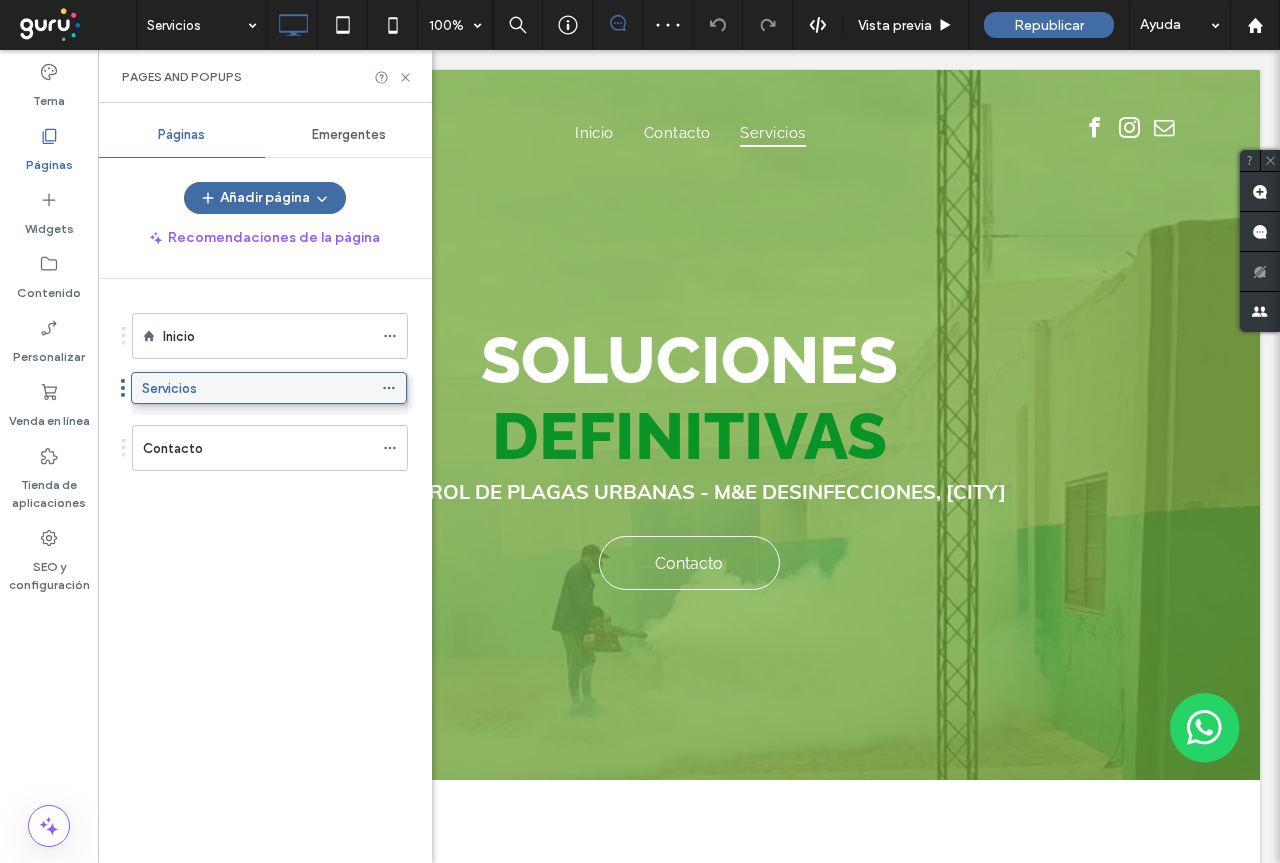 drag, startPoint x: 331, startPoint y: 427, endPoint x: 326, endPoint y: 390, distance: 37.336308 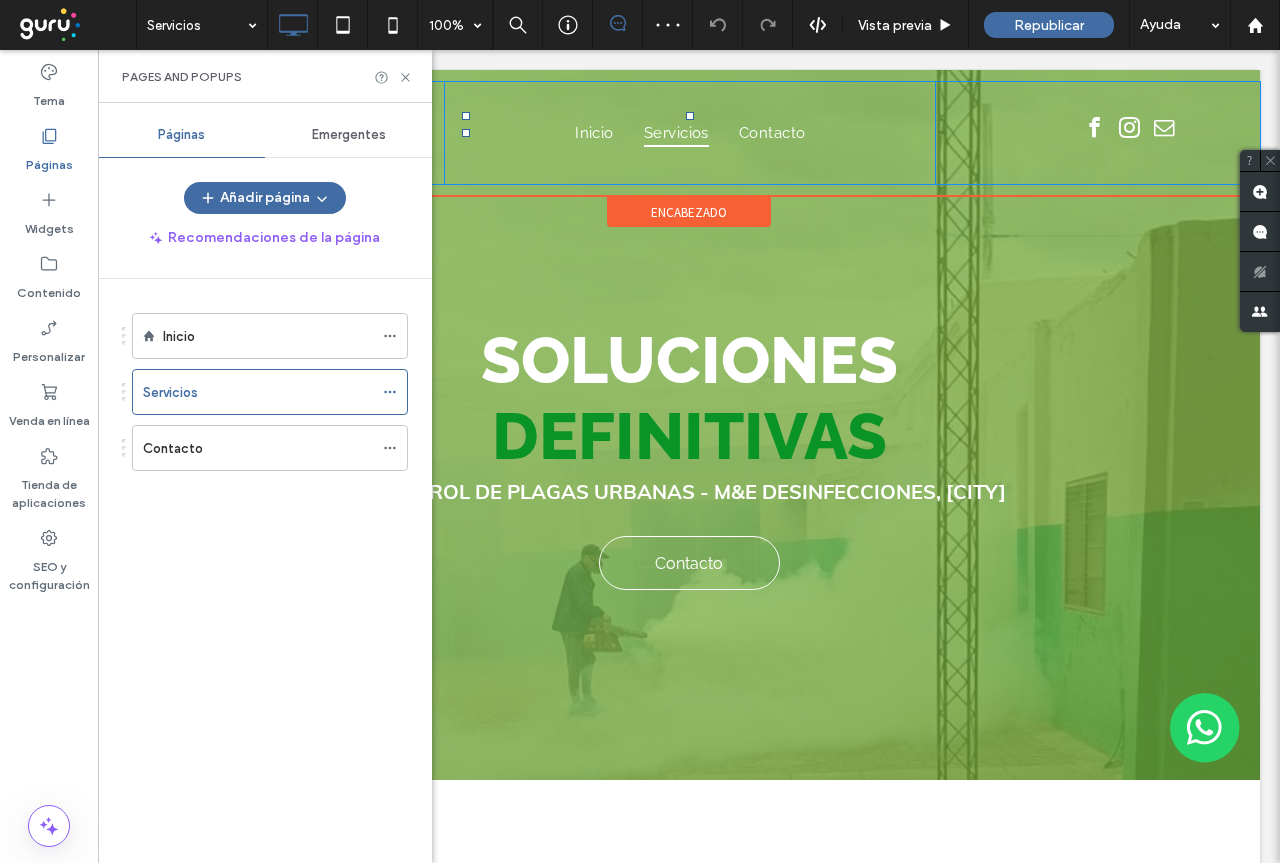 click on "Servicios" at bounding box center [676, 133] 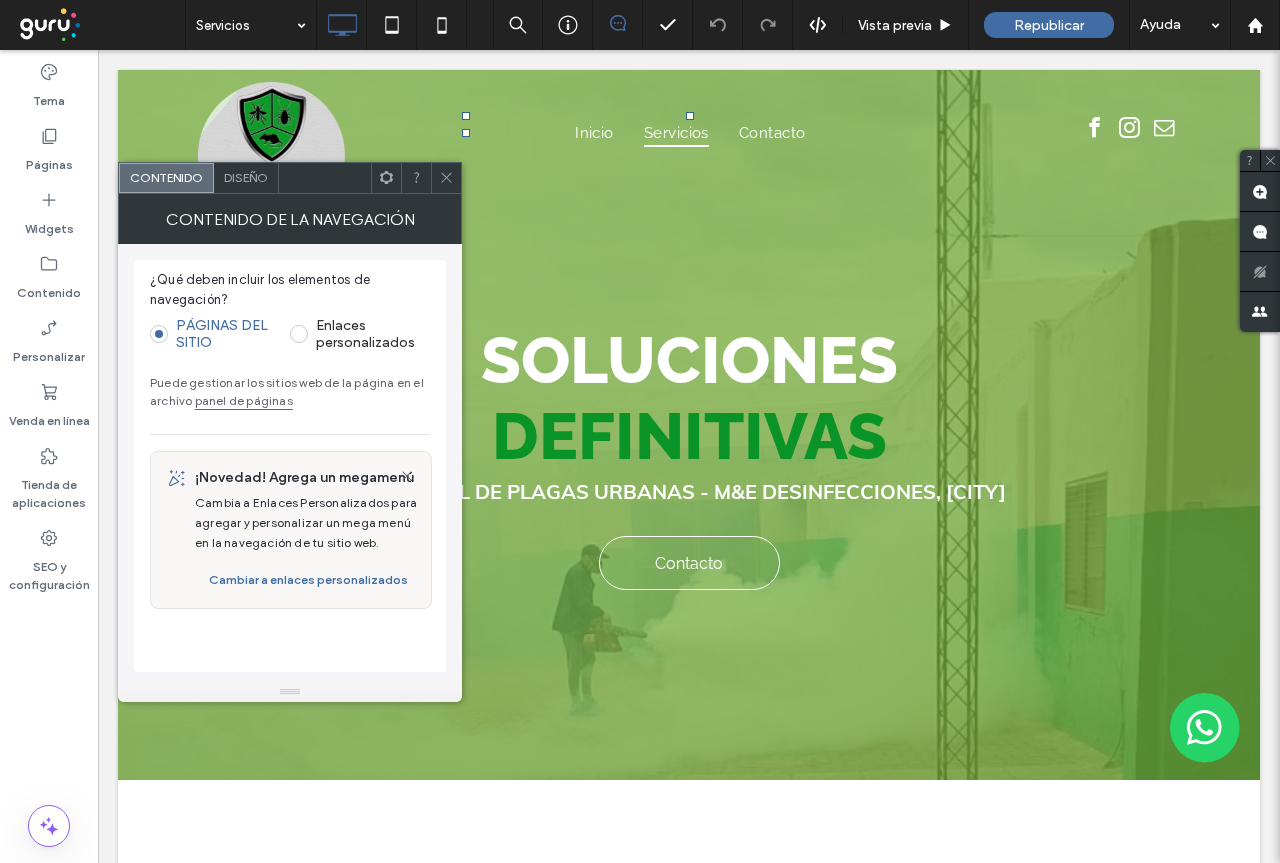 click 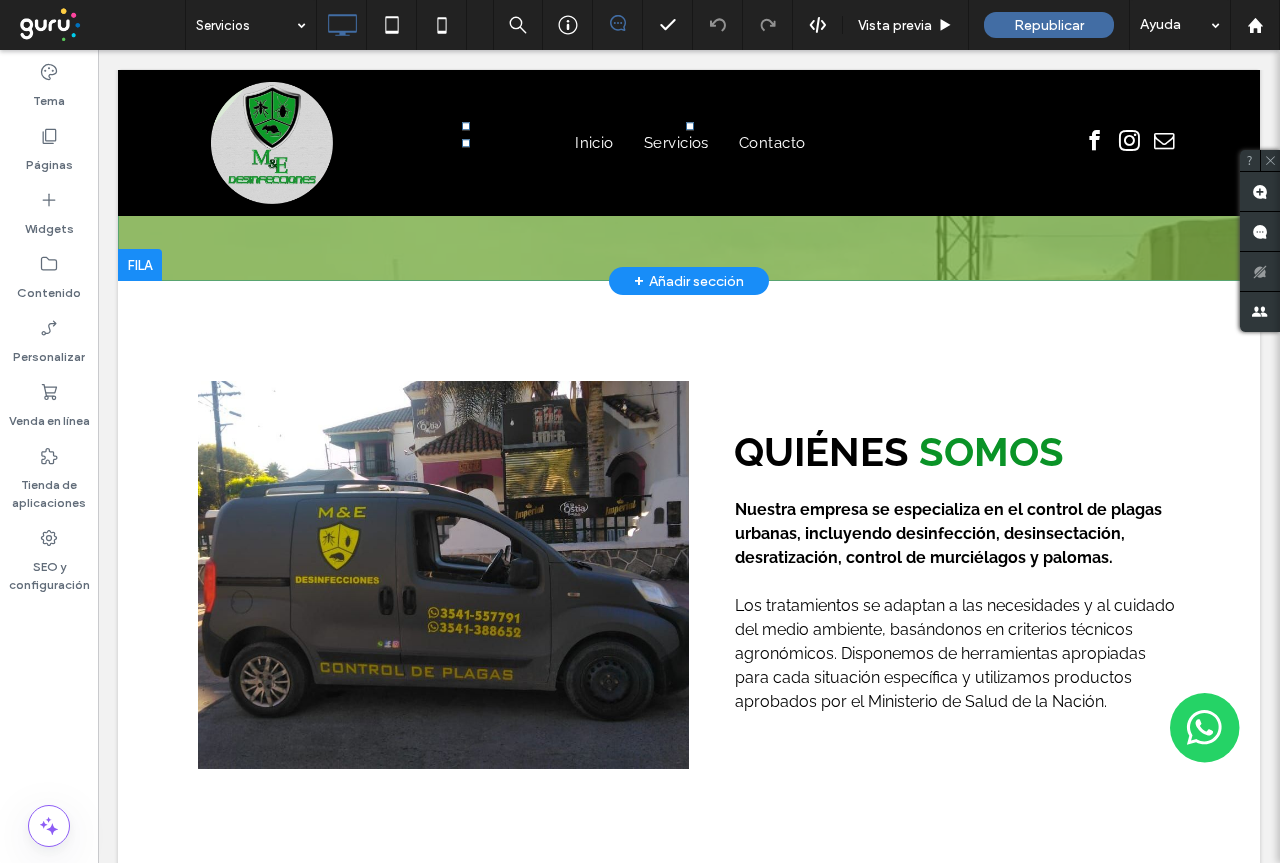 scroll, scrollTop: 500, scrollLeft: 0, axis: vertical 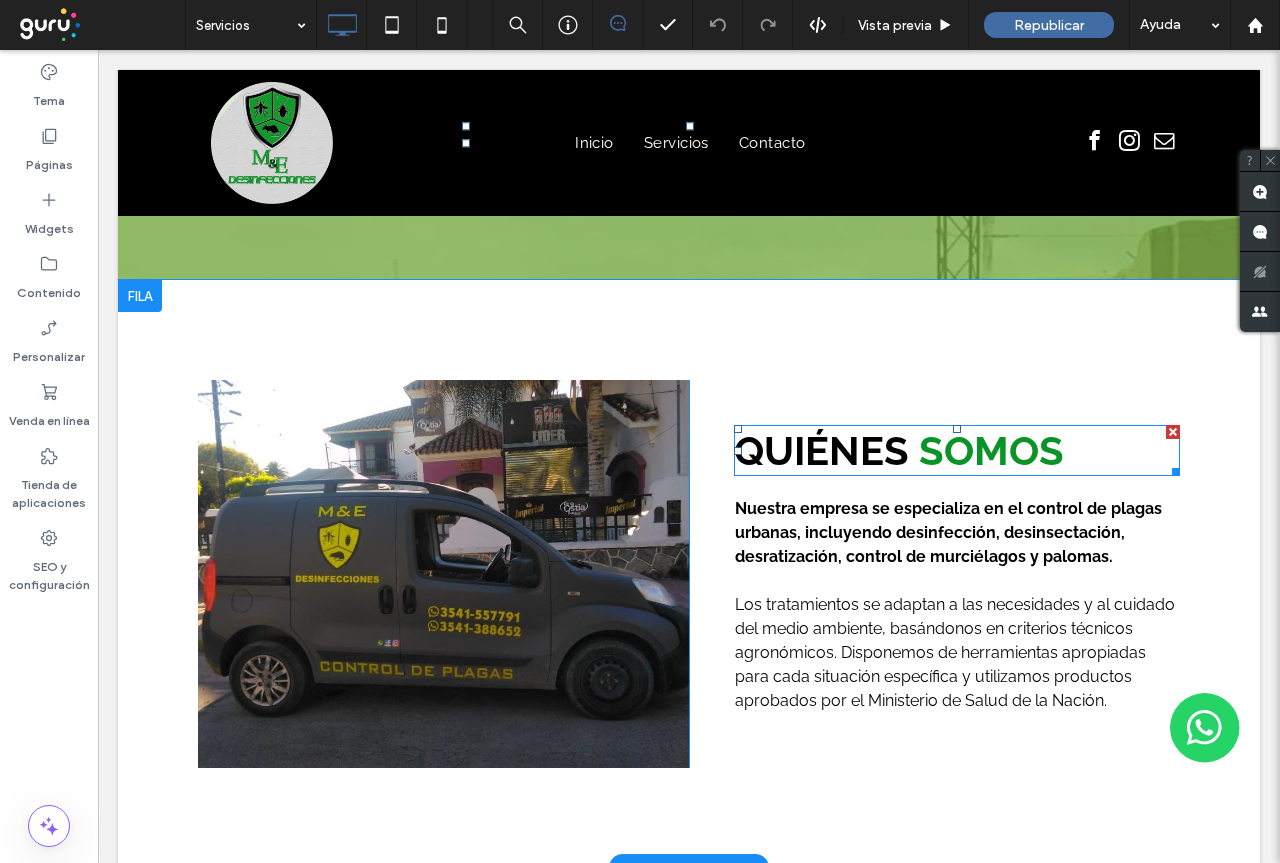 click on "QUIÉNES
SOMOS" at bounding box center [957, 450] 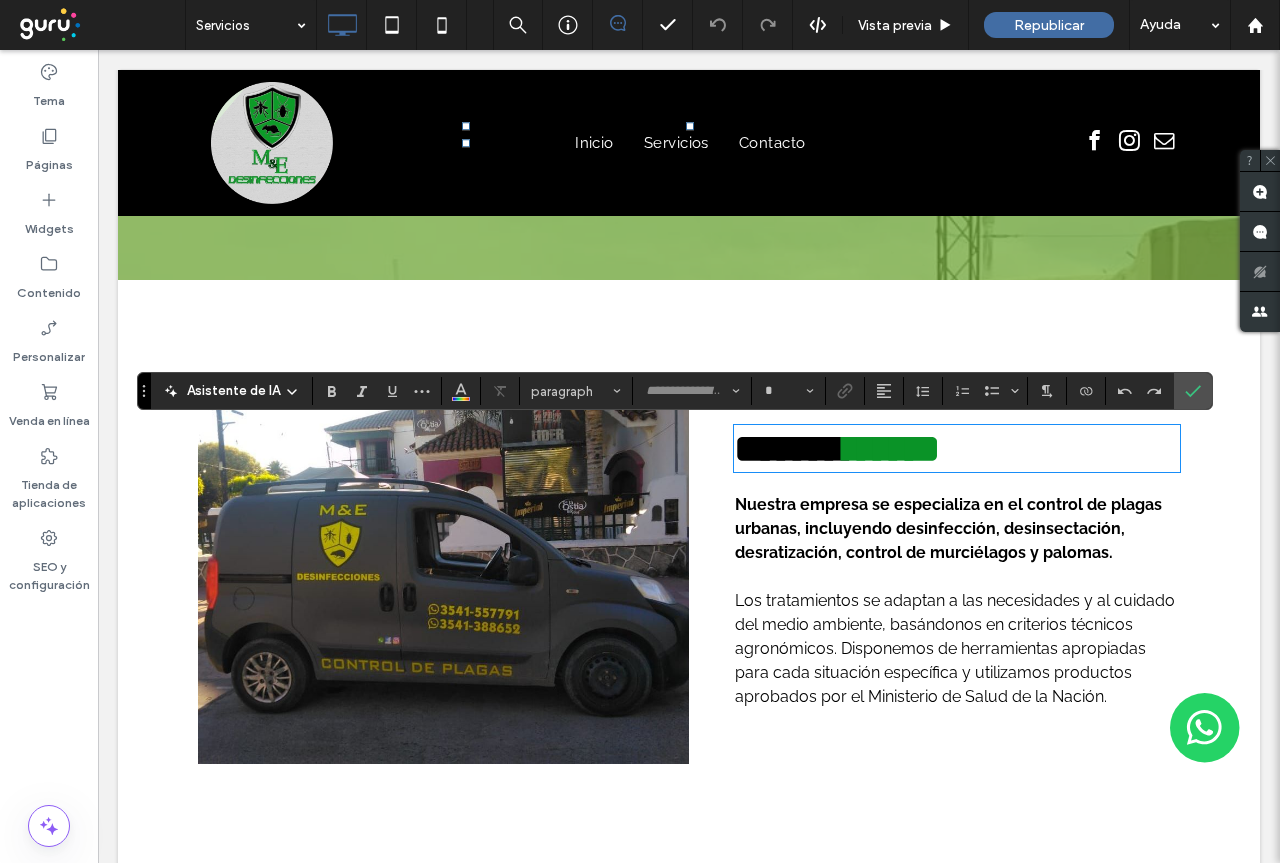 type on "*******" 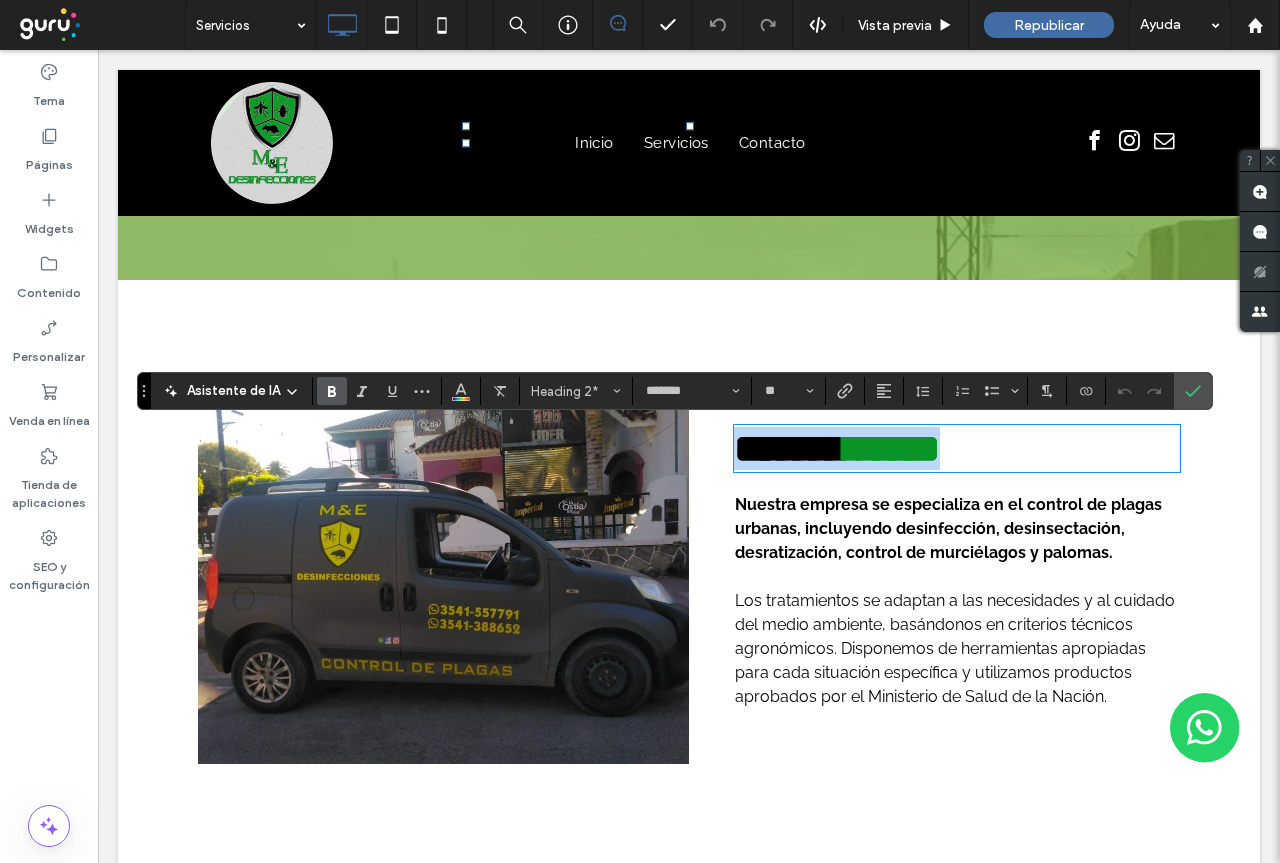 type 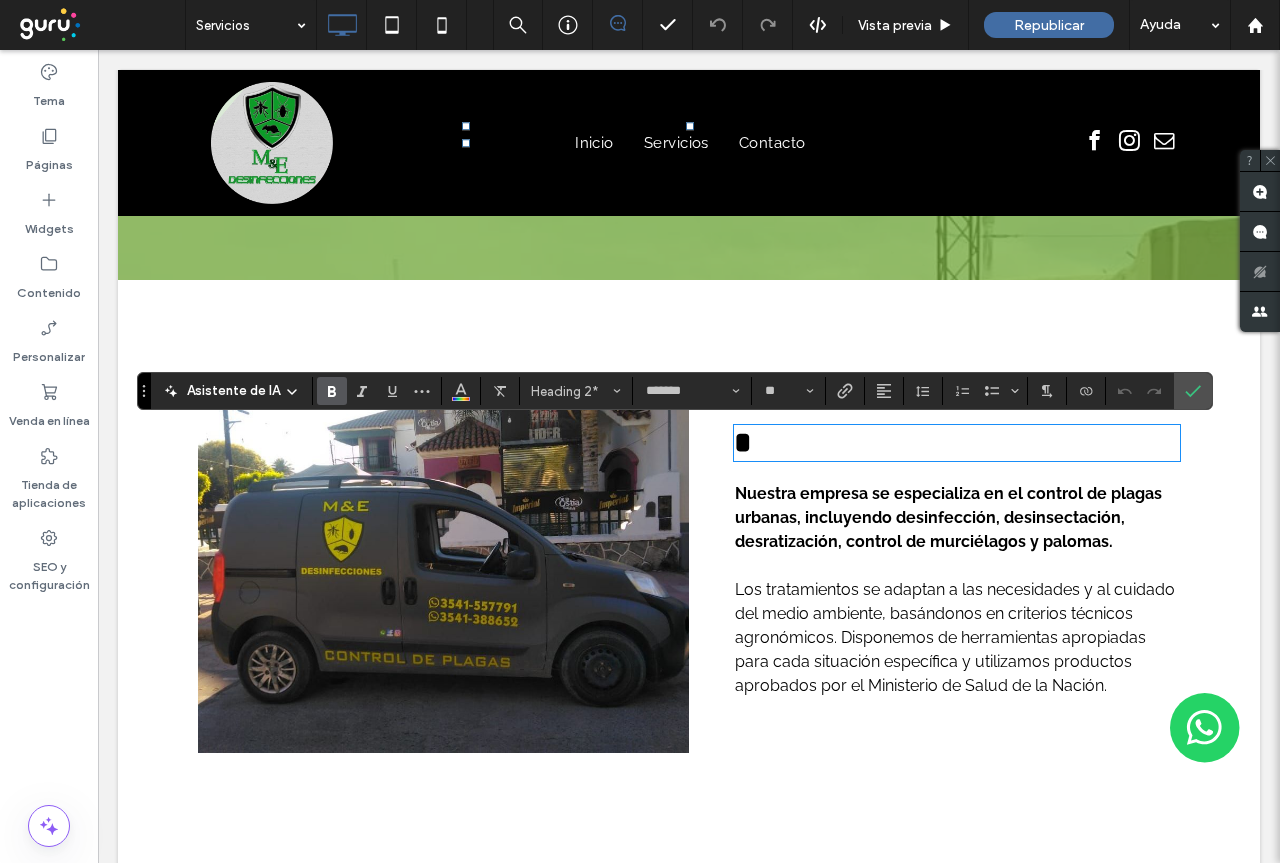 type on "**" 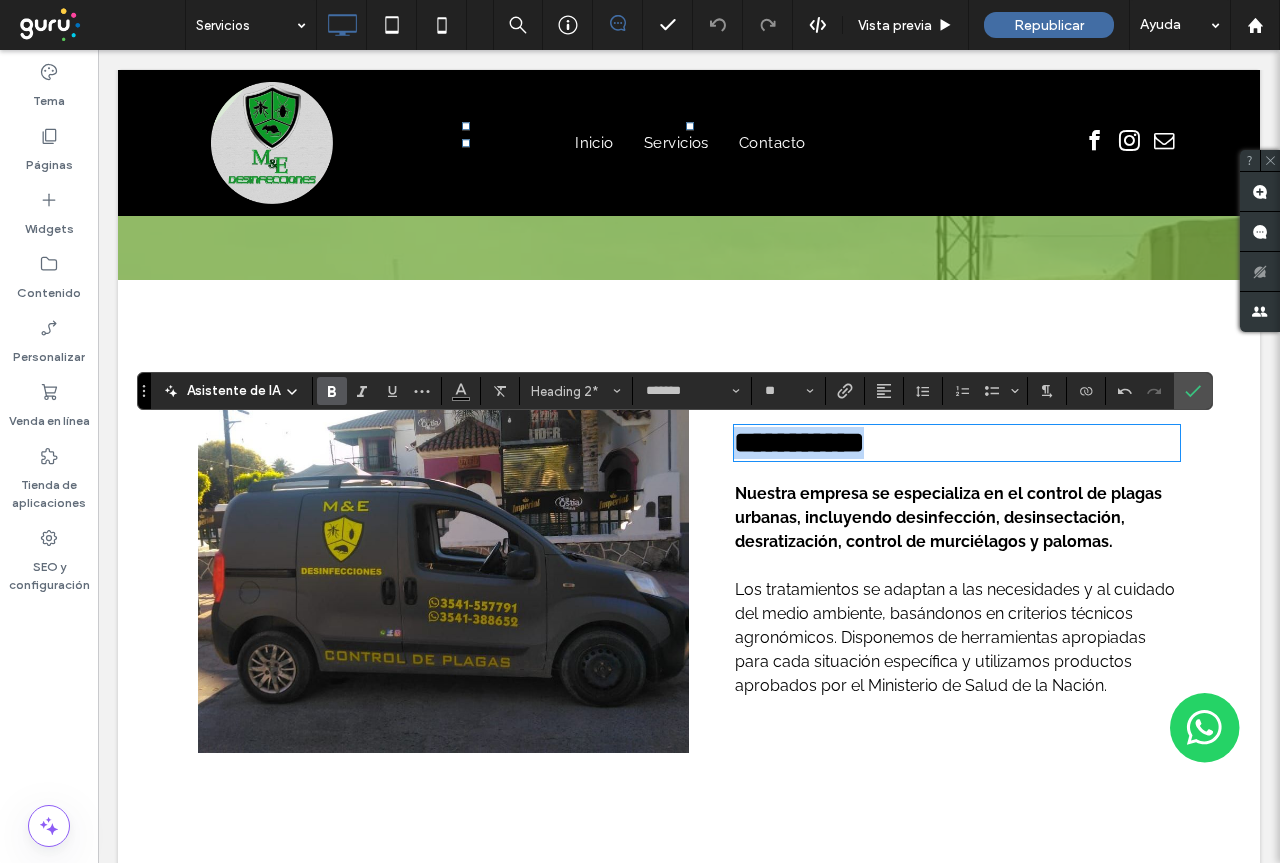 drag, startPoint x: 996, startPoint y: 462, endPoint x: 727, endPoint y: 466, distance: 269.02972 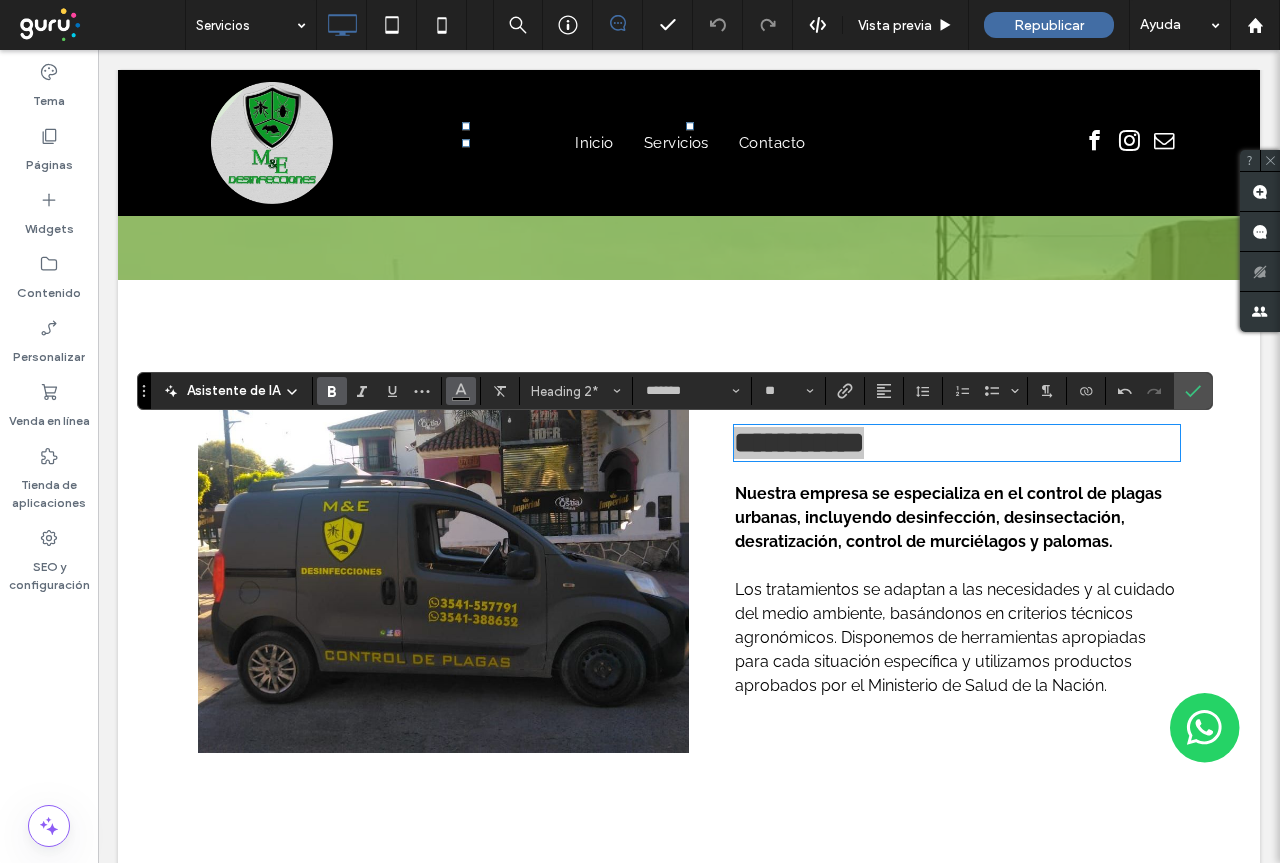 drag, startPoint x: 679, startPoint y: 389, endPoint x: 459, endPoint y: 397, distance: 220.1454 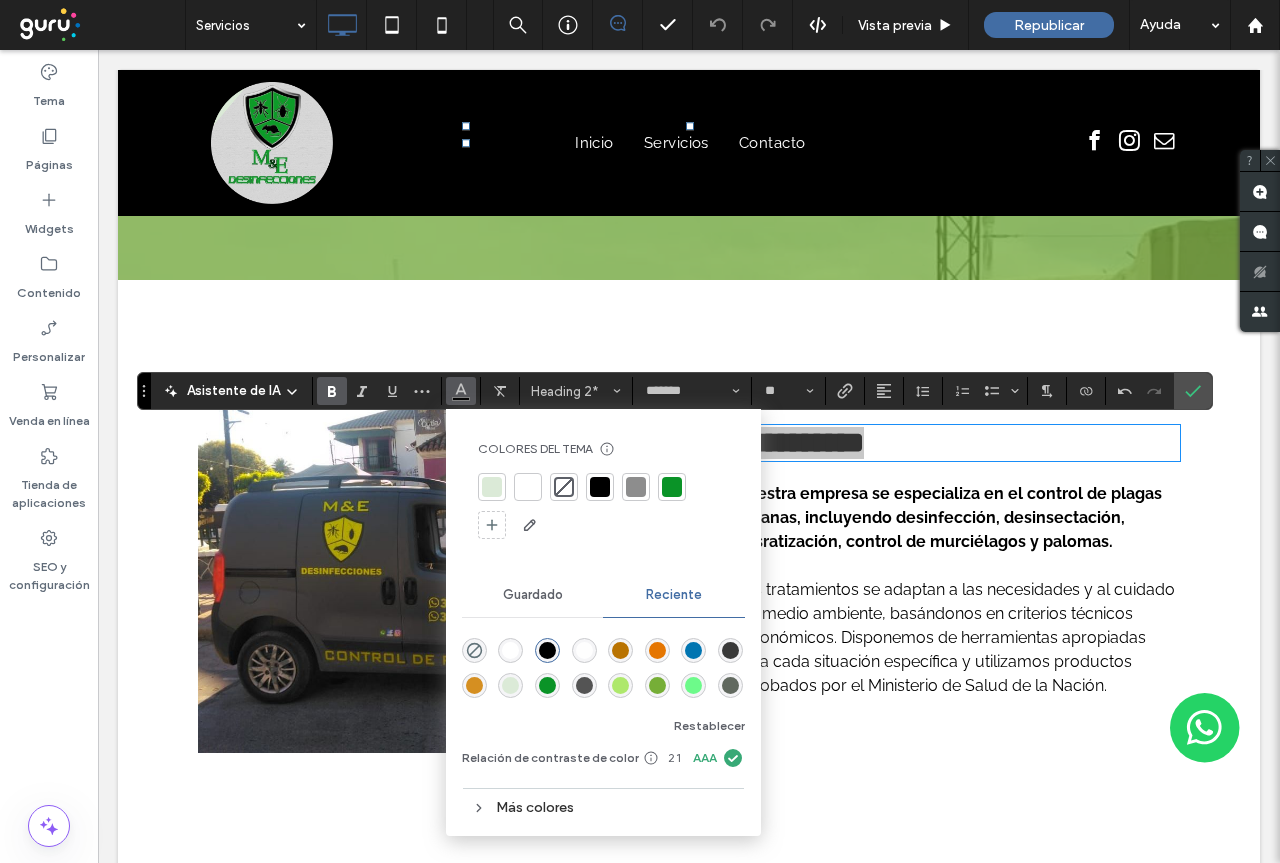 click at bounding box center [672, 487] 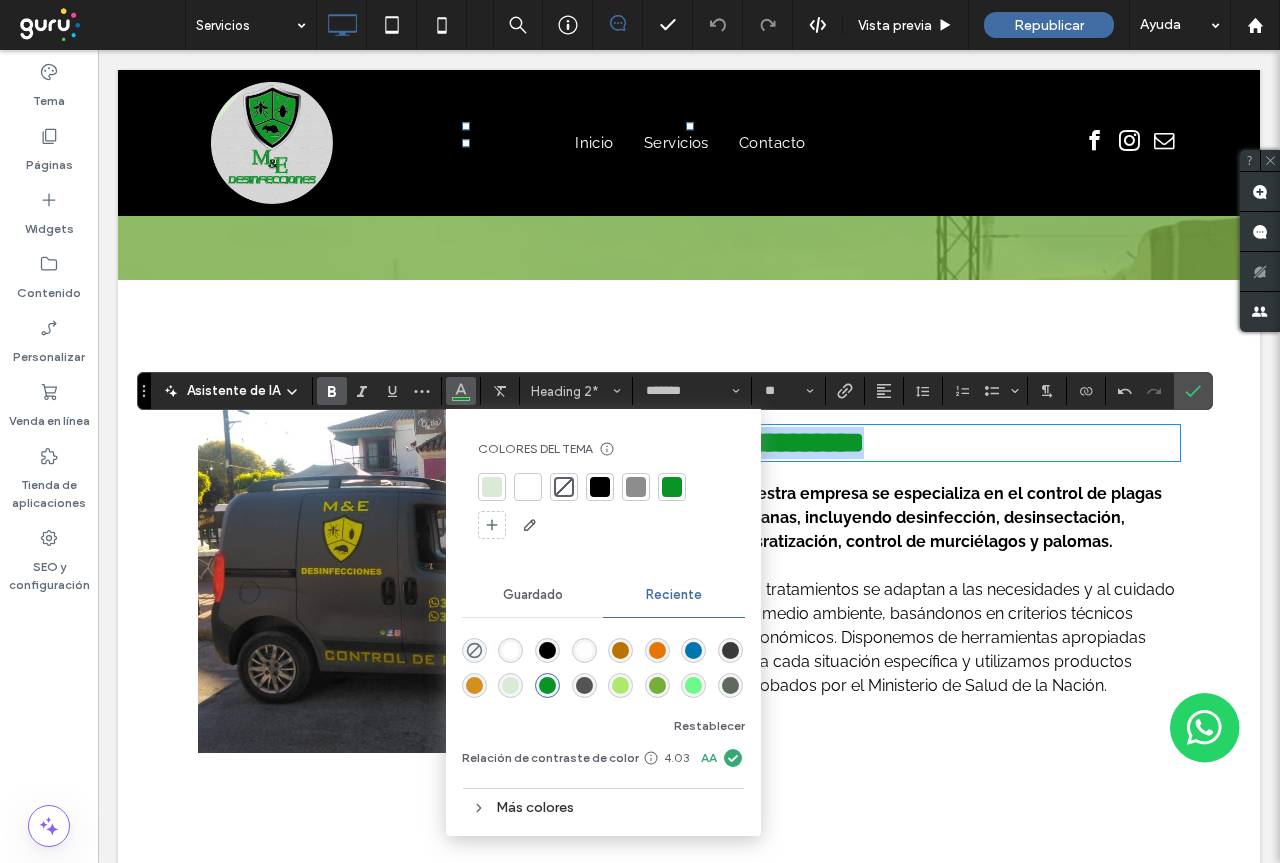 click on "**********" at bounding box center (957, 443) 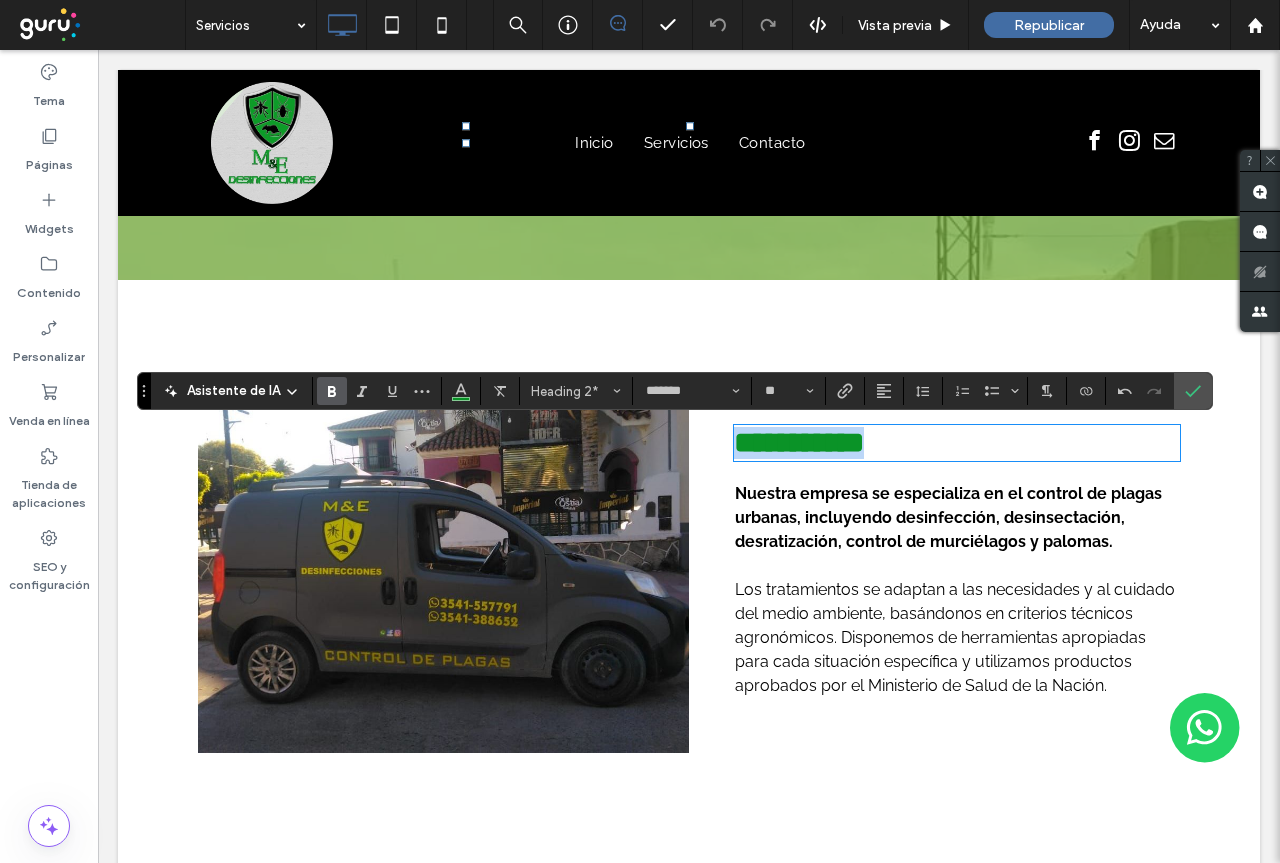 click on "**********" at bounding box center (957, 443) 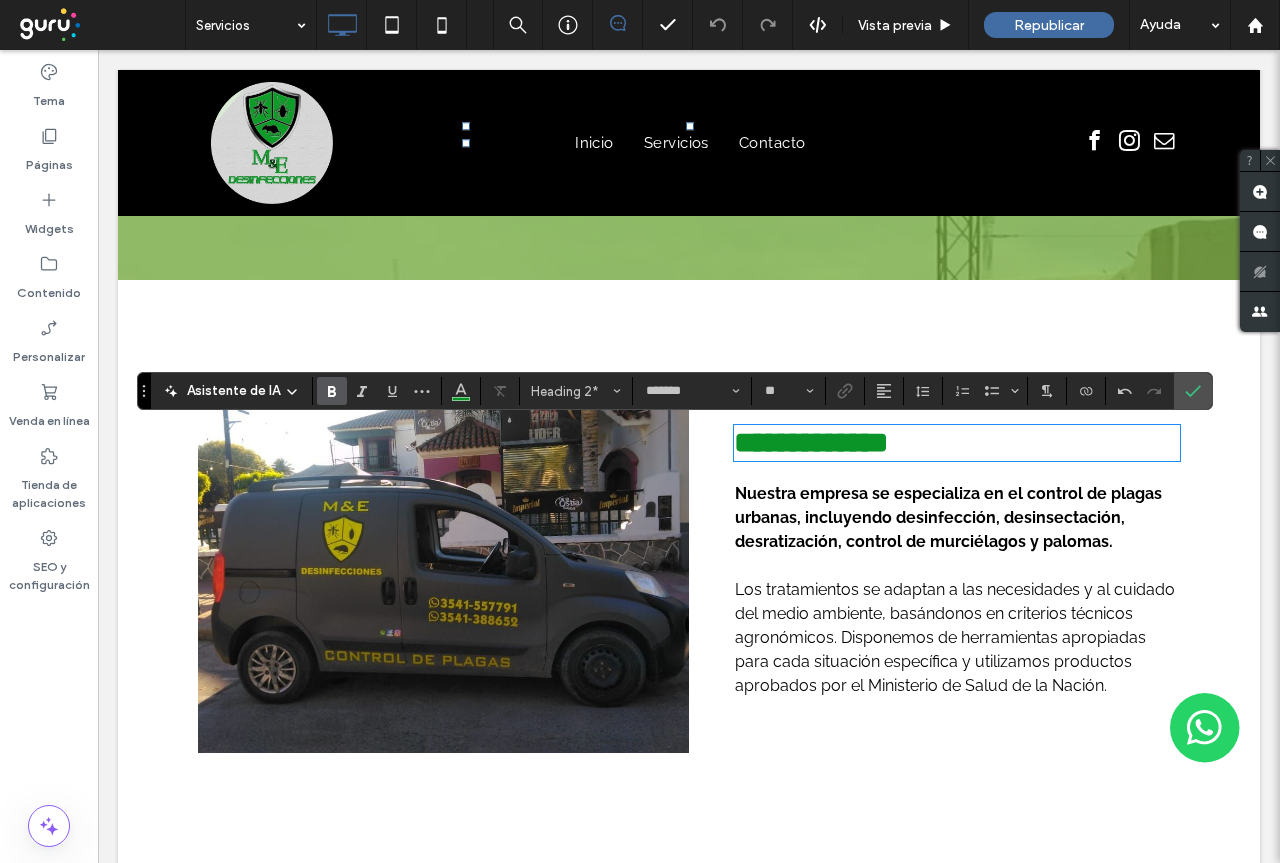 click on "Nuestra empresa se especializa en el control de plagas urbanas, incluyendo desinfección, desinsectación, desratización, control de murciélagos y palomas." at bounding box center (948, 517) 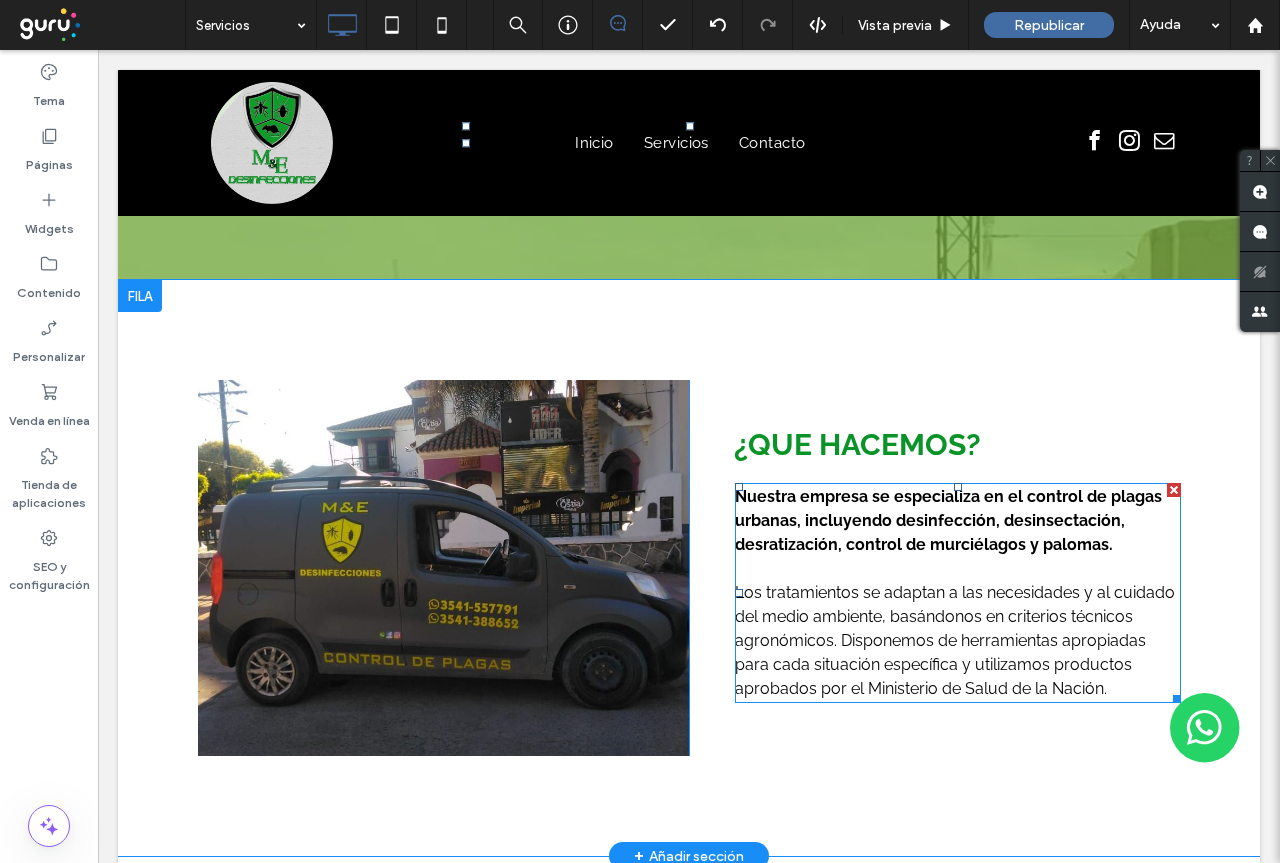 click on "Nuestra empresa se especializa en el control de plagas urbanas, incluyendo desinfección, desinsectación, desratización, control de murciélagos y palomas." at bounding box center (948, 520) 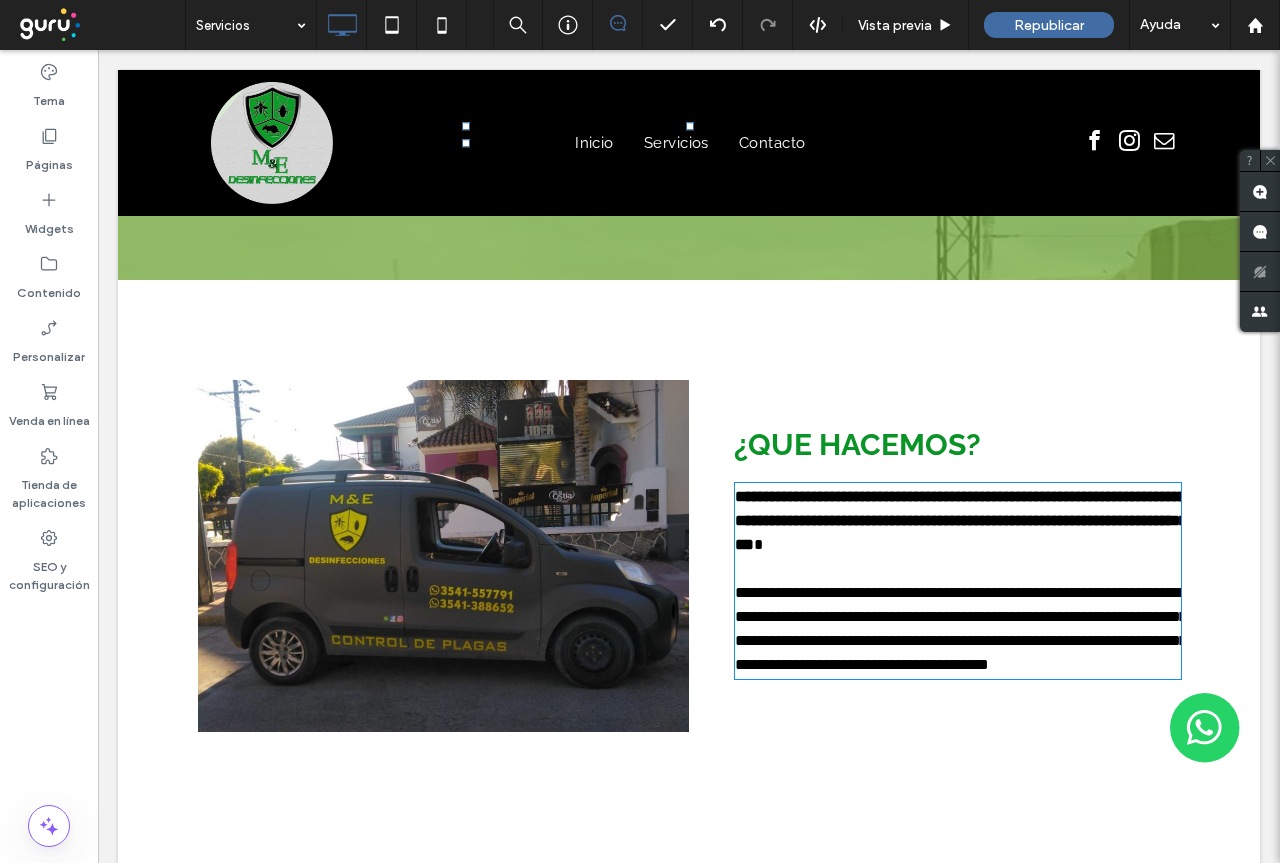 type on "*******" 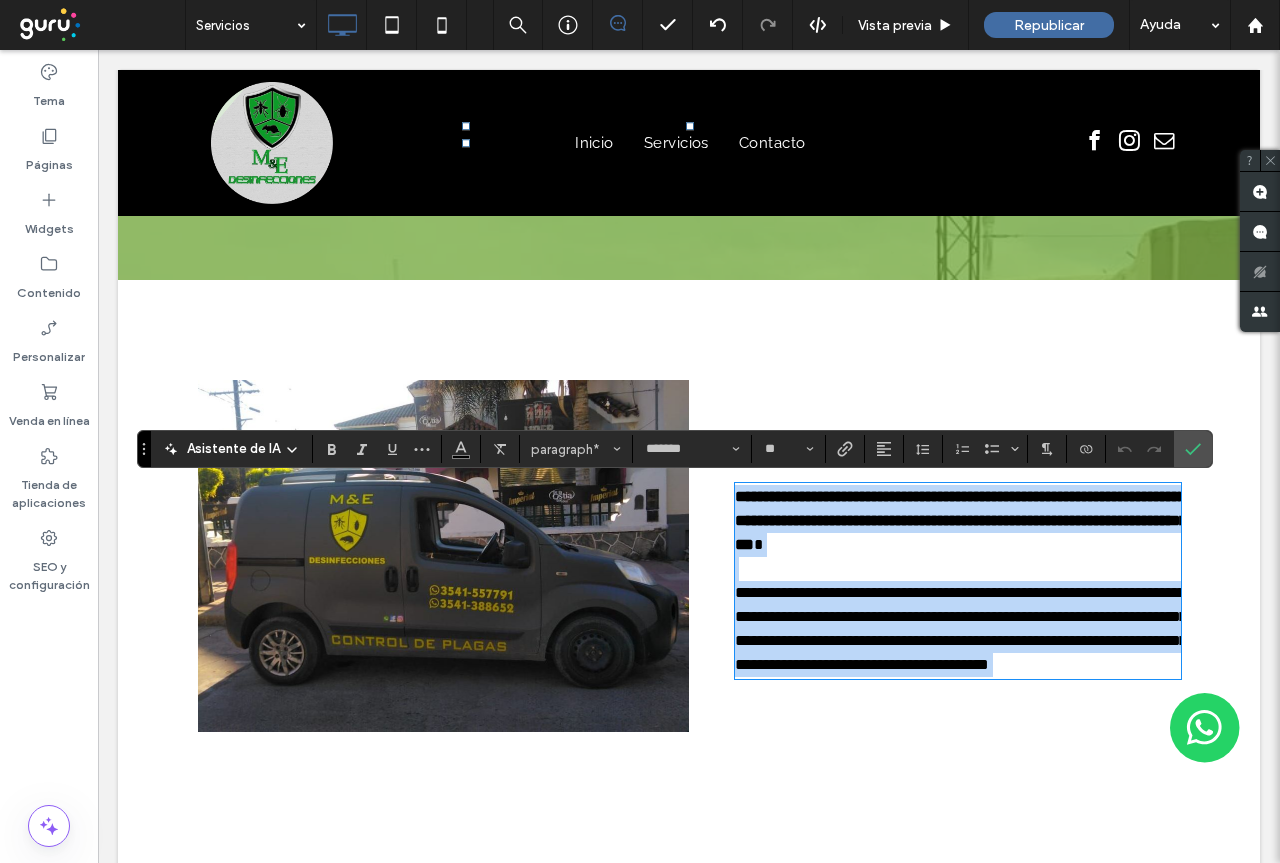 click on "**********" at bounding box center [958, 521] 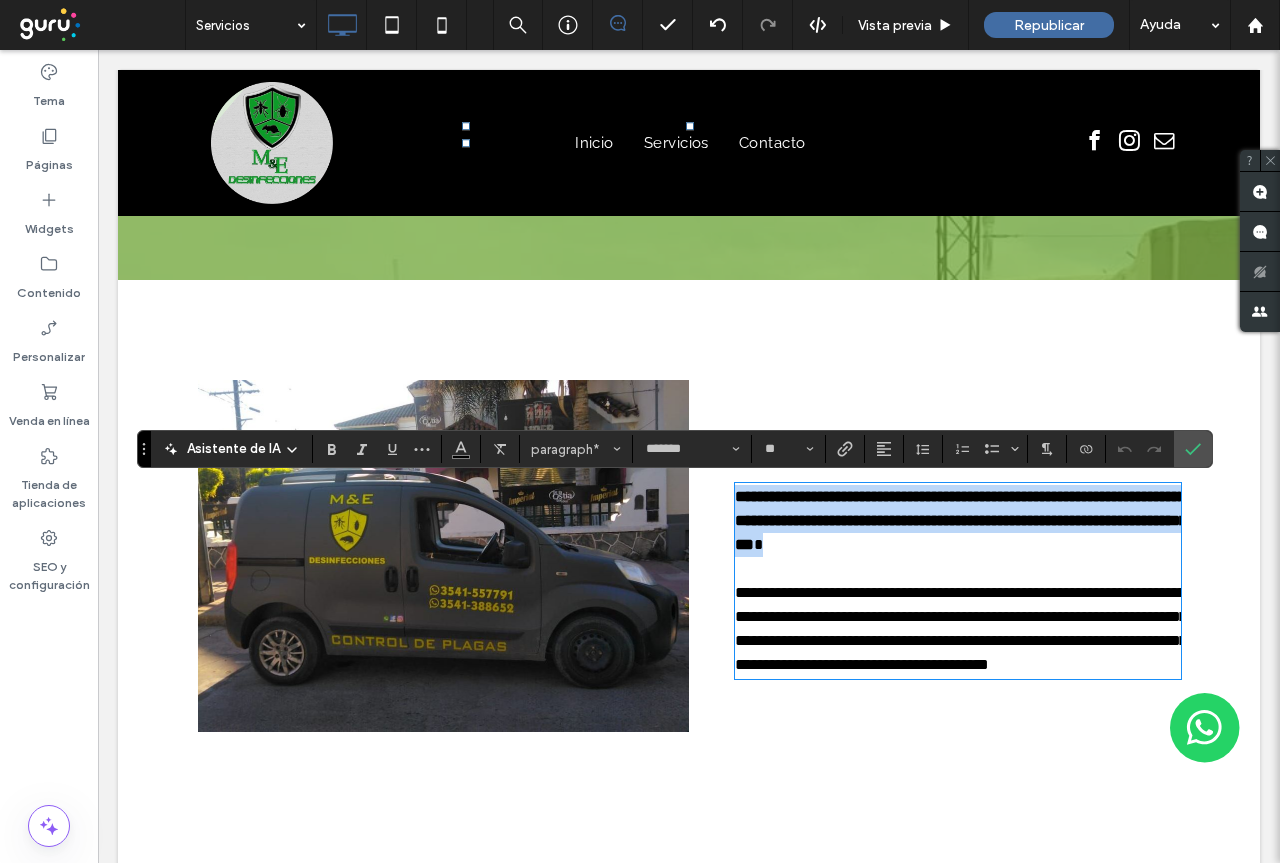 drag, startPoint x: 1112, startPoint y: 543, endPoint x: 716, endPoint y: 484, distance: 400.37106 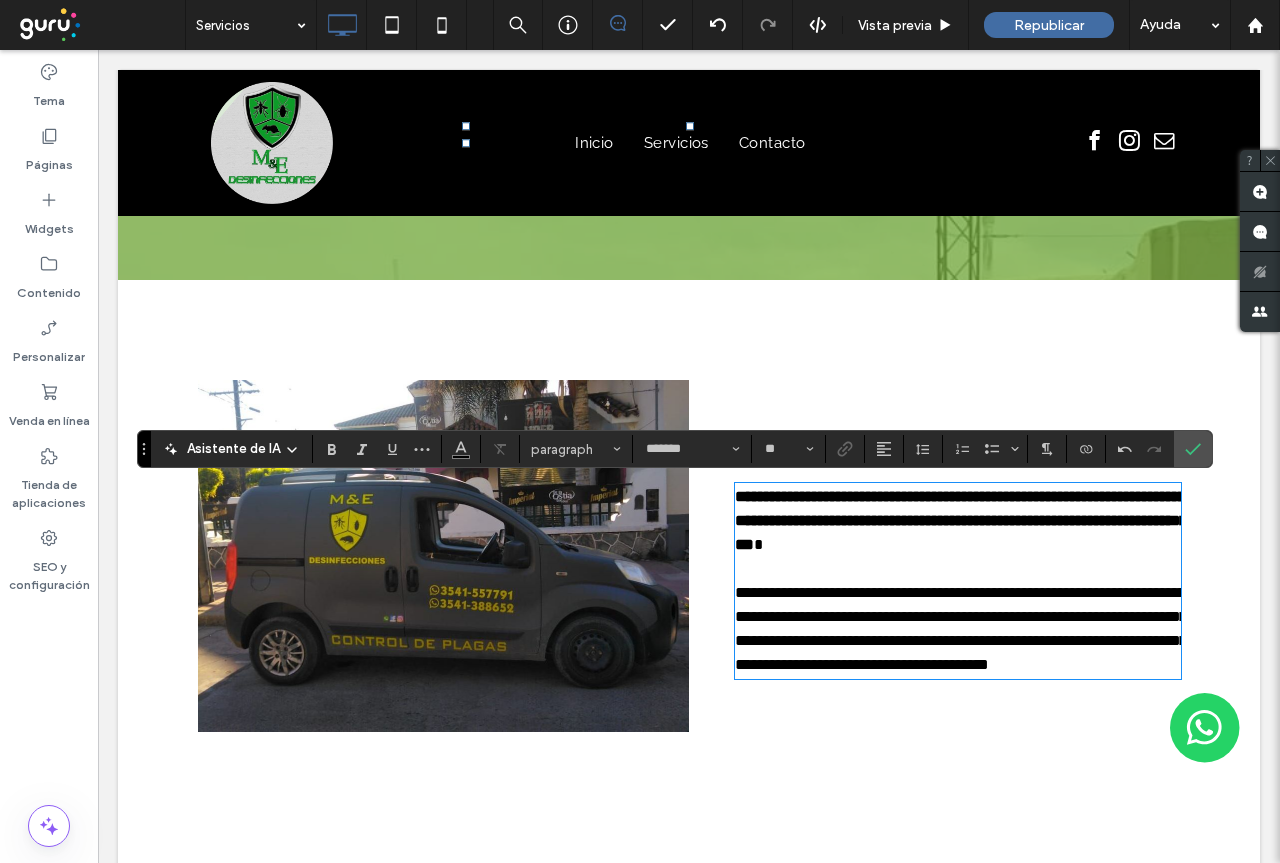 scroll, scrollTop: 0, scrollLeft: 0, axis: both 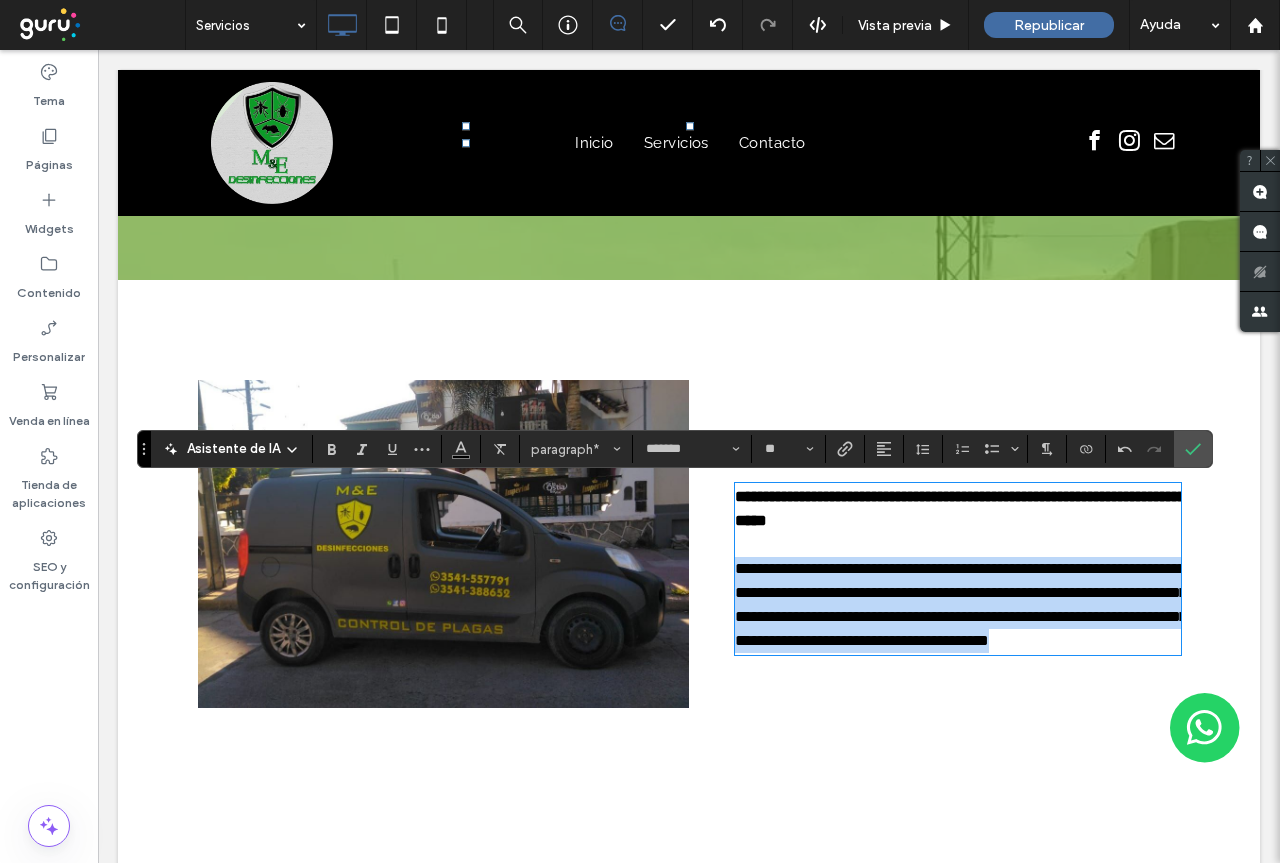 drag, startPoint x: 728, startPoint y: 569, endPoint x: 1112, endPoint y: 686, distance: 401.4287 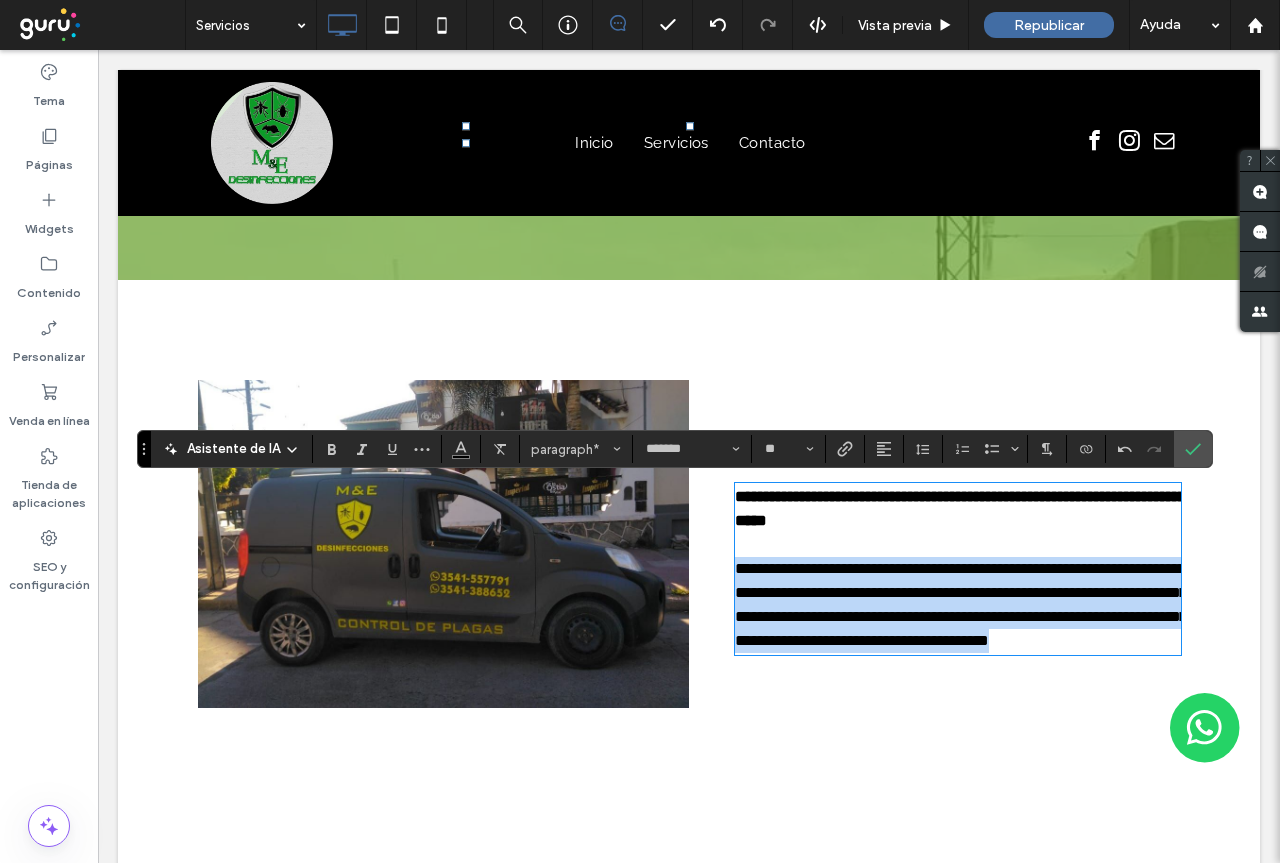 type 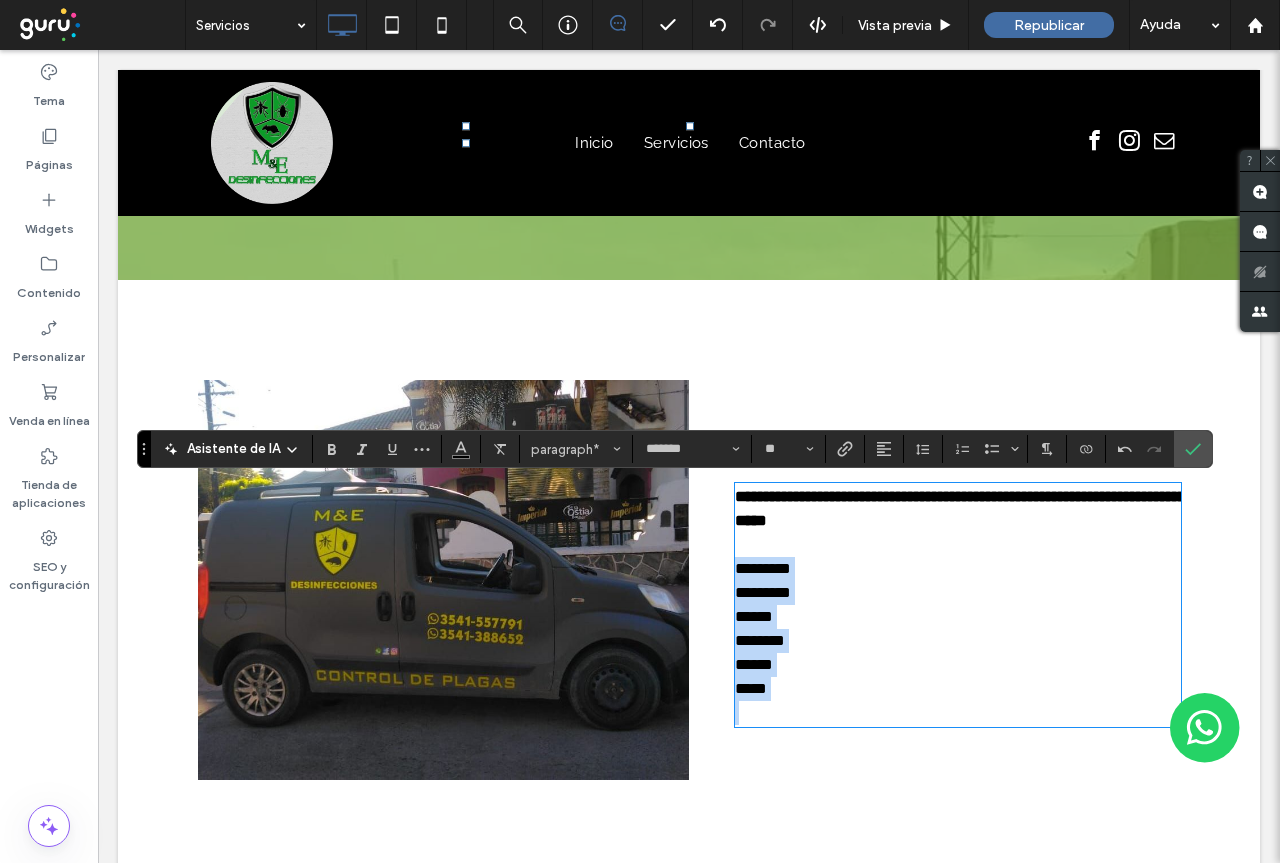 drag, startPoint x: 729, startPoint y: 570, endPoint x: 834, endPoint y: 713, distance: 177.40913 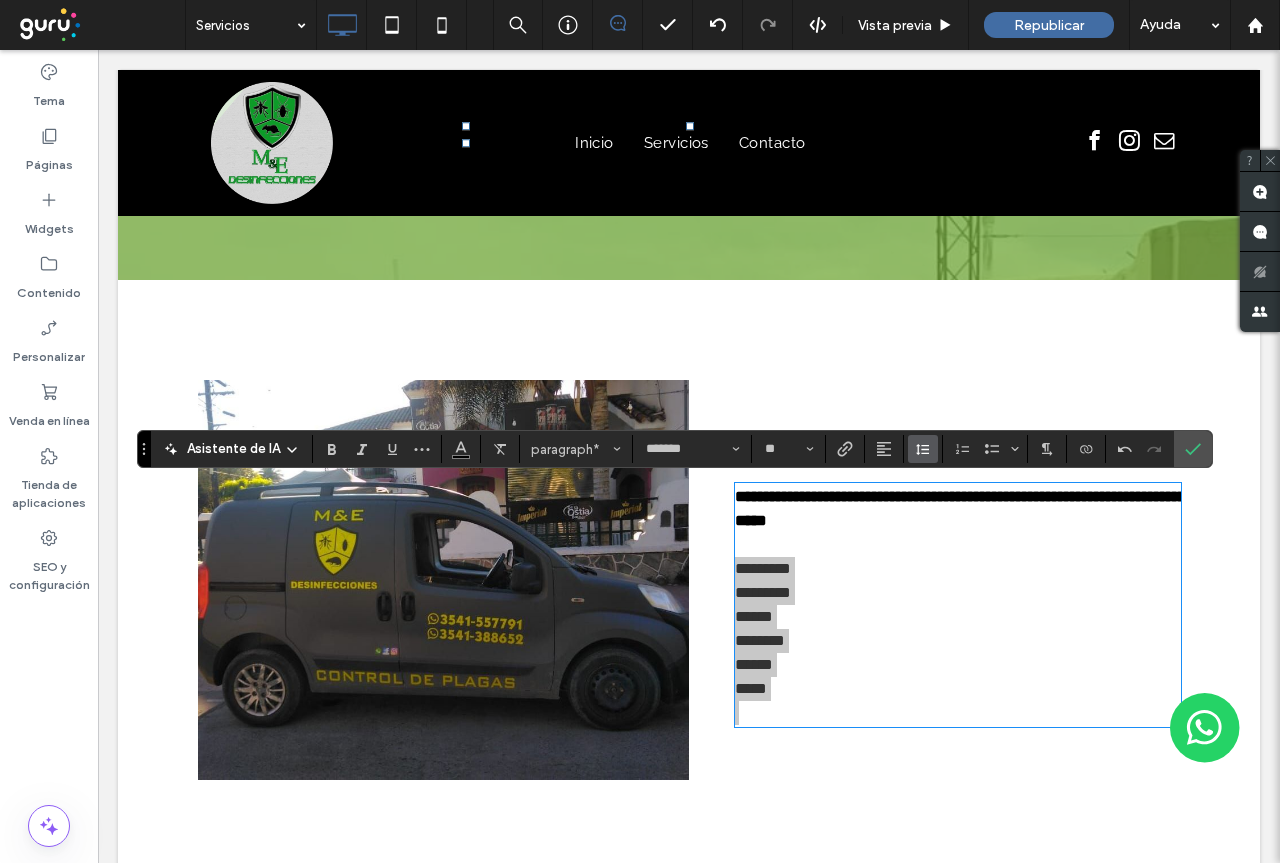 click at bounding box center (923, 449) 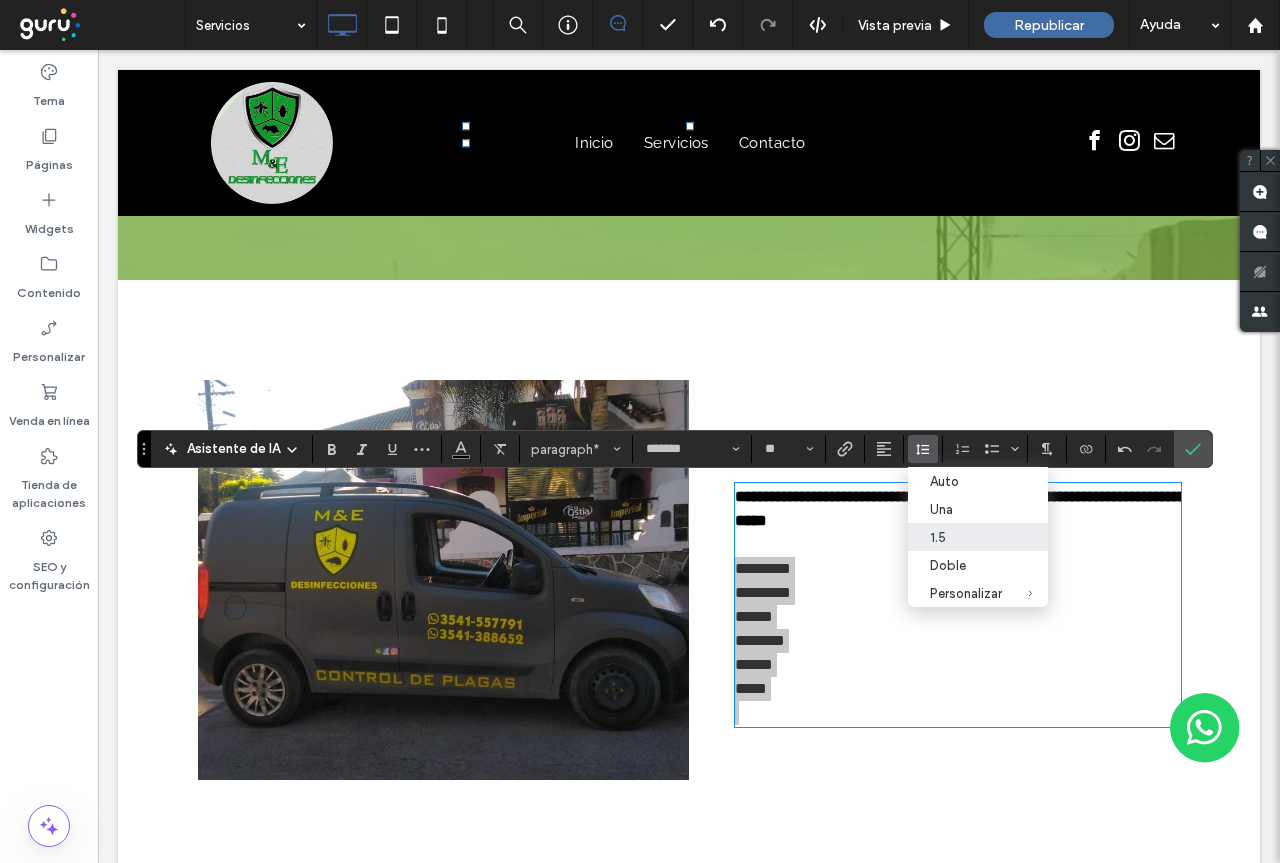 click on "1.5" at bounding box center (978, 537) 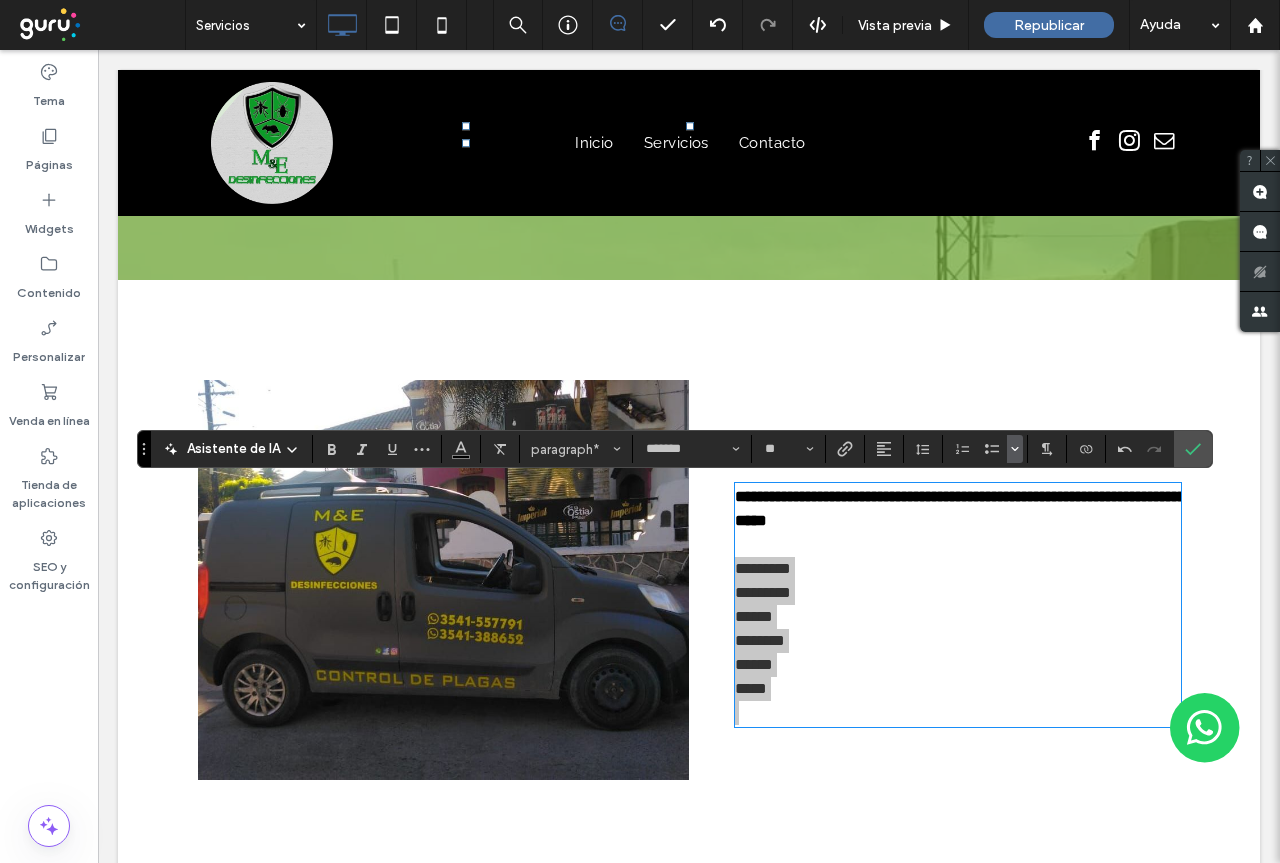 click 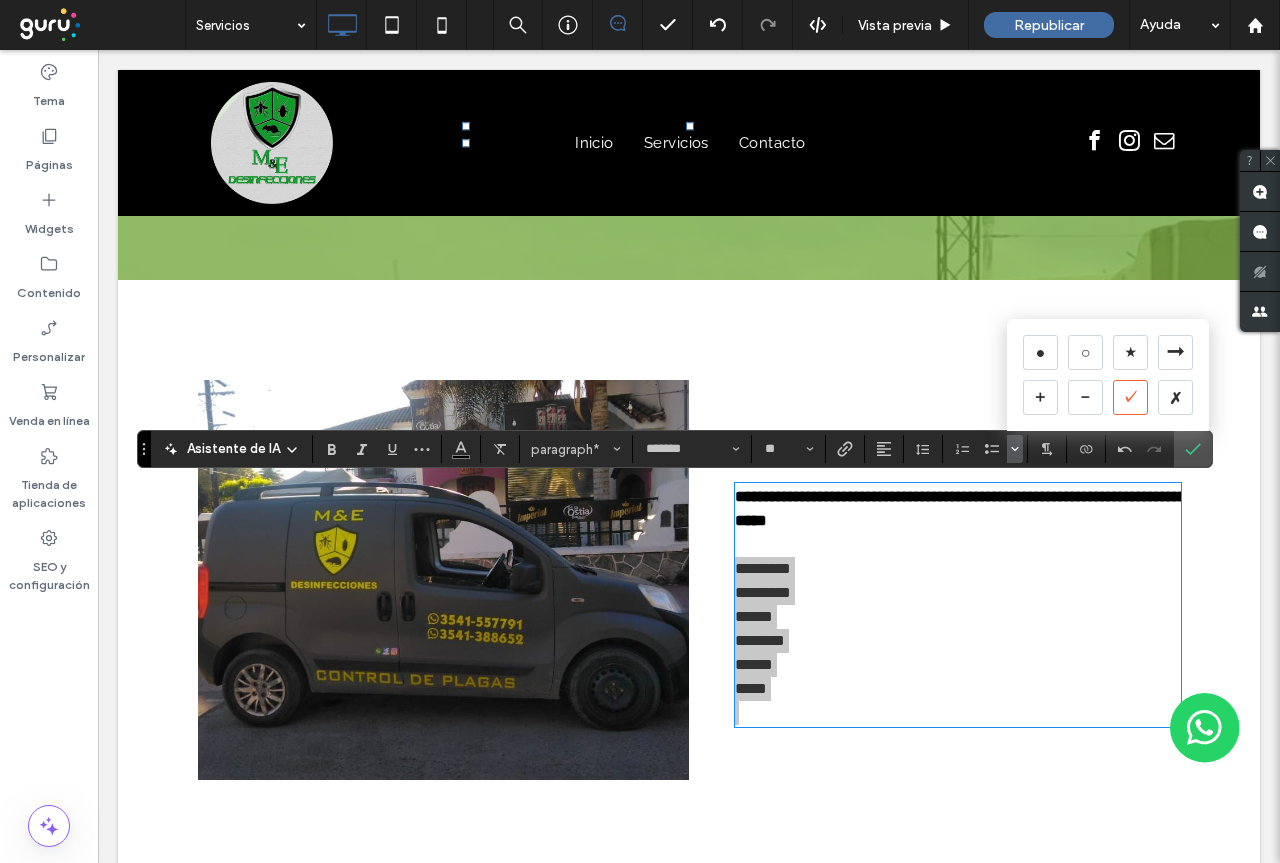 click on "✓" at bounding box center (1130, 397) 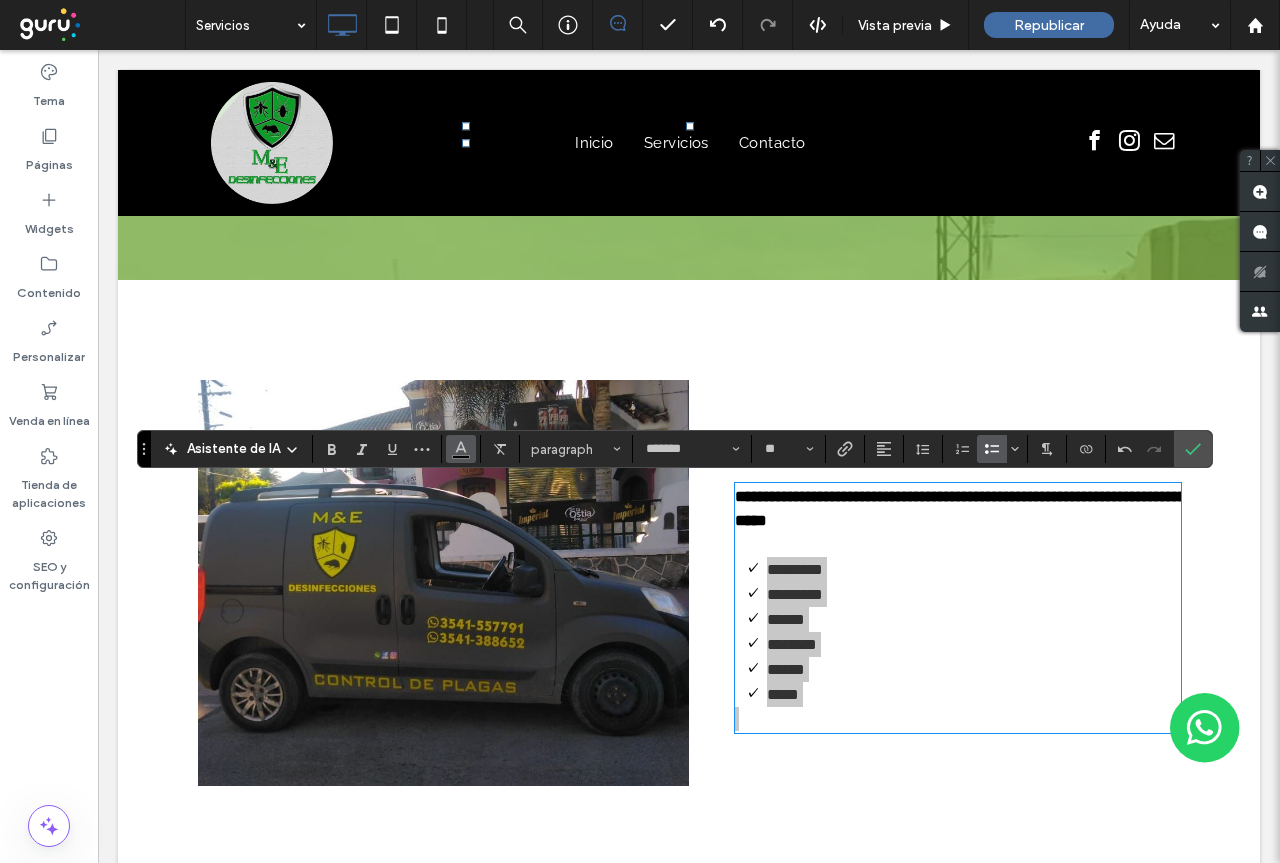 click 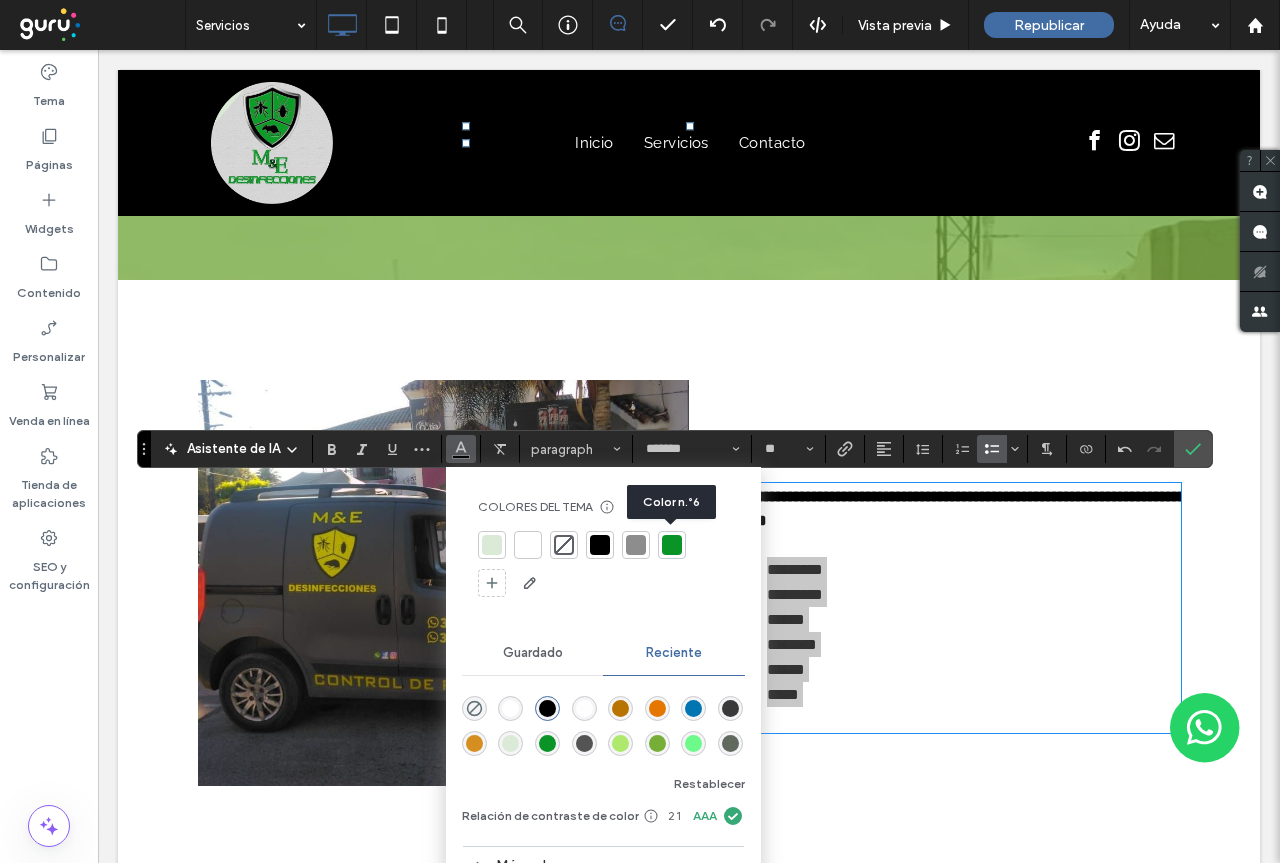 click at bounding box center (672, 545) 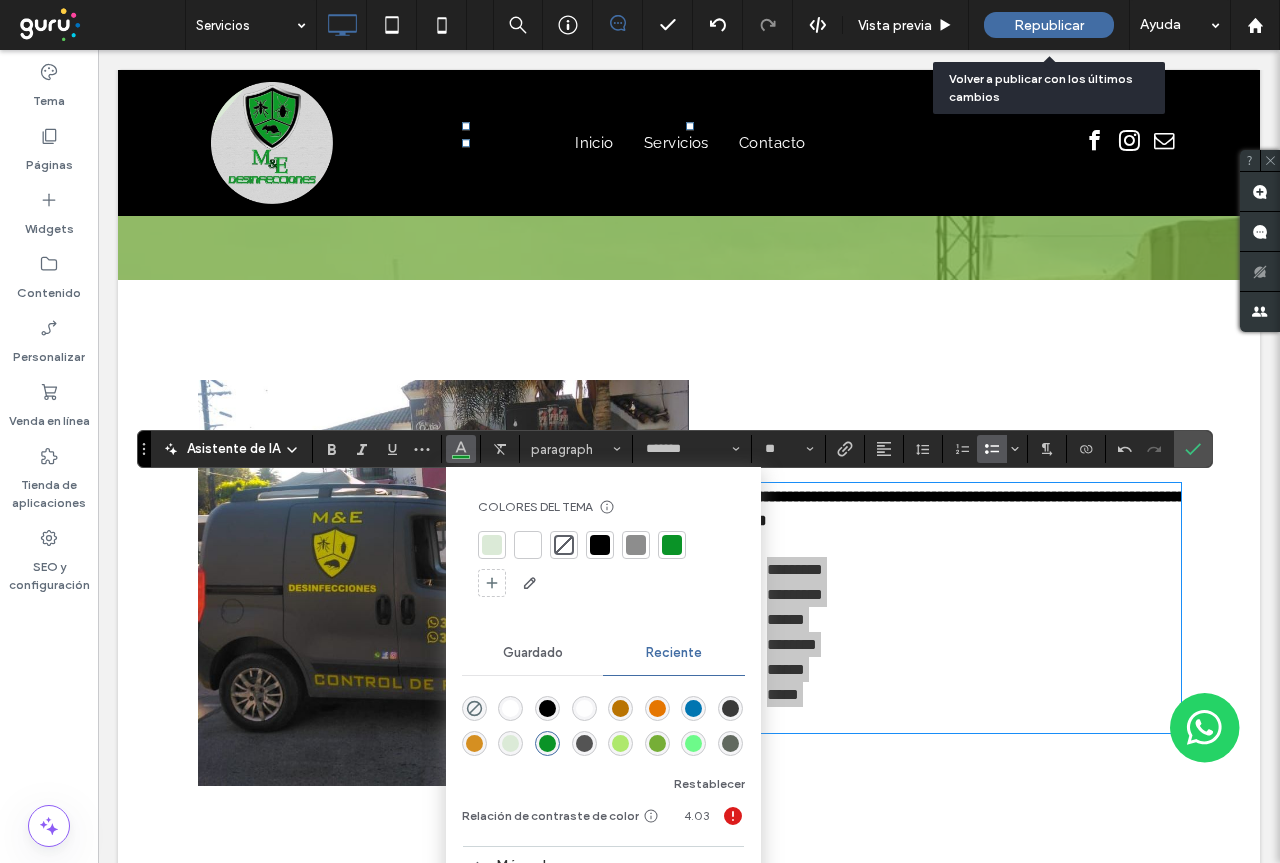 click on "Republicar" at bounding box center [1049, 25] 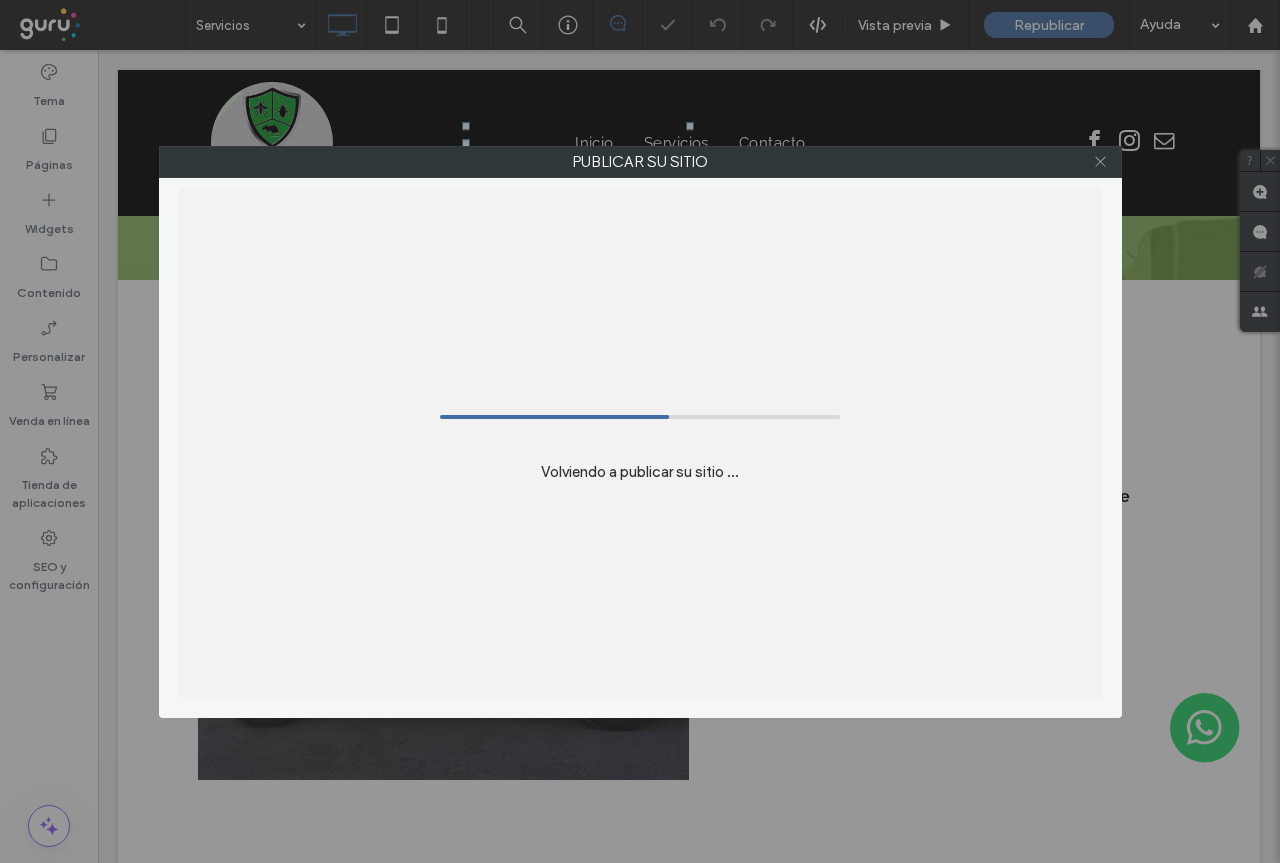 click 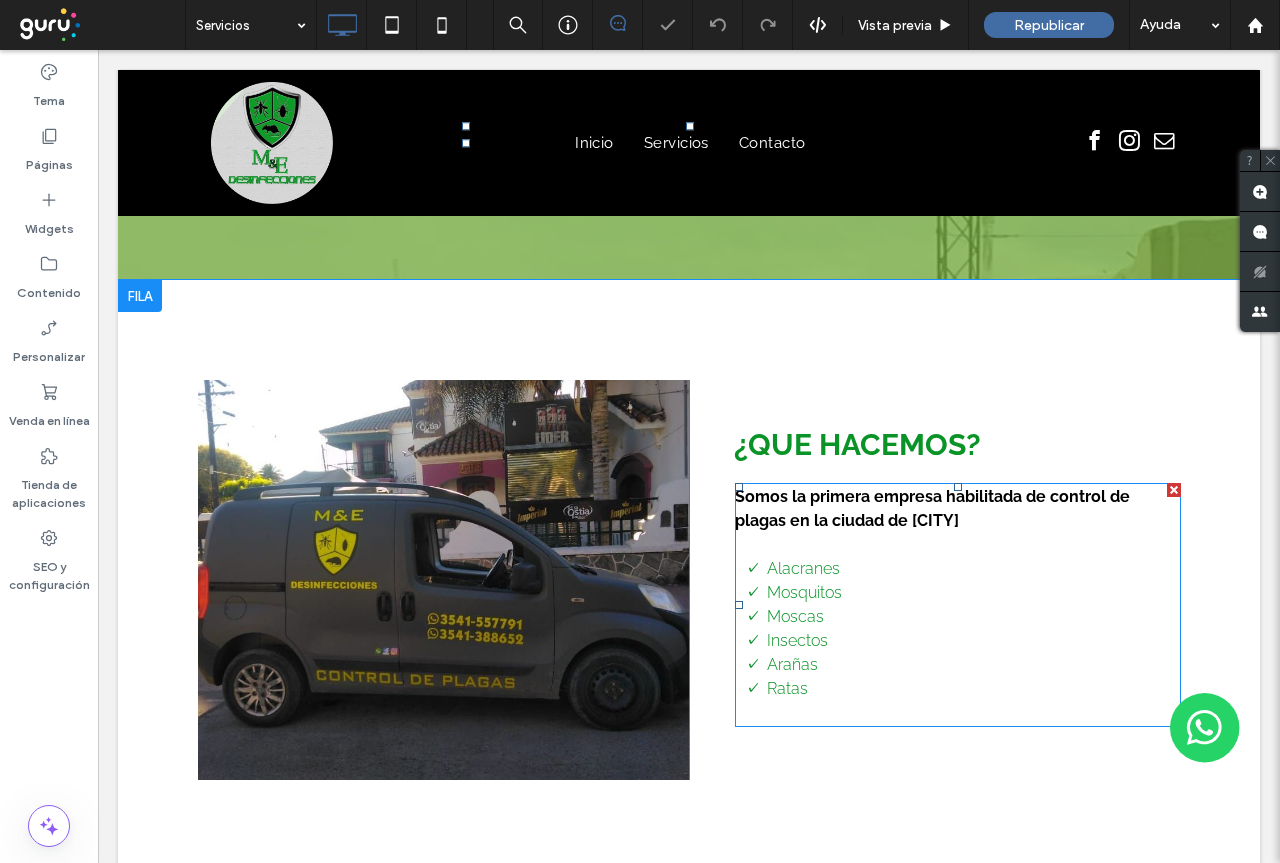click on "Alacranes" at bounding box center [803, 568] 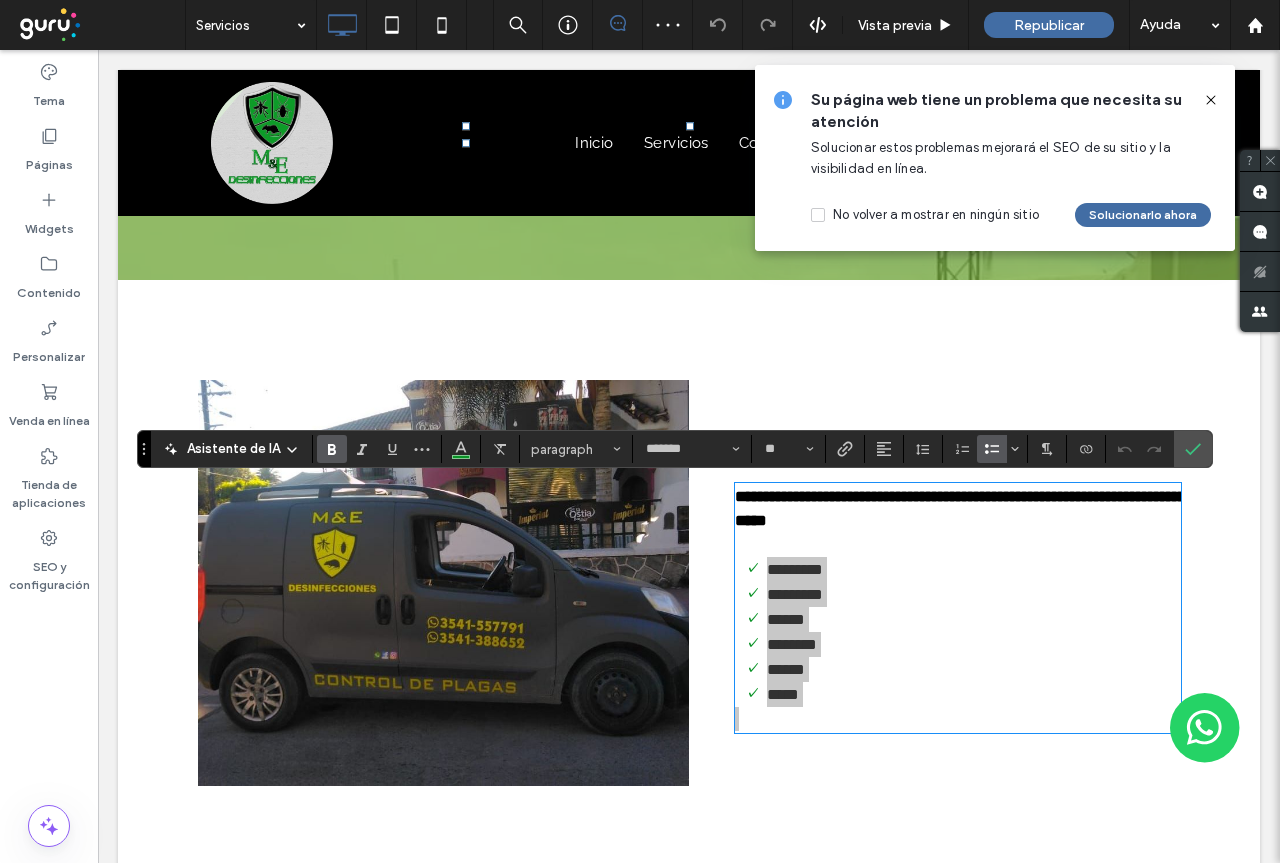 click 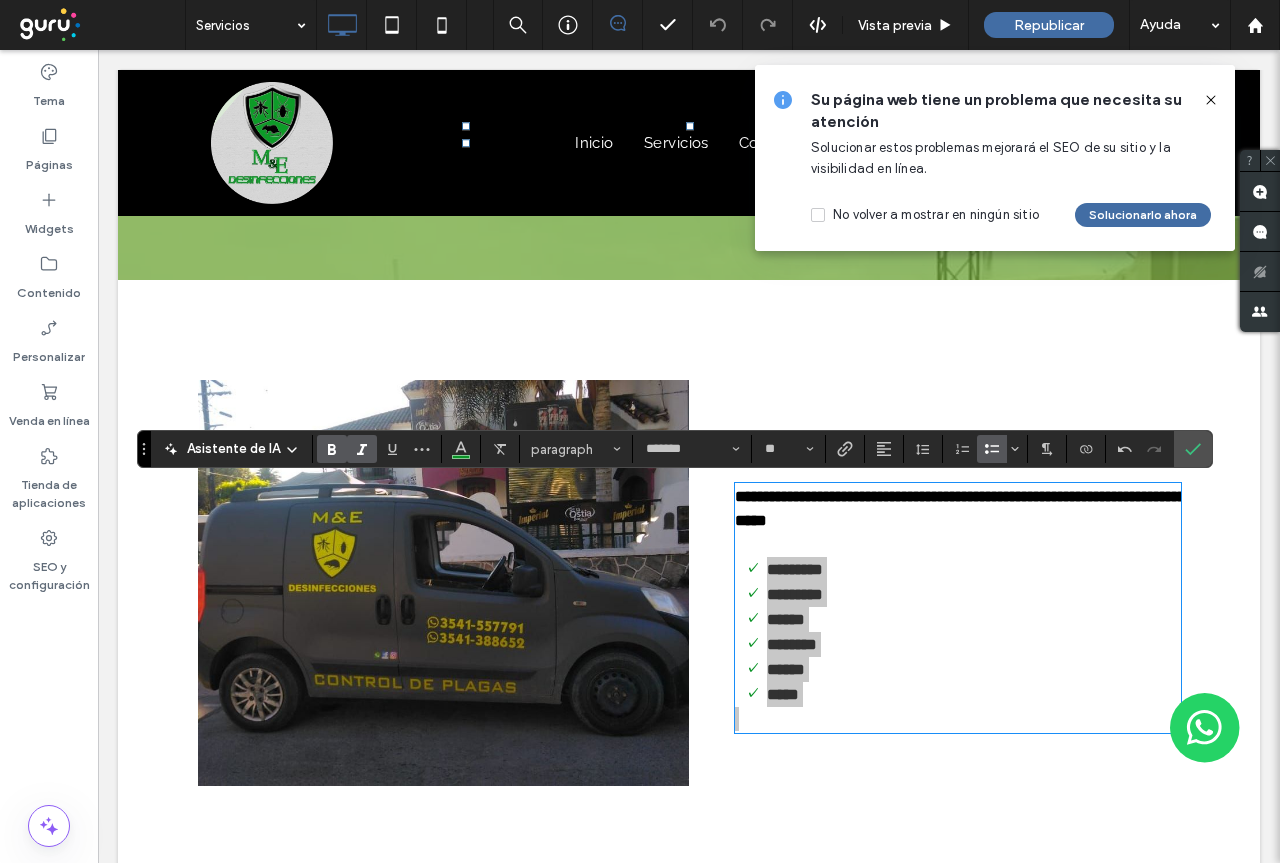 click 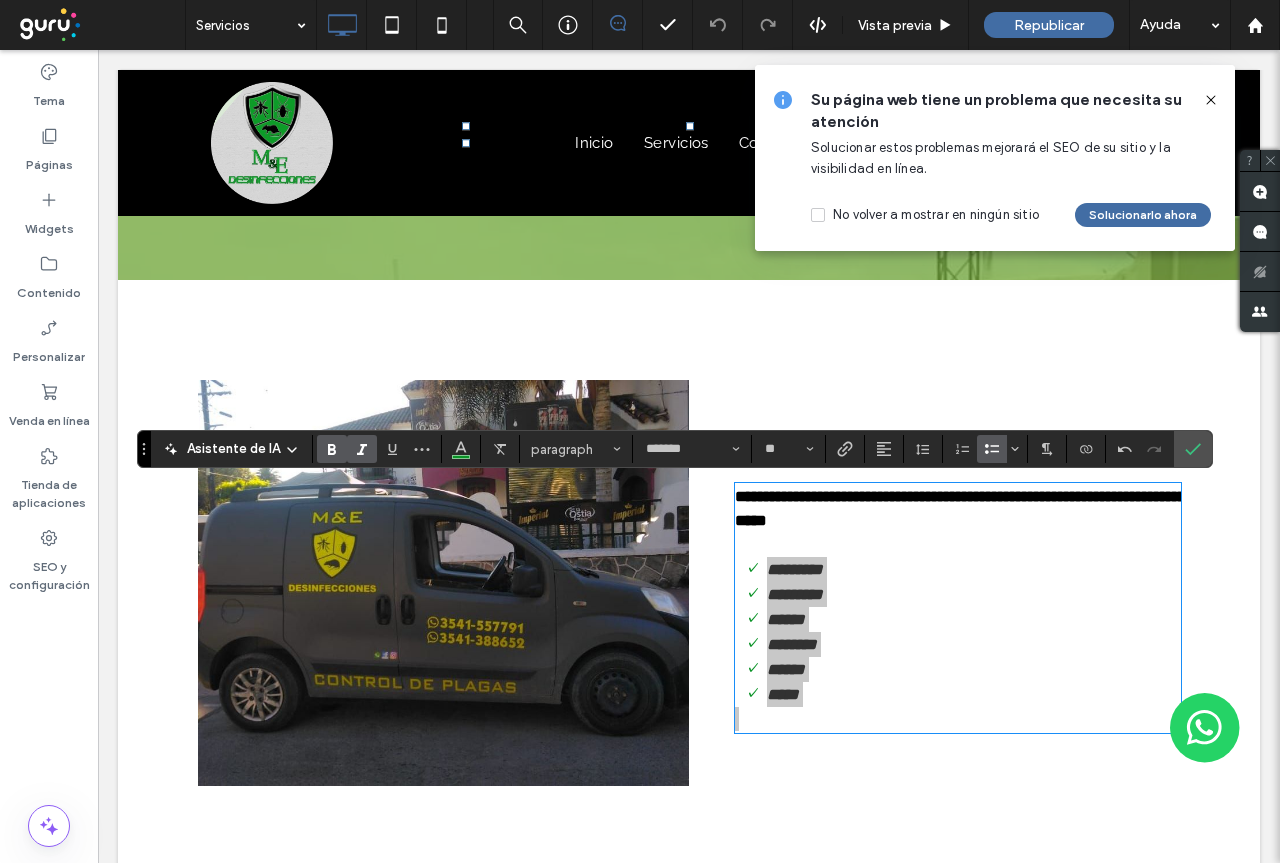 click 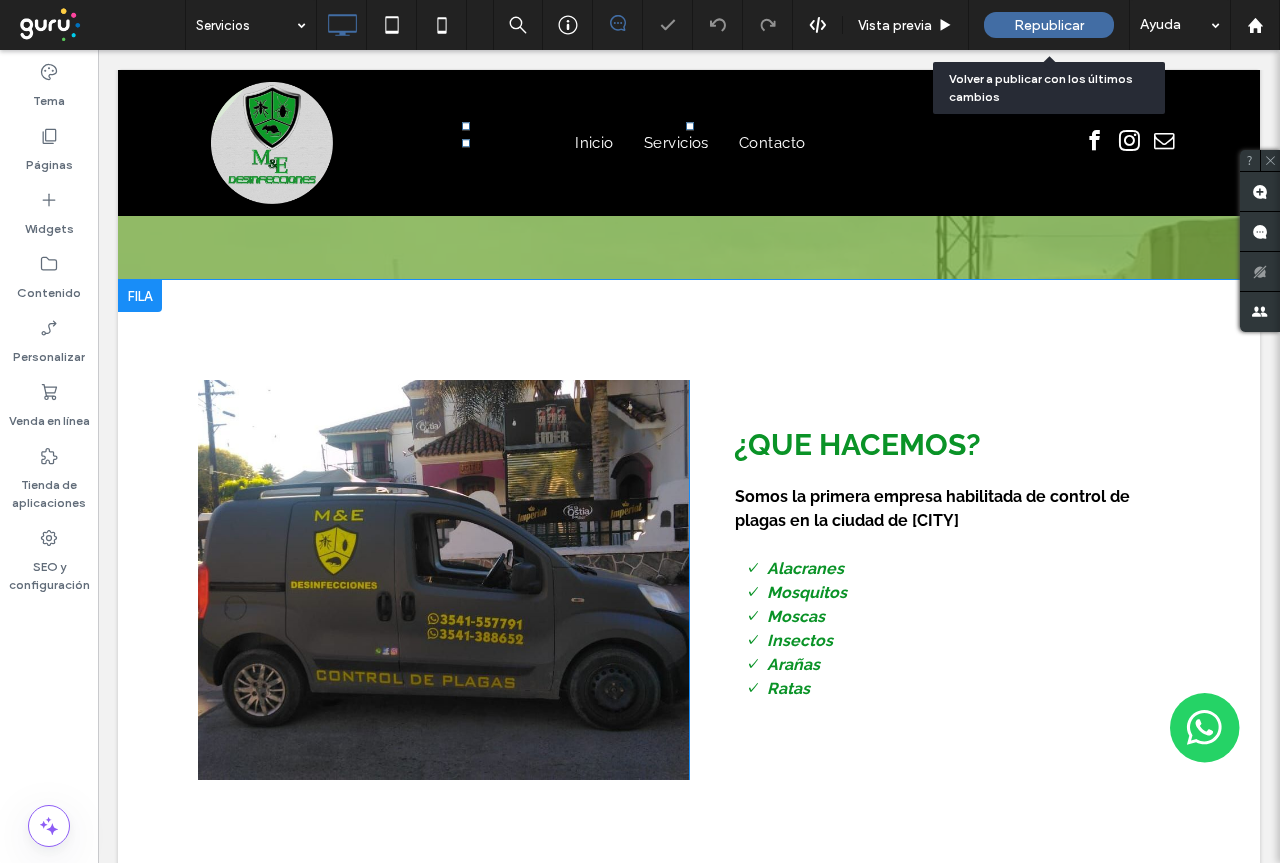 click on "Republicar" at bounding box center [1049, 25] 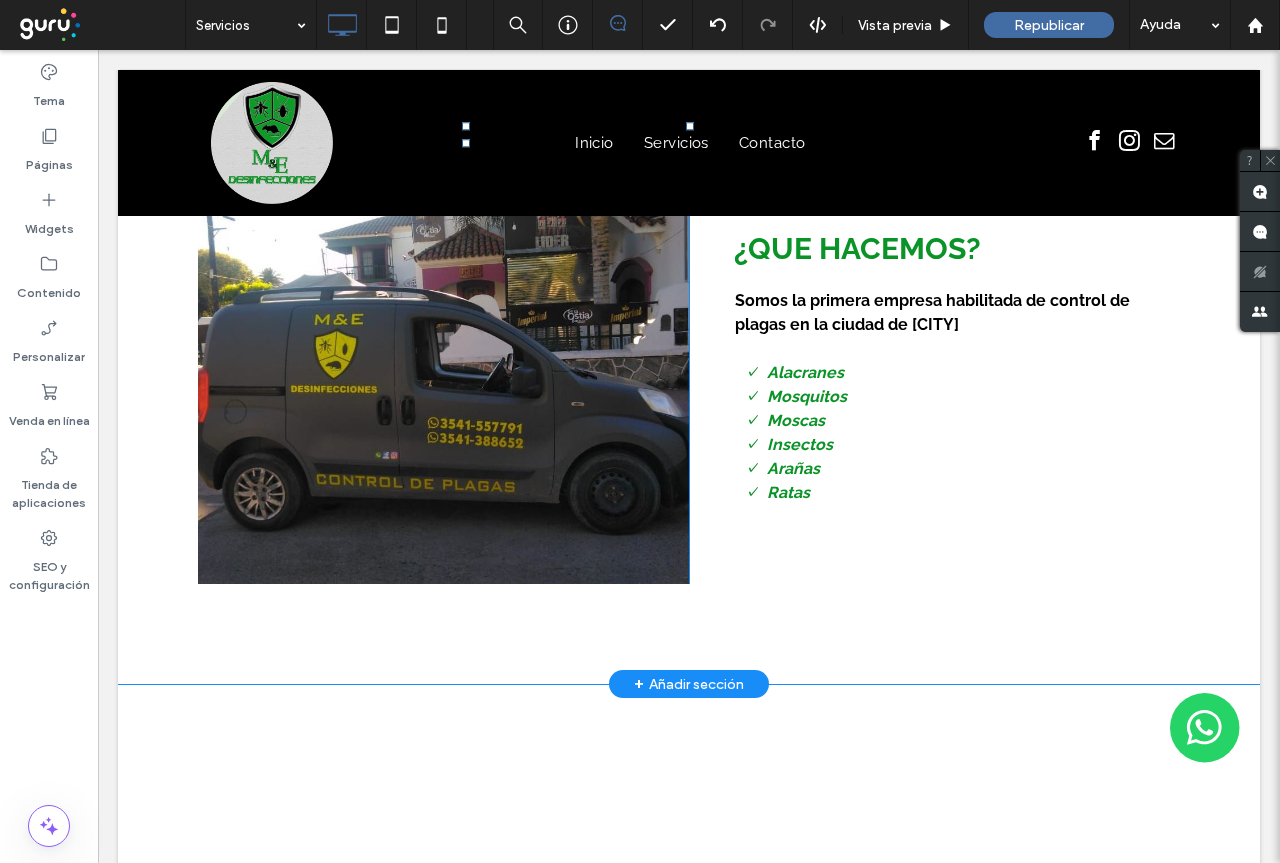 scroll, scrollTop: 700, scrollLeft: 0, axis: vertical 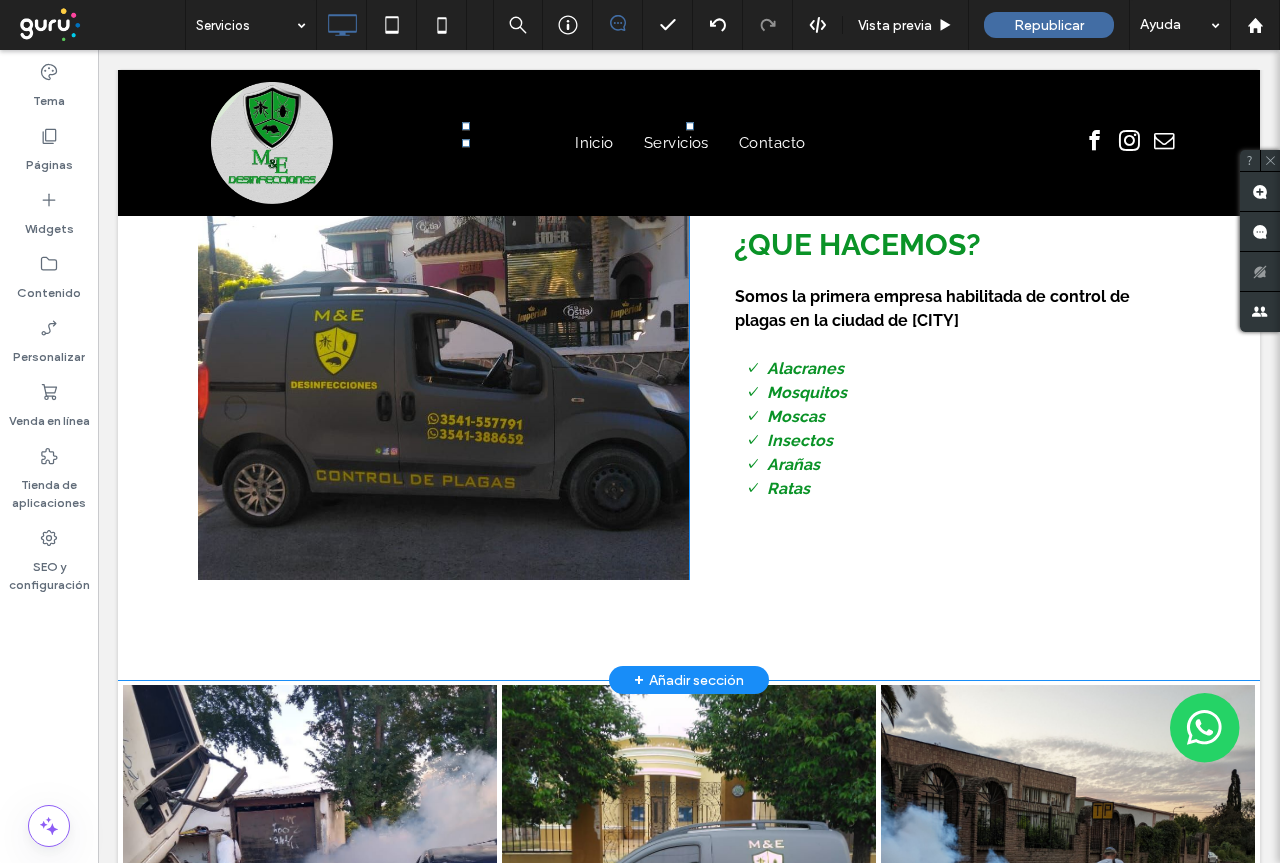 click on "Click To Paste
¿QUE HACEMOS?   Somos la primera empresa habilitada de control de plagas en la ciudad de [CITY] Alacranes Mosquitos Moscas Insectos Arañas Ratas Click To Paste
Fila + Añadir sección" at bounding box center [689, 380] 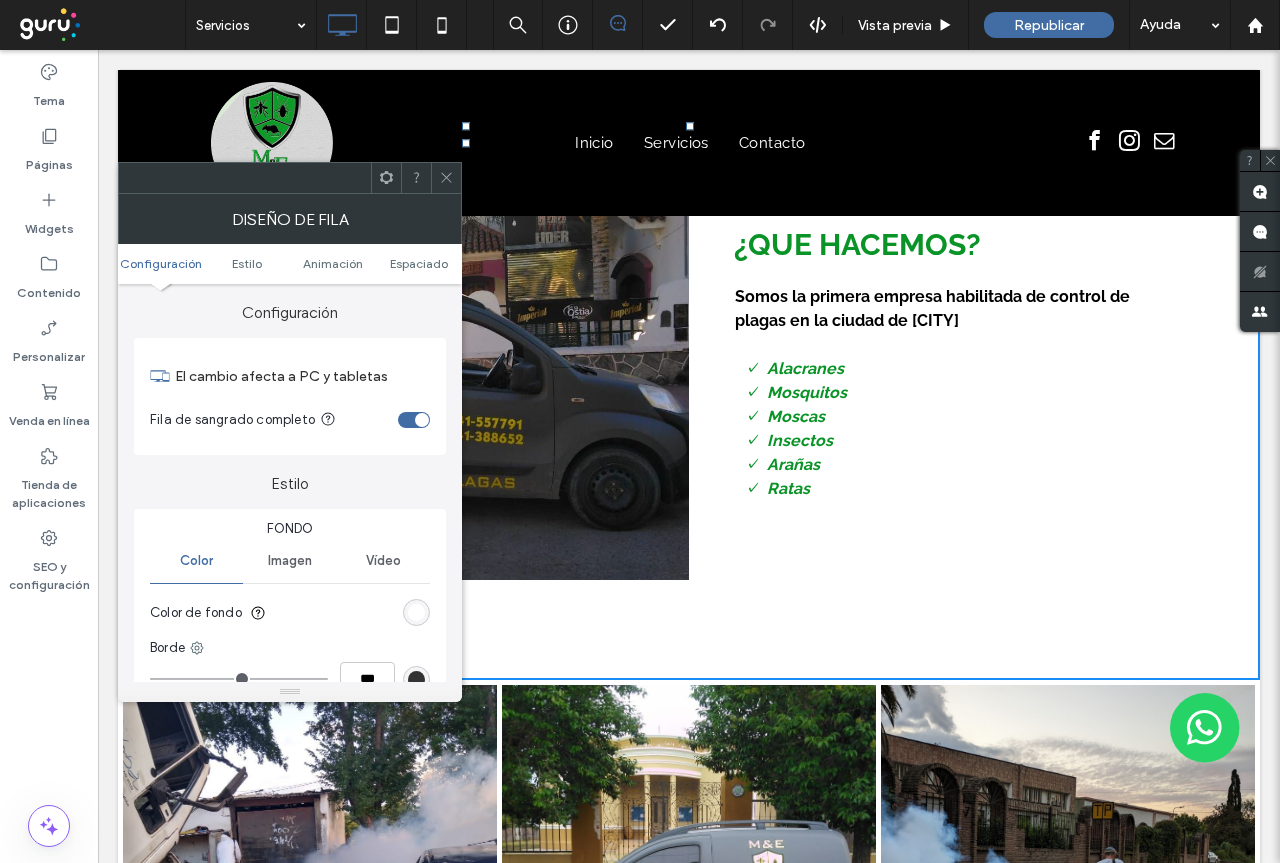 click 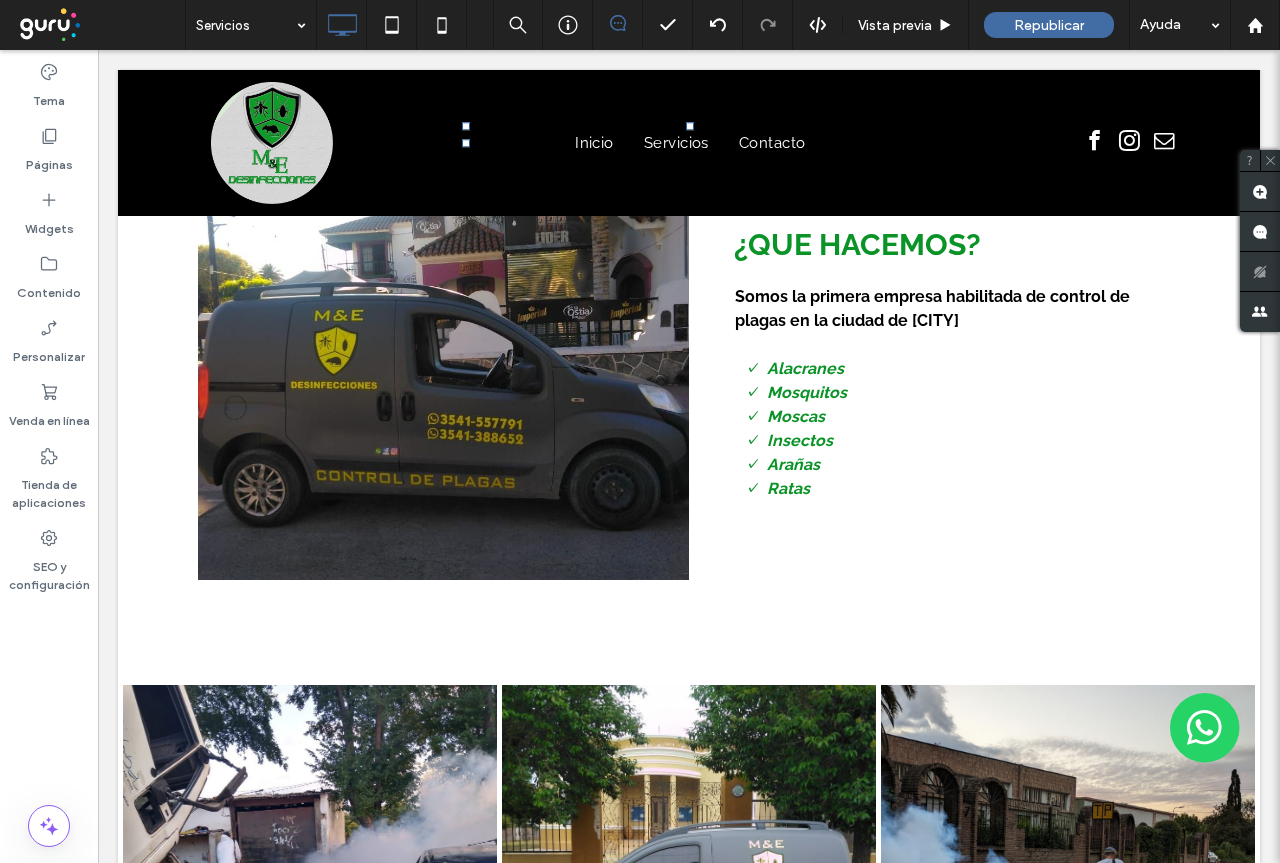click on "¿QUE HACEMOS?   Somos la primera empresa habilitada de control de plagas en la ciudad de [CITY] Alacranes Mosquitos Moscas Insectos Arañas Ratas Click To Paste" at bounding box center (934, 380) 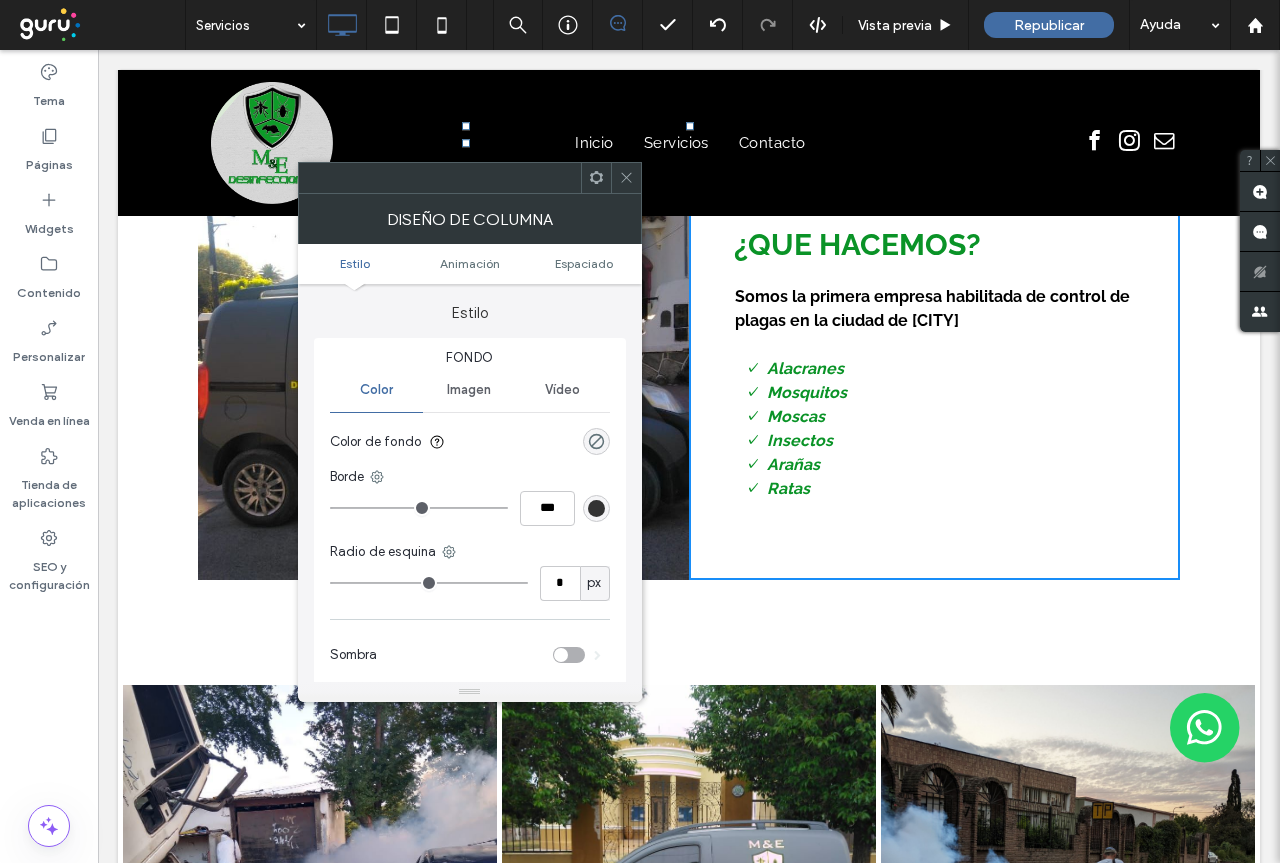 click on "¿QUE HACEMOS?   Somos la primera empresa habilitada de control de plagas en la ciudad de [CITY] Alacranes Mosquitos Moscas Insectos Arañas Ratas Click To Paste" at bounding box center [934, 380] 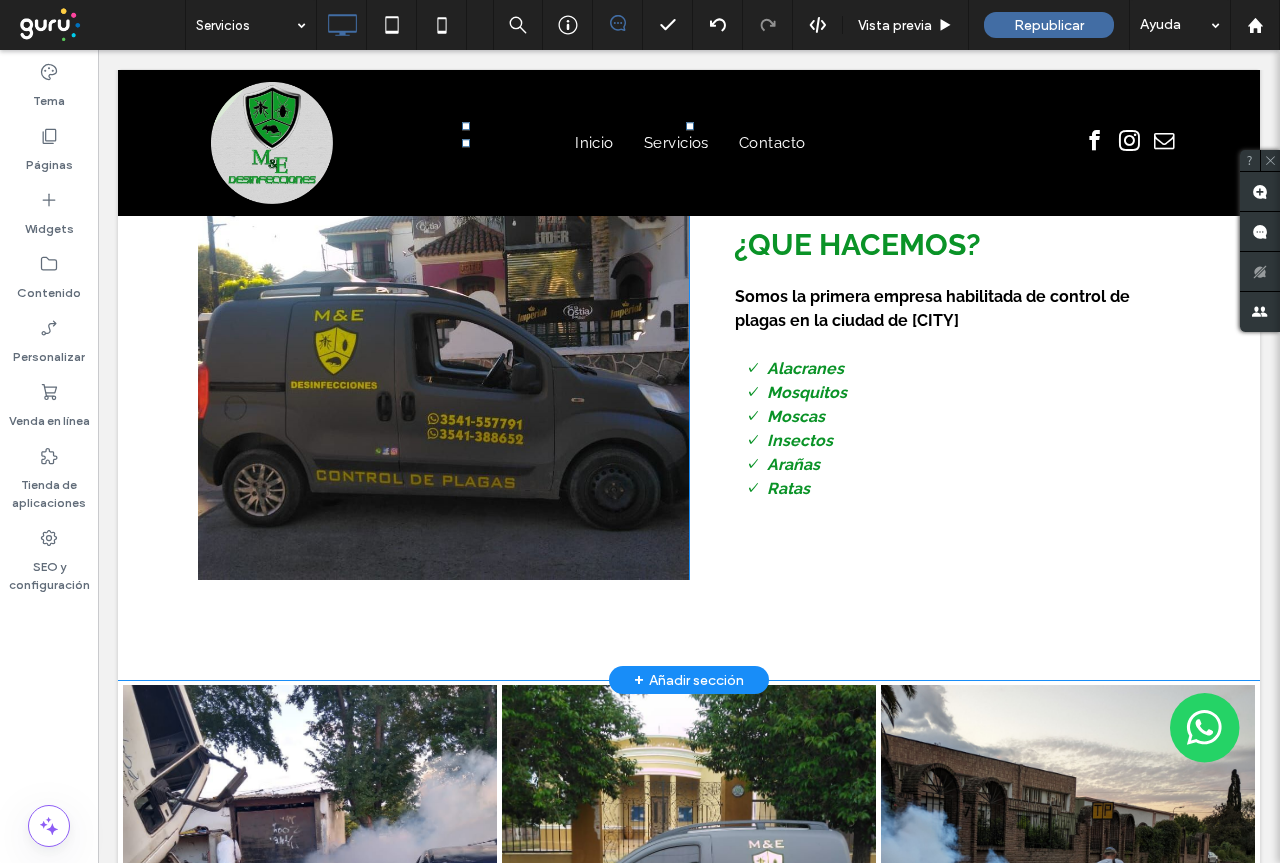 click on "¿QUE HACEMOS?   Somos la primera empresa habilitada de control de plagas en la ciudad de [CITY] Alacranes Mosquitos Moscas Insectos Arañas Ratas Click To Paste" at bounding box center [934, 380] 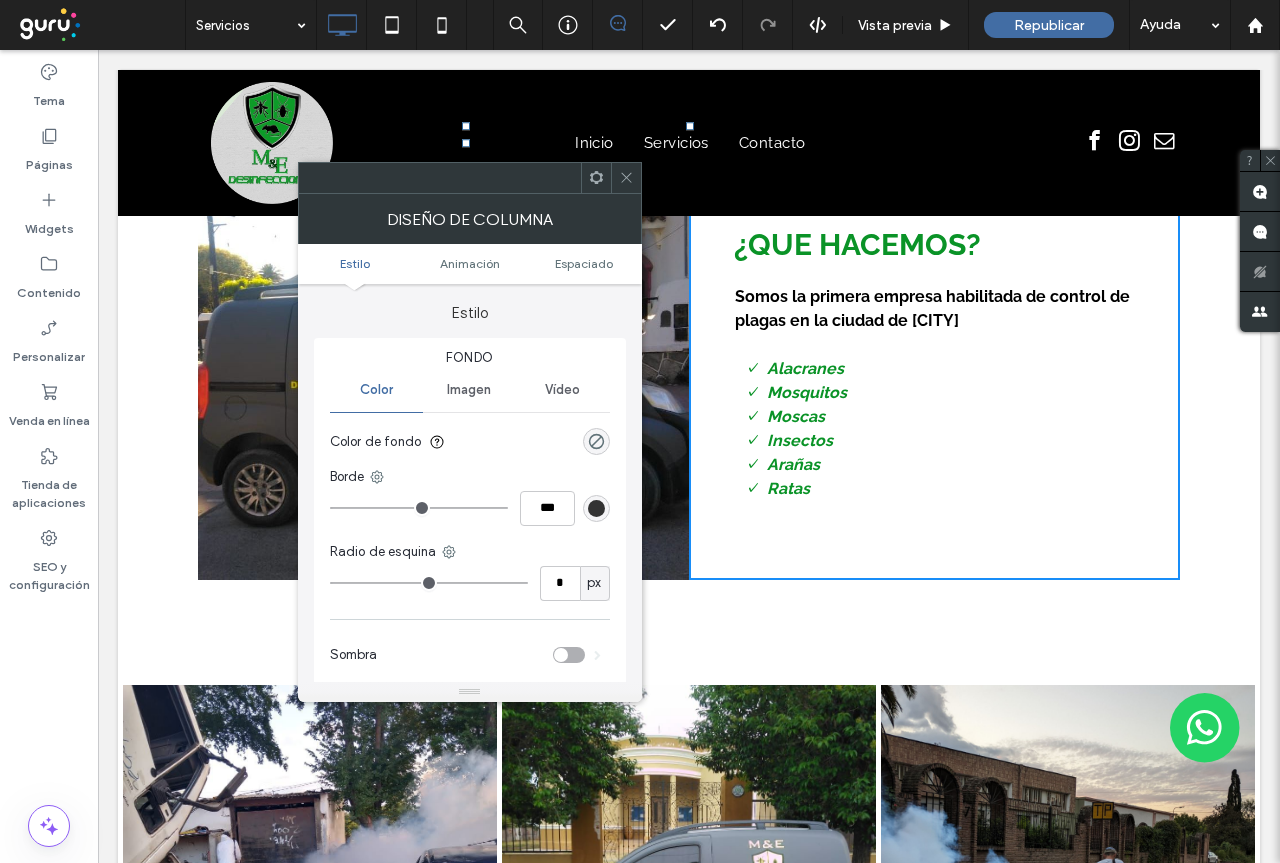 click on "¿QUE HACEMOS?   Somos la primera empresa habilitada de control de plagas en la ciudad de [CITY] Alacranes Mosquitos Moscas Insectos Arañas Ratas Click To Paste" at bounding box center [934, 380] 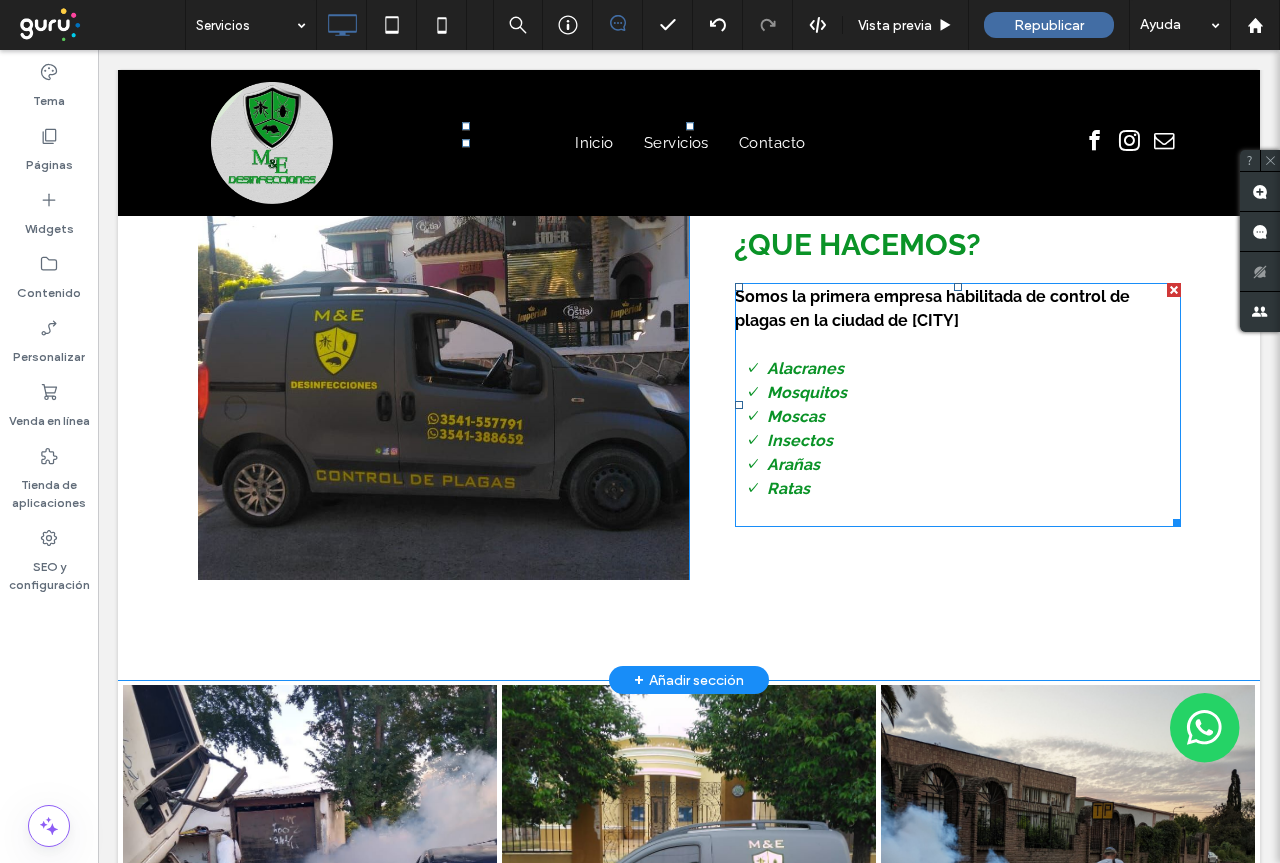 click on "Ratas" at bounding box center [974, 489] 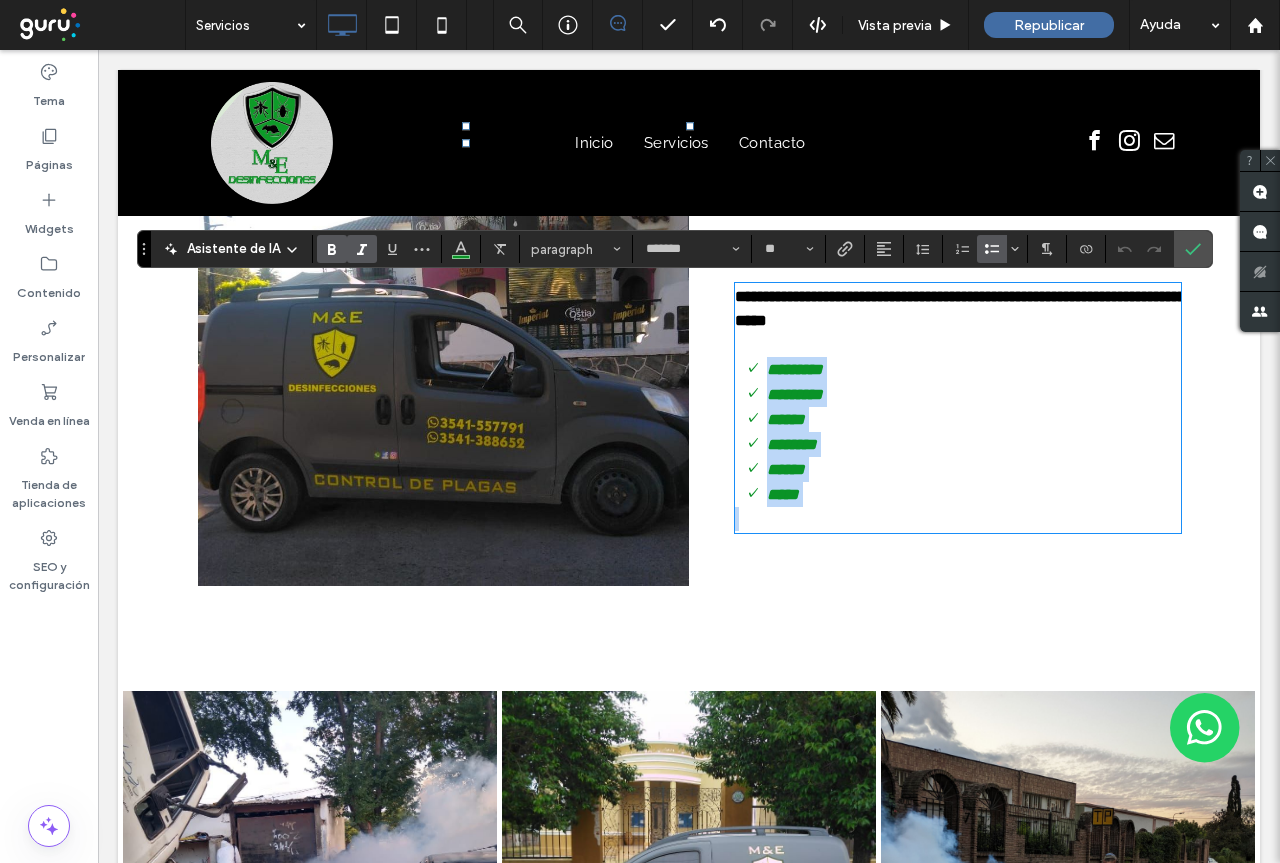 click on "*****" at bounding box center [974, 494] 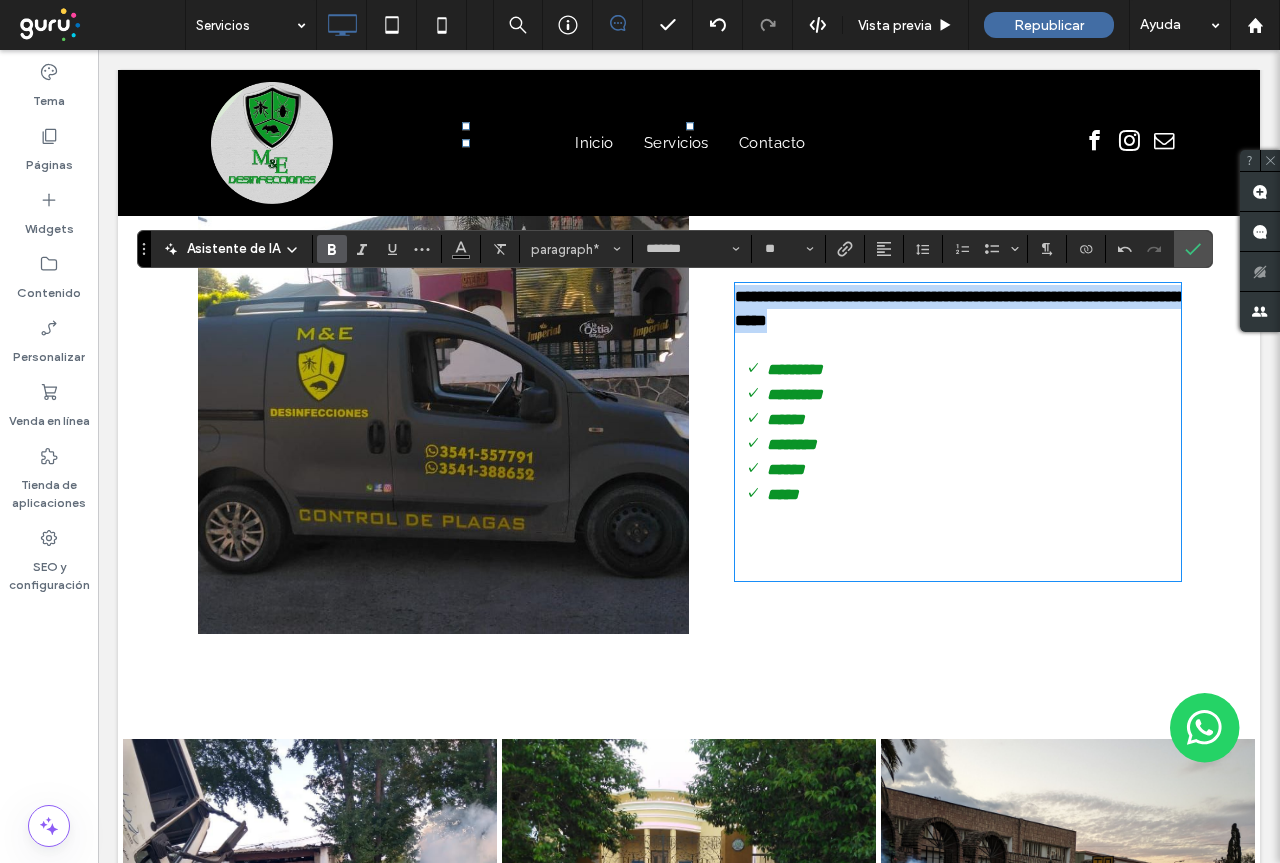 drag, startPoint x: 730, startPoint y: 290, endPoint x: 977, endPoint y: 327, distance: 249.75587 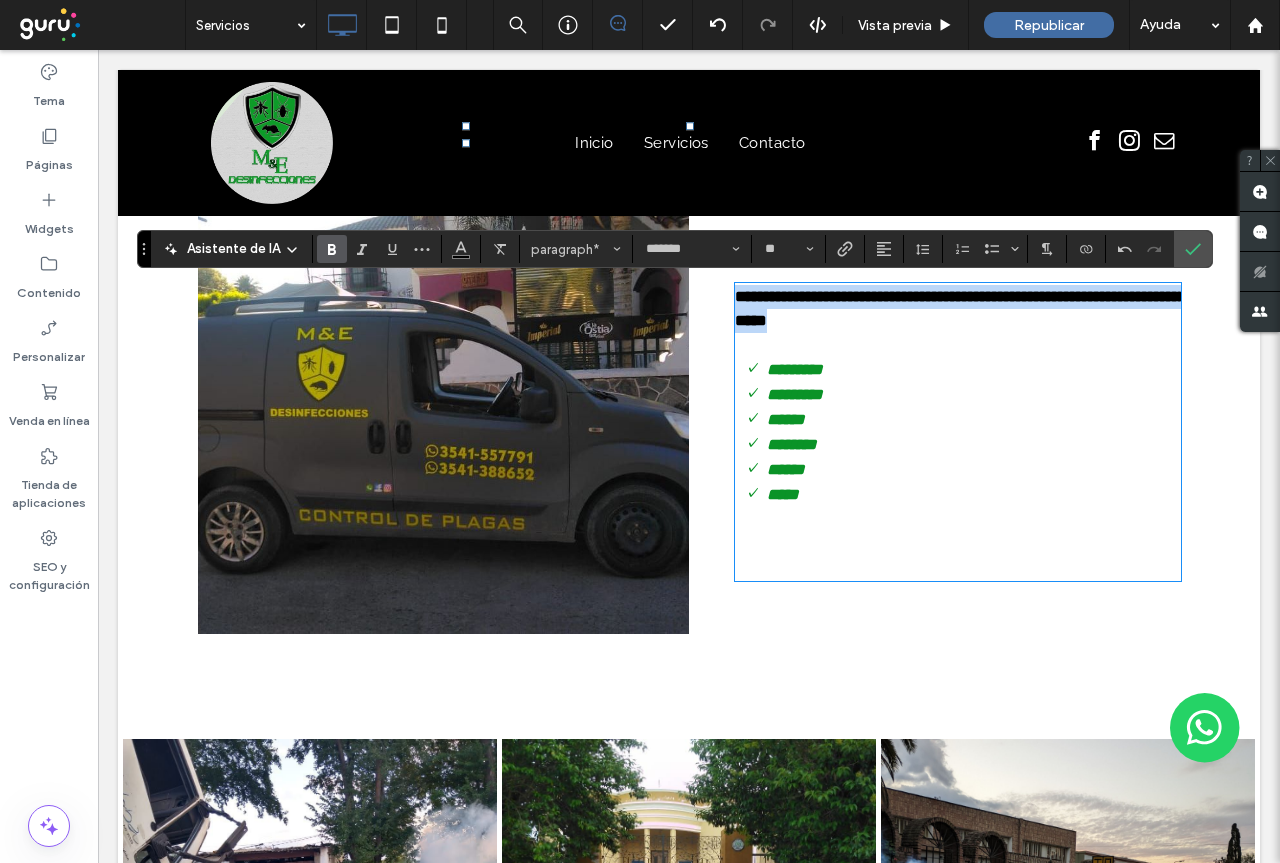 copy on "**********" 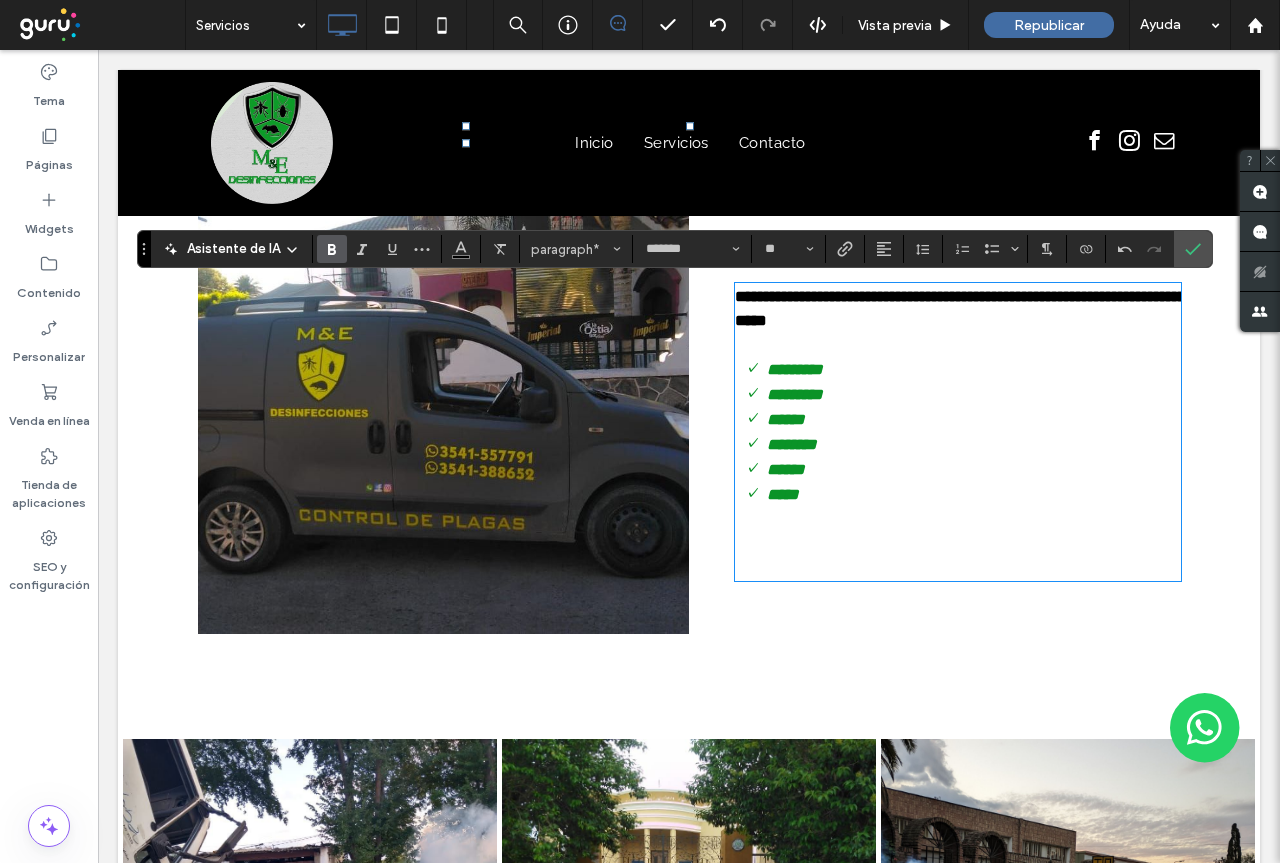 click on "﻿" at bounding box center (958, 543) 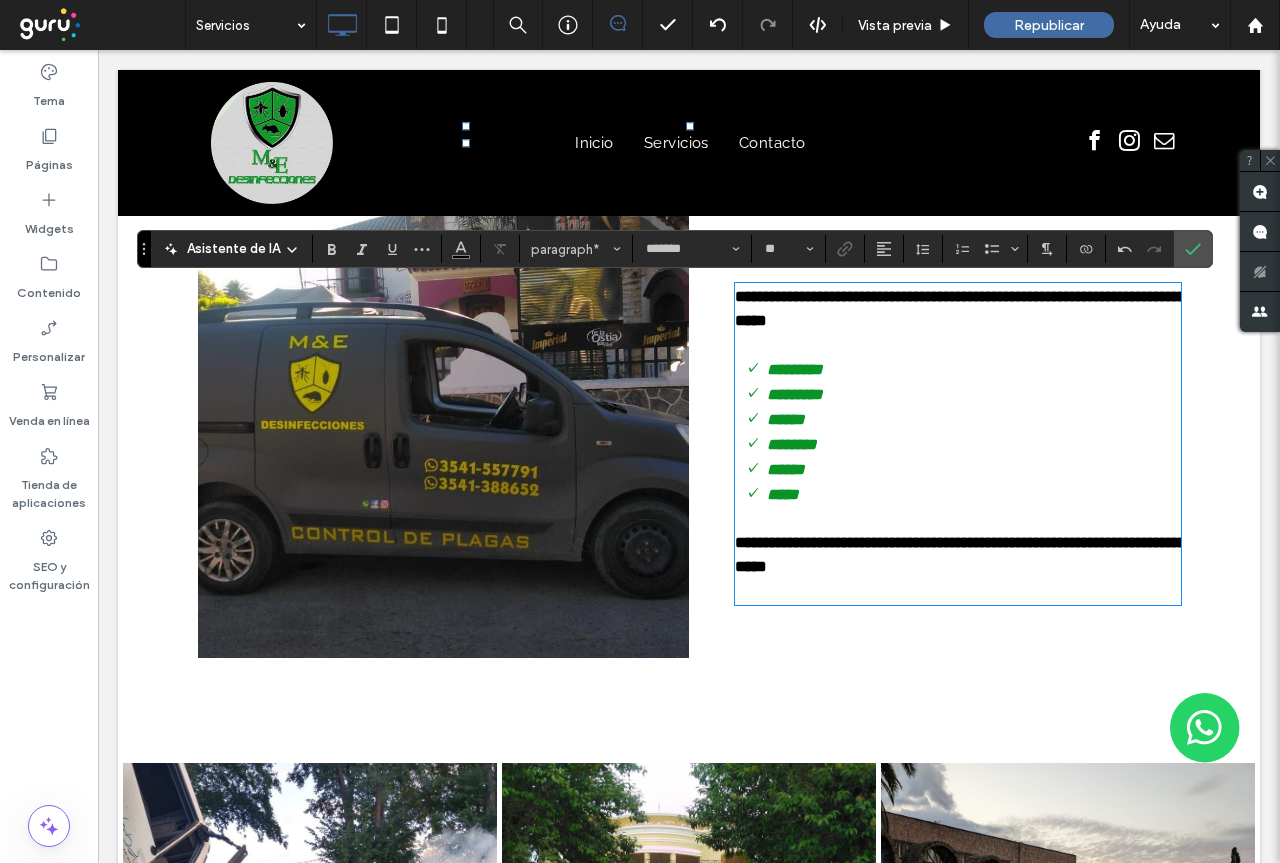 scroll, scrollTop: 0, scrollLeft: 0, axis: both 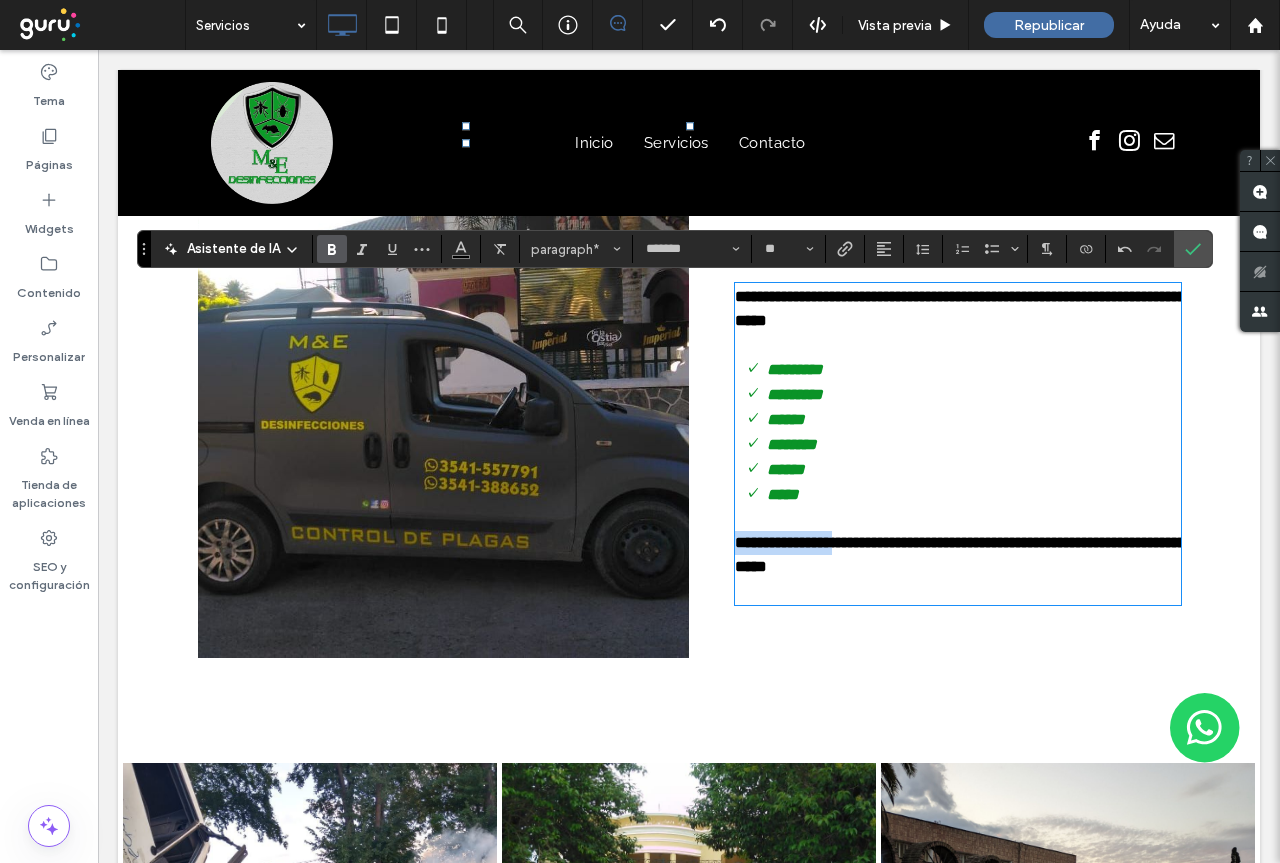 drag, startPoint x: 860, startPoint y: 537, endPoint x: 724, endPoint y: 530, distance: 136.18002 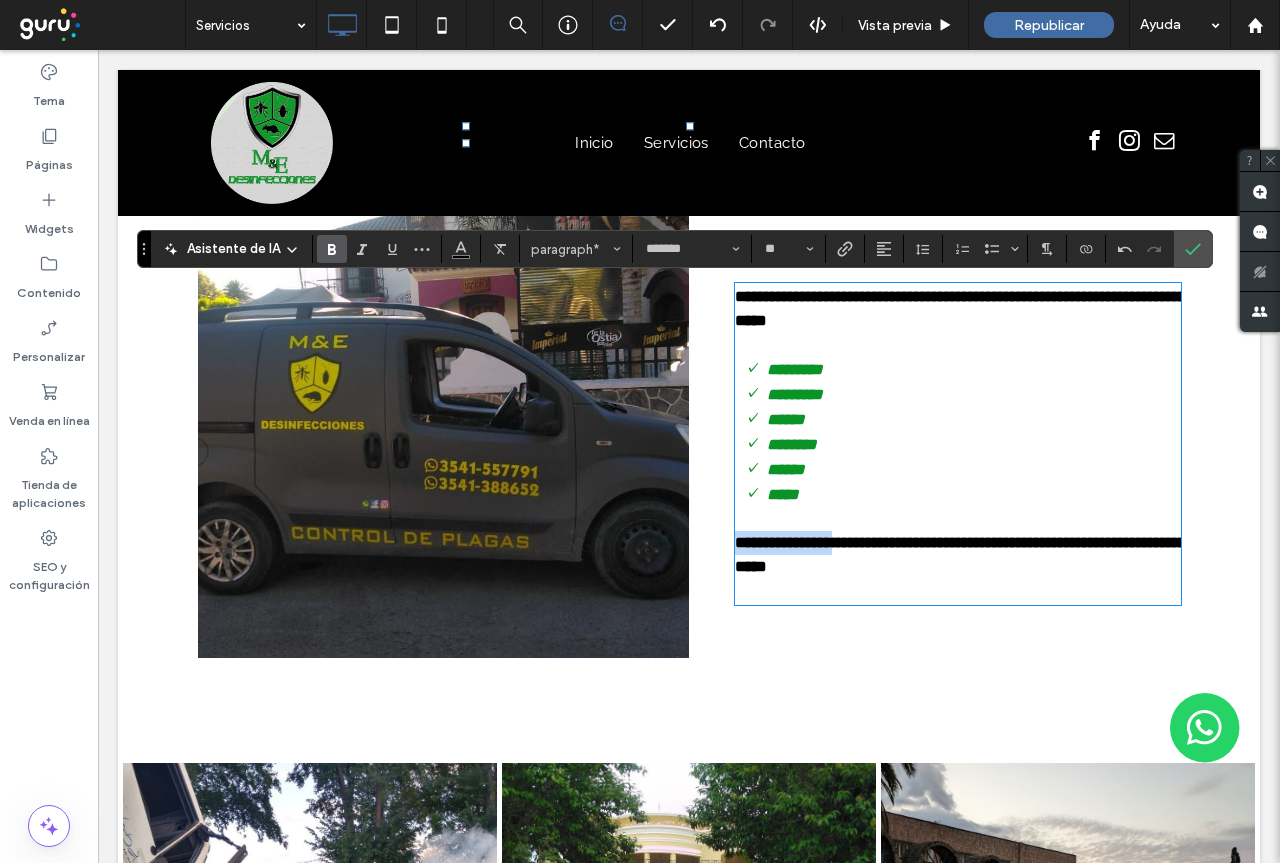 type 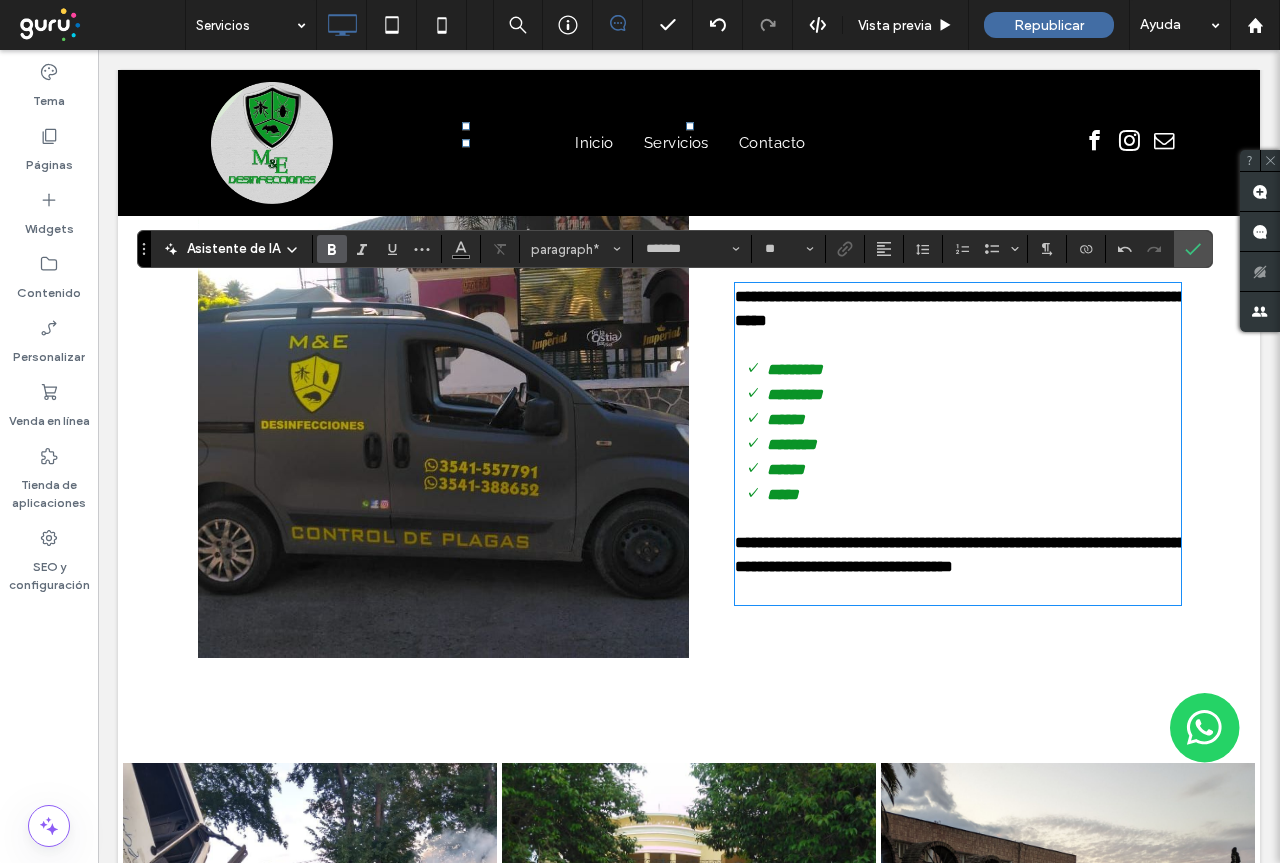 click on "**********" at bounding box center [960, 554] 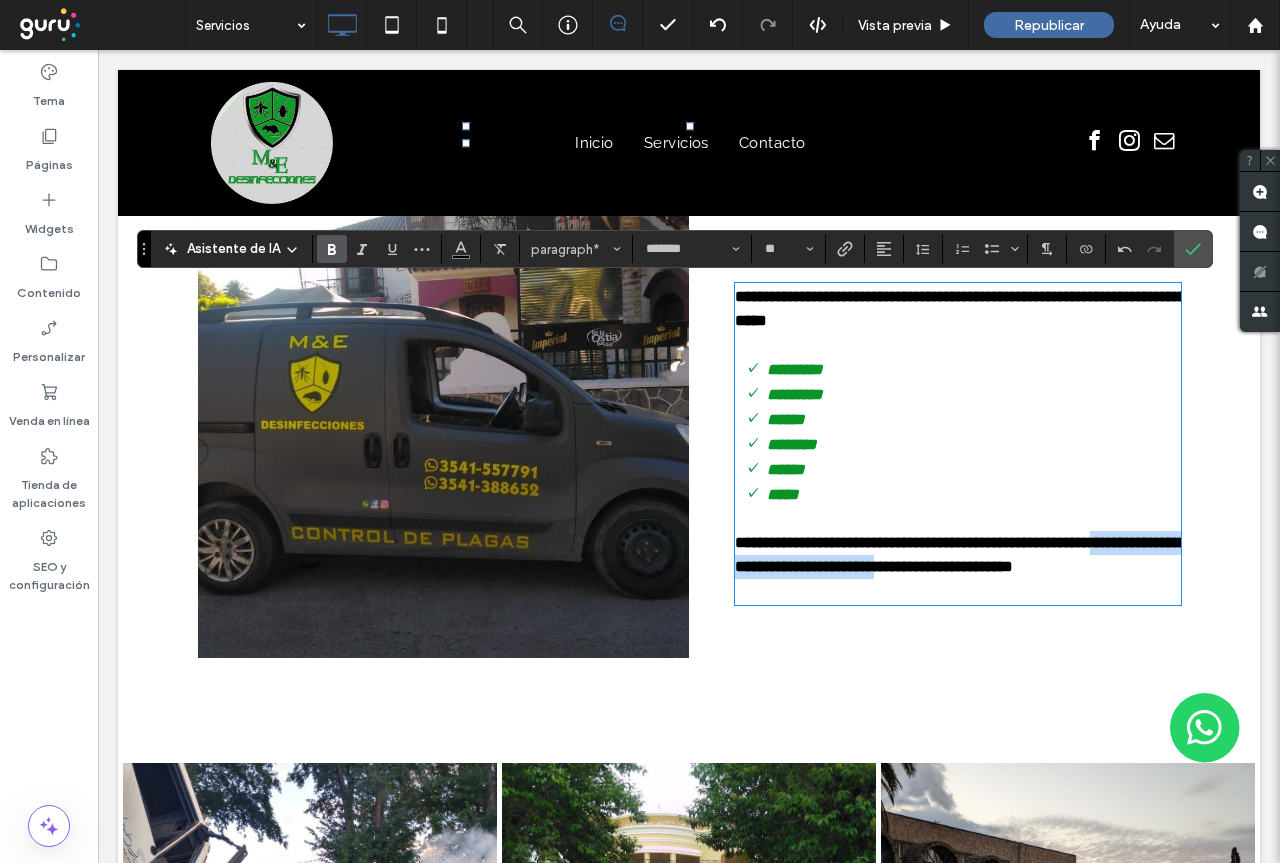 drag, startPoint x: 818, startPoint y: 565, endPoint x: 1127, endPoint y: 569, distance: 309.02588 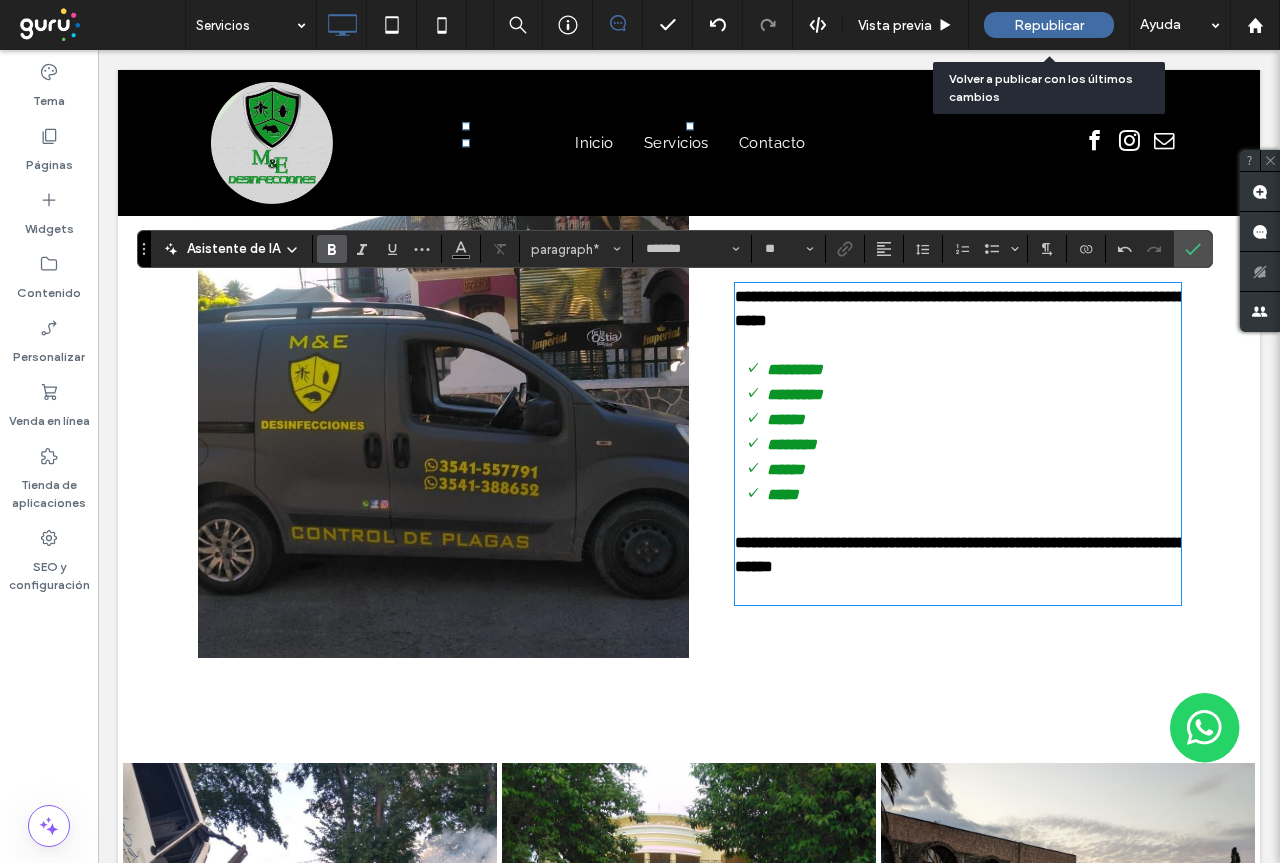 click on "Republicar" at bounding box center (1049, 25) 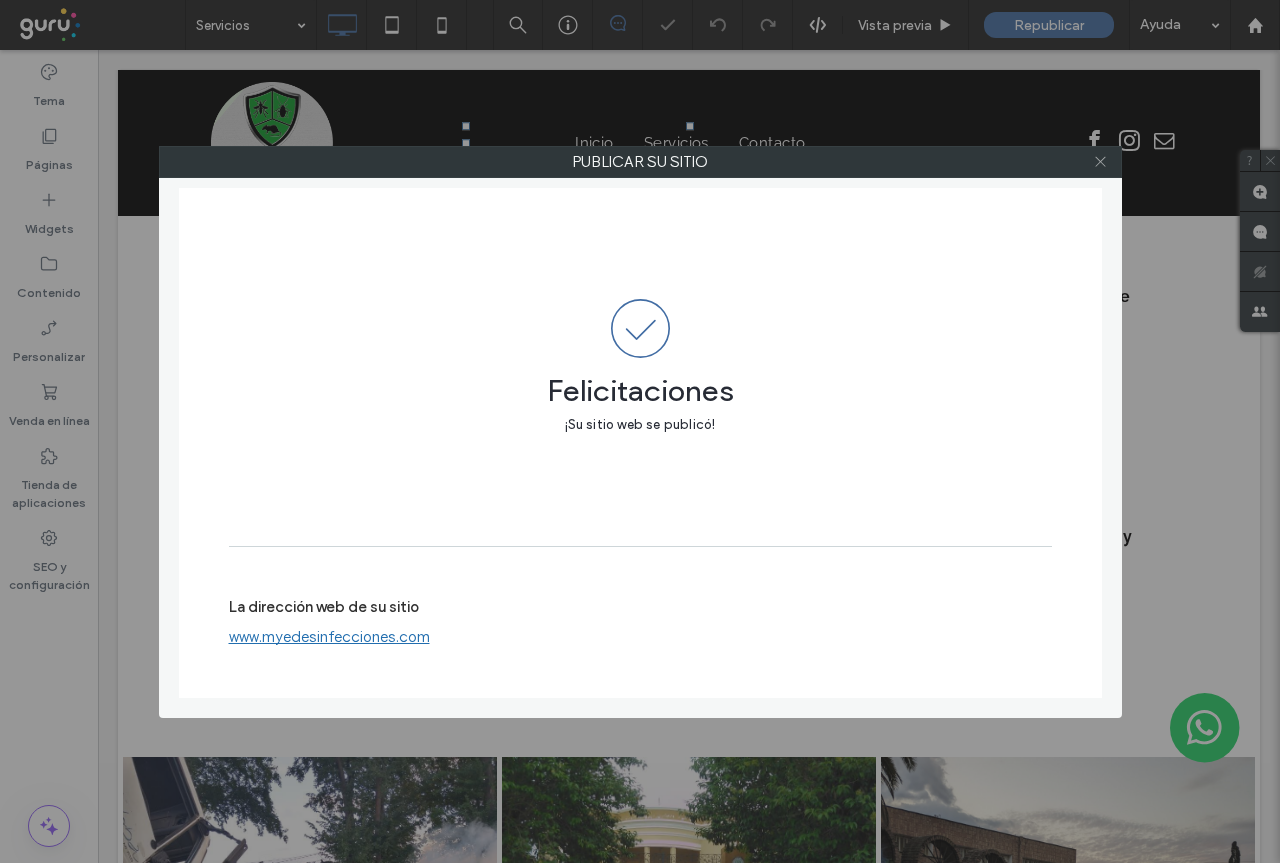 click 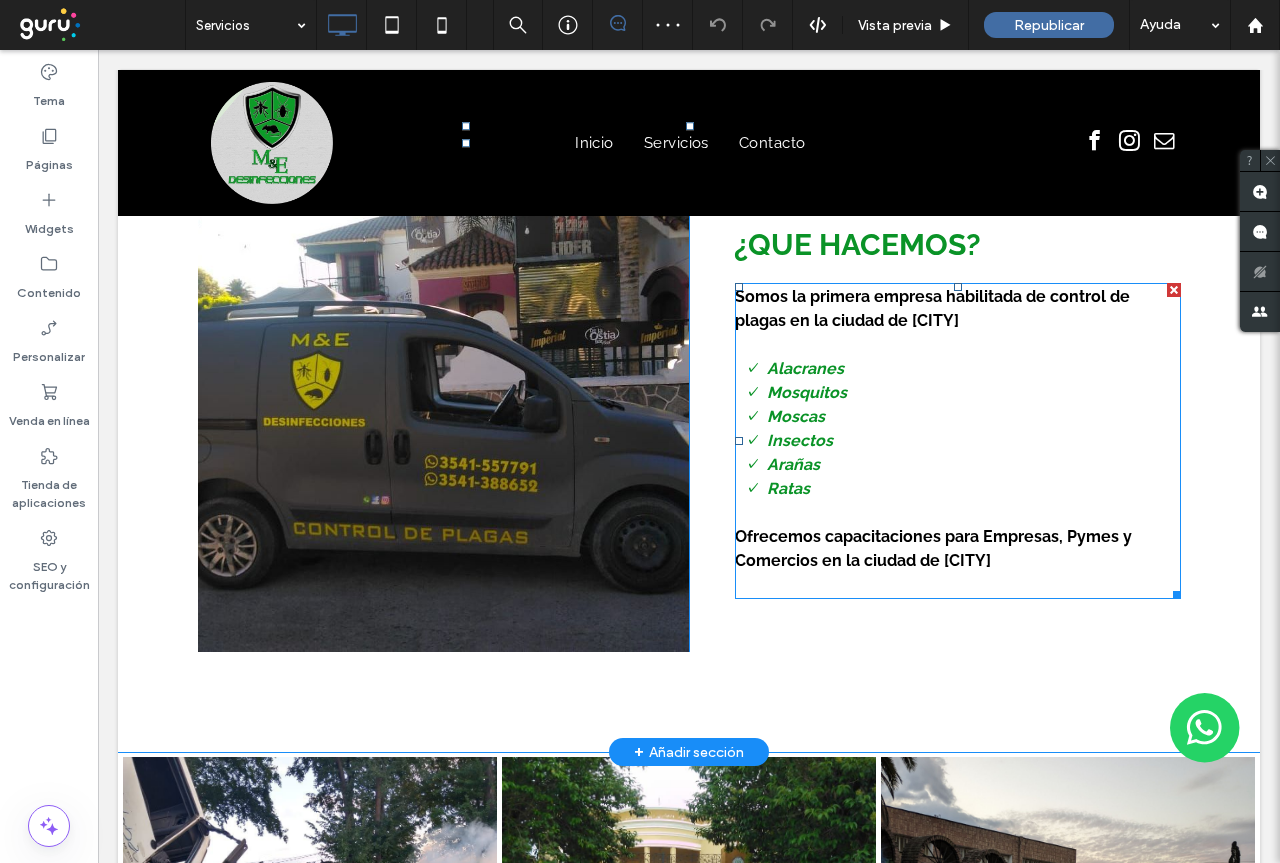 click on "Ofrecemos capacitaciones para Empresas, Pymes y Comercios en la ciudad de [CITY]" at bounding box center [958, 549] 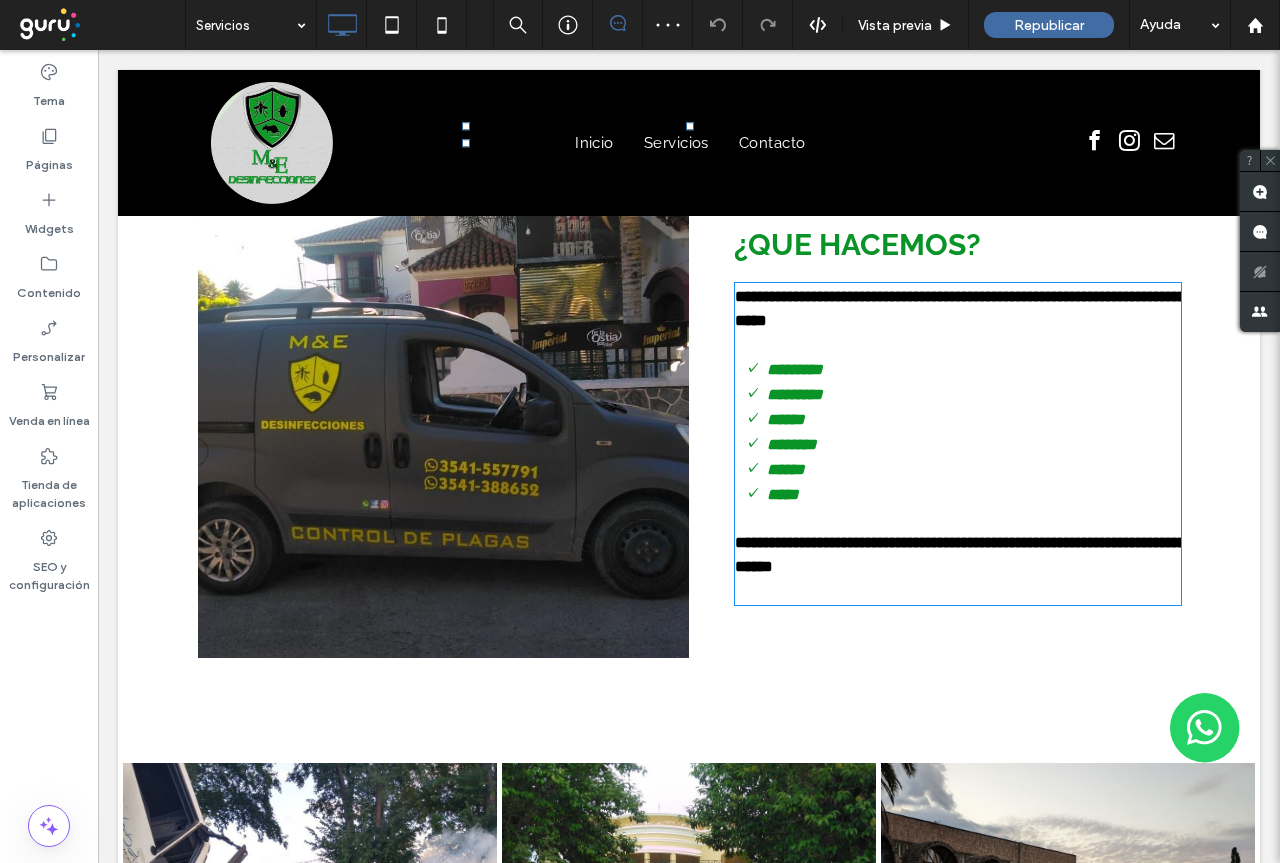 type on "*******" 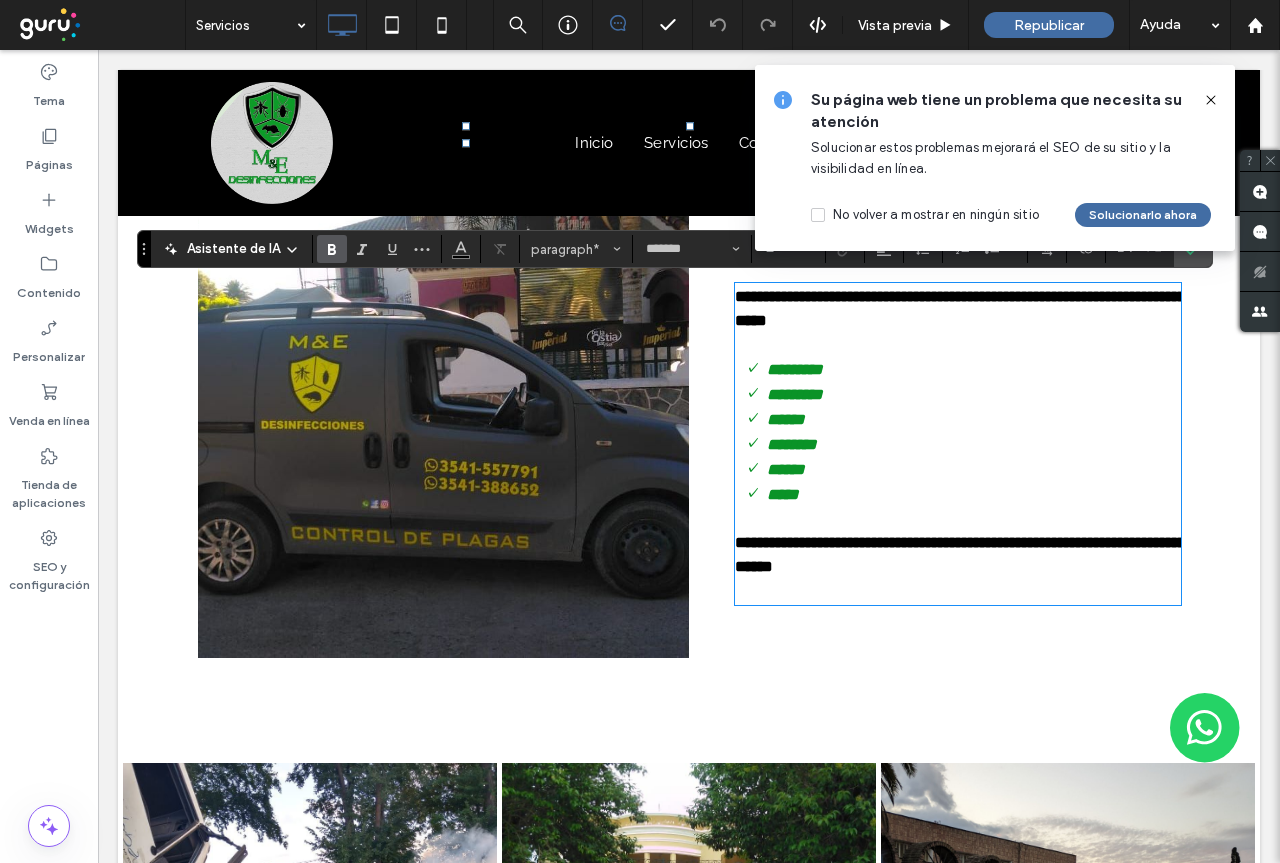 click on "**********" at bounding box center [960, 308] 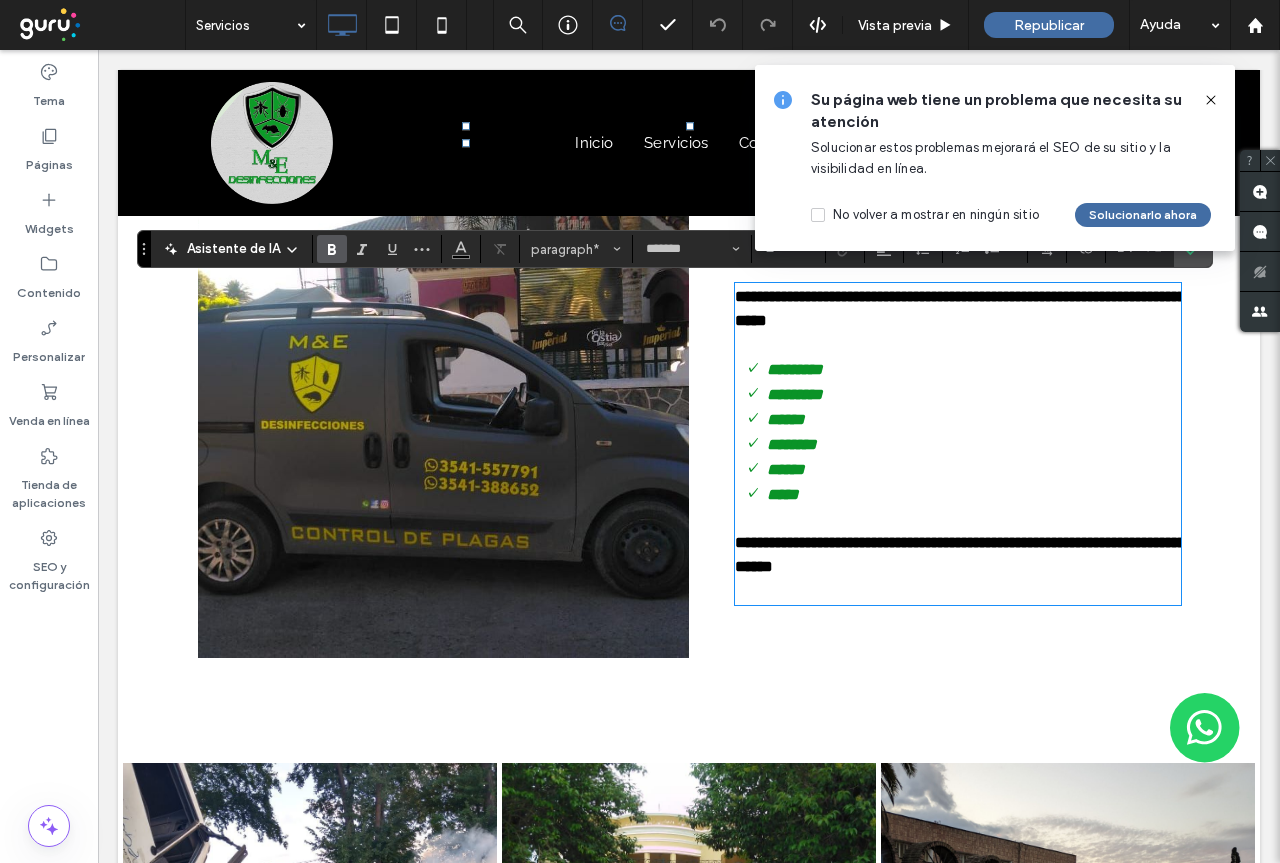 type 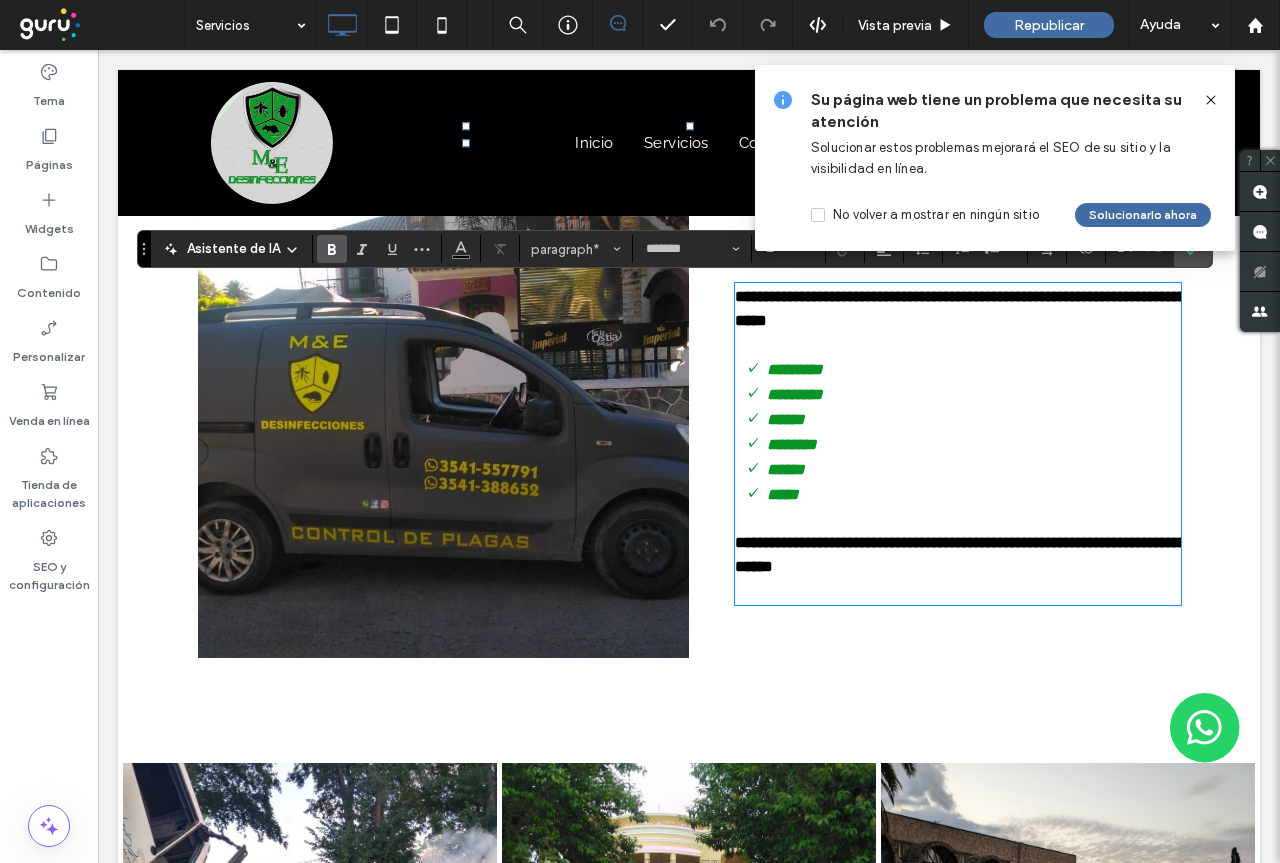 click on "**********" at bounding box center [960, 554] 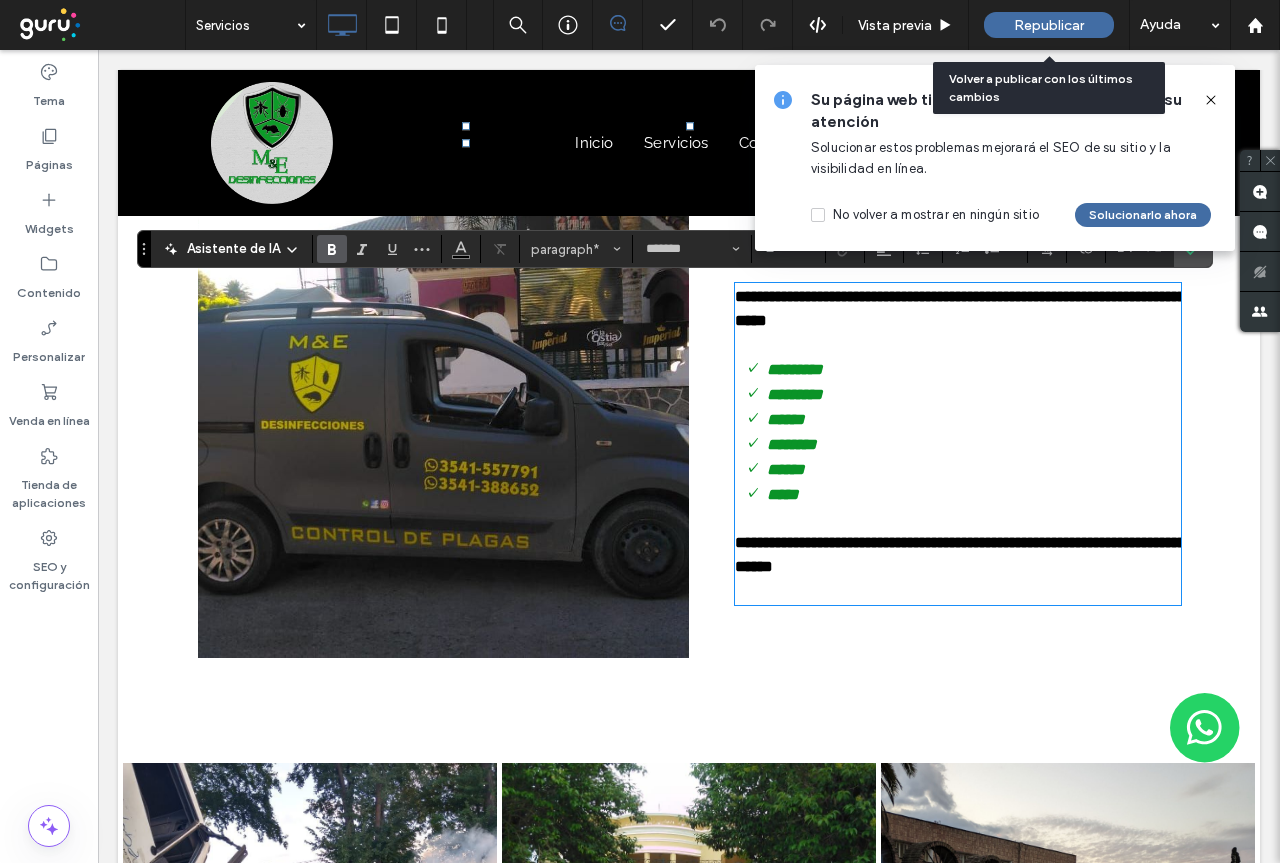 click on "Republicar" at bounding box center (1049, 25) 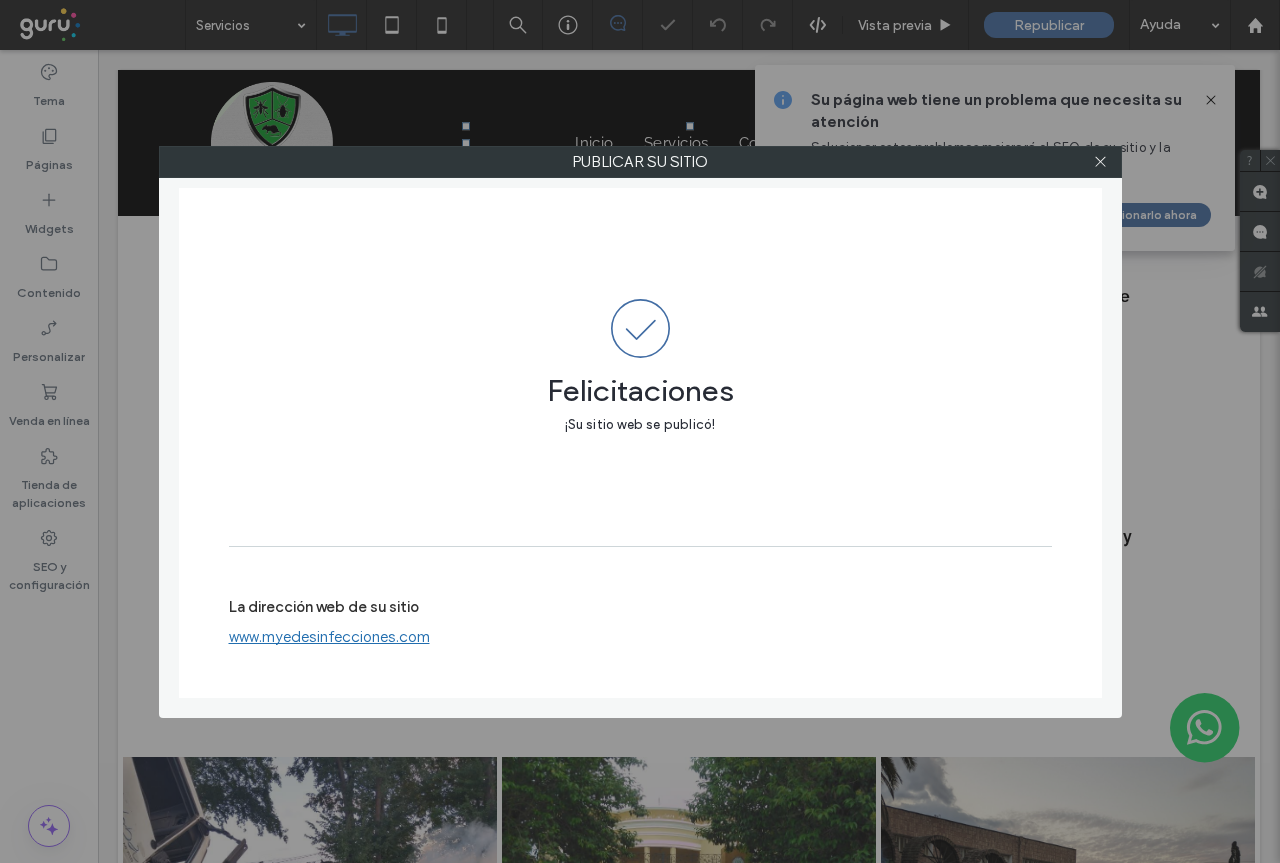 click on "Publicar su sitio Felicitaciones ¡Su sitio web se publicó! La dirección web de su sitio www.myedesinfecciones.com" at bounding box center (640, 431) 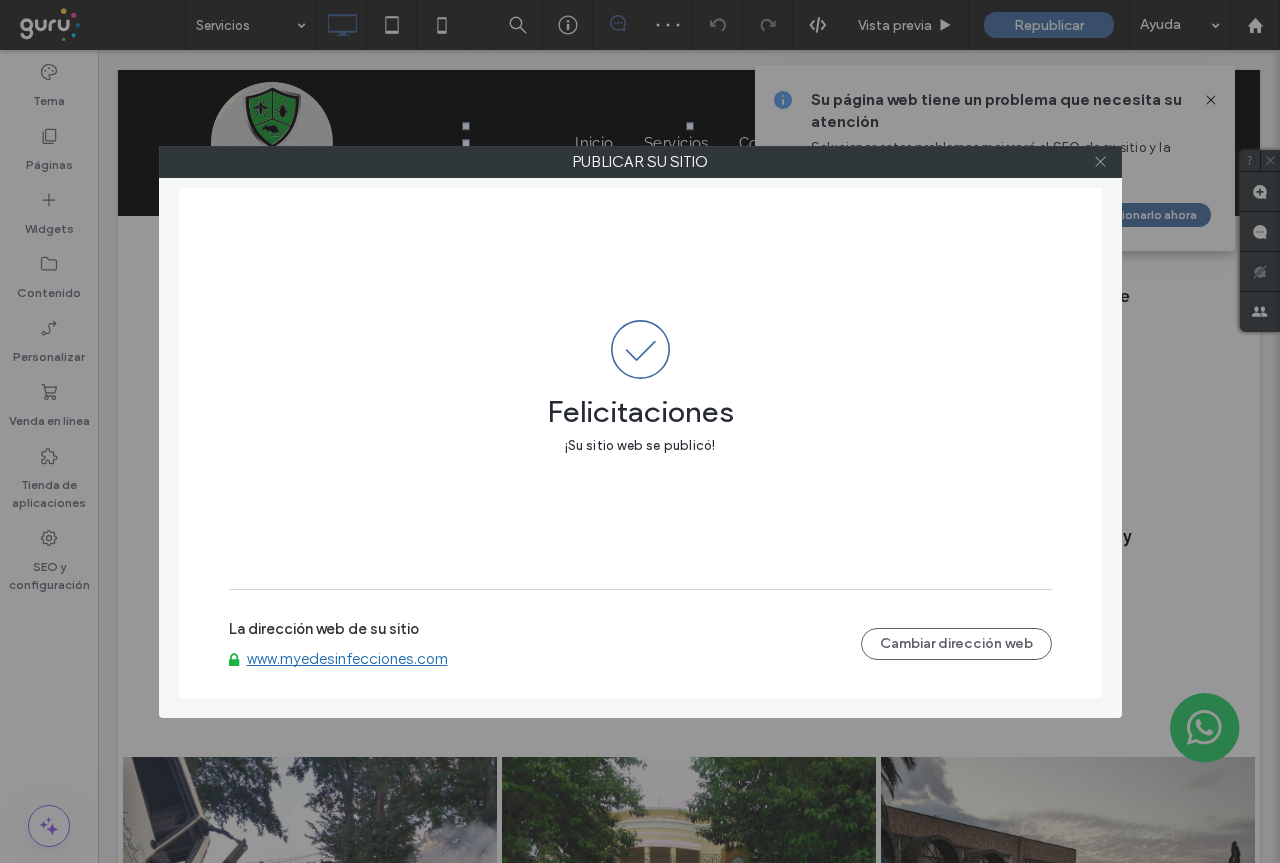 click 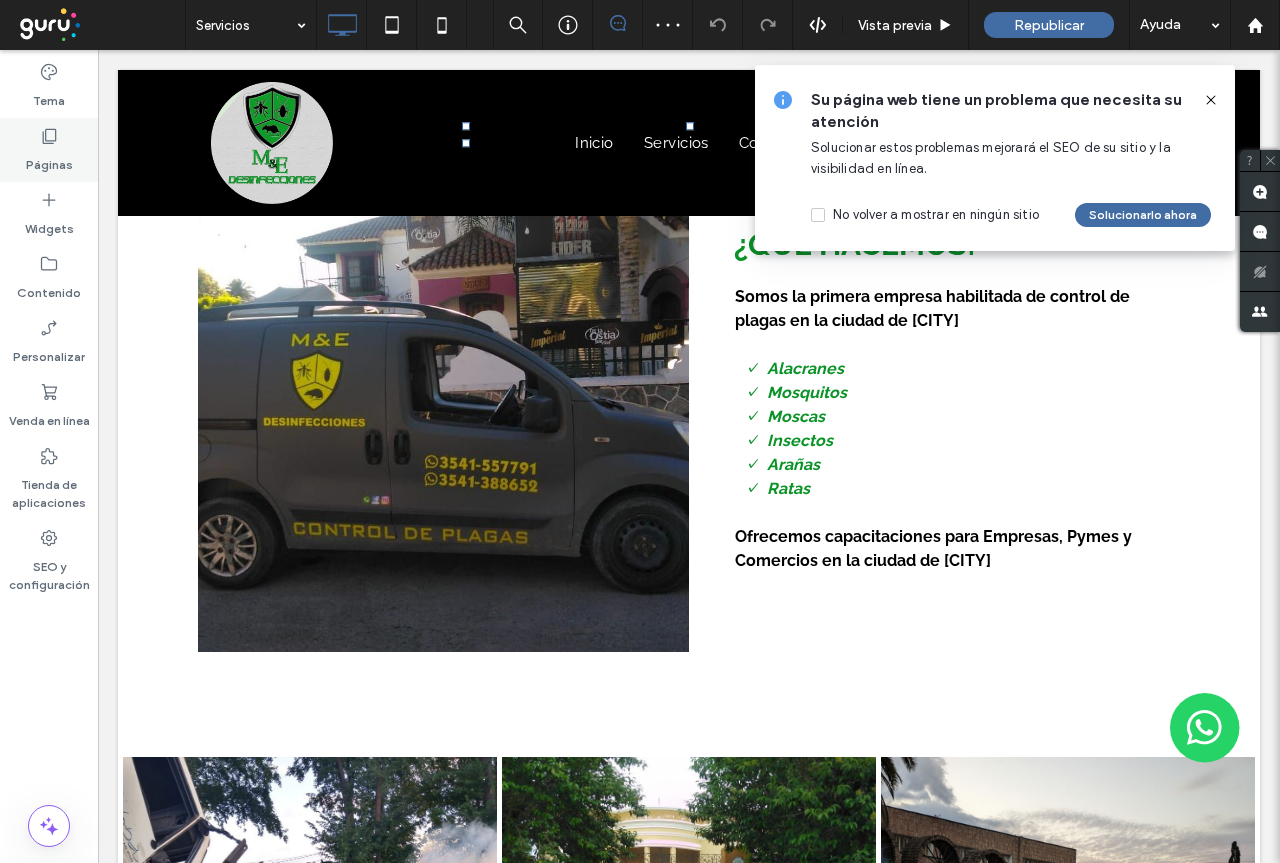 click 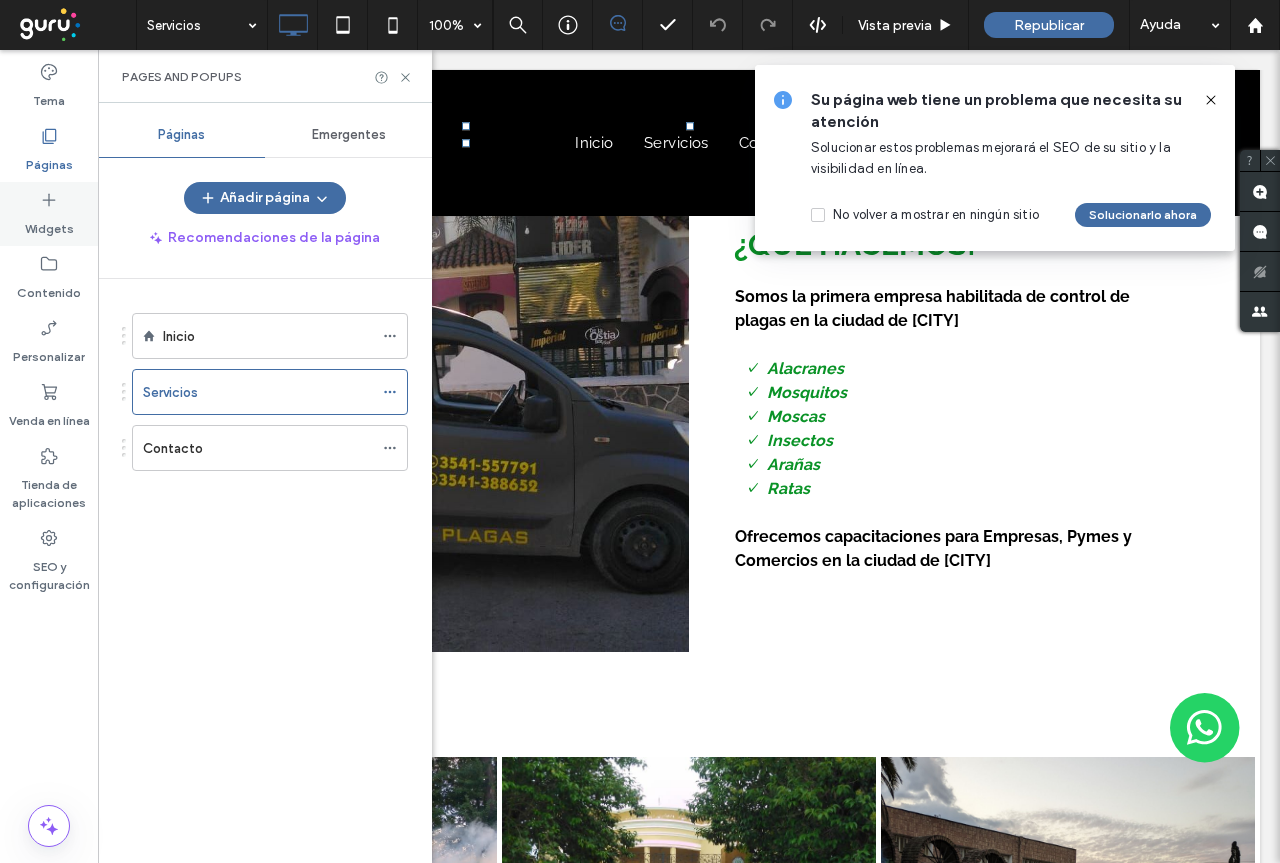 click 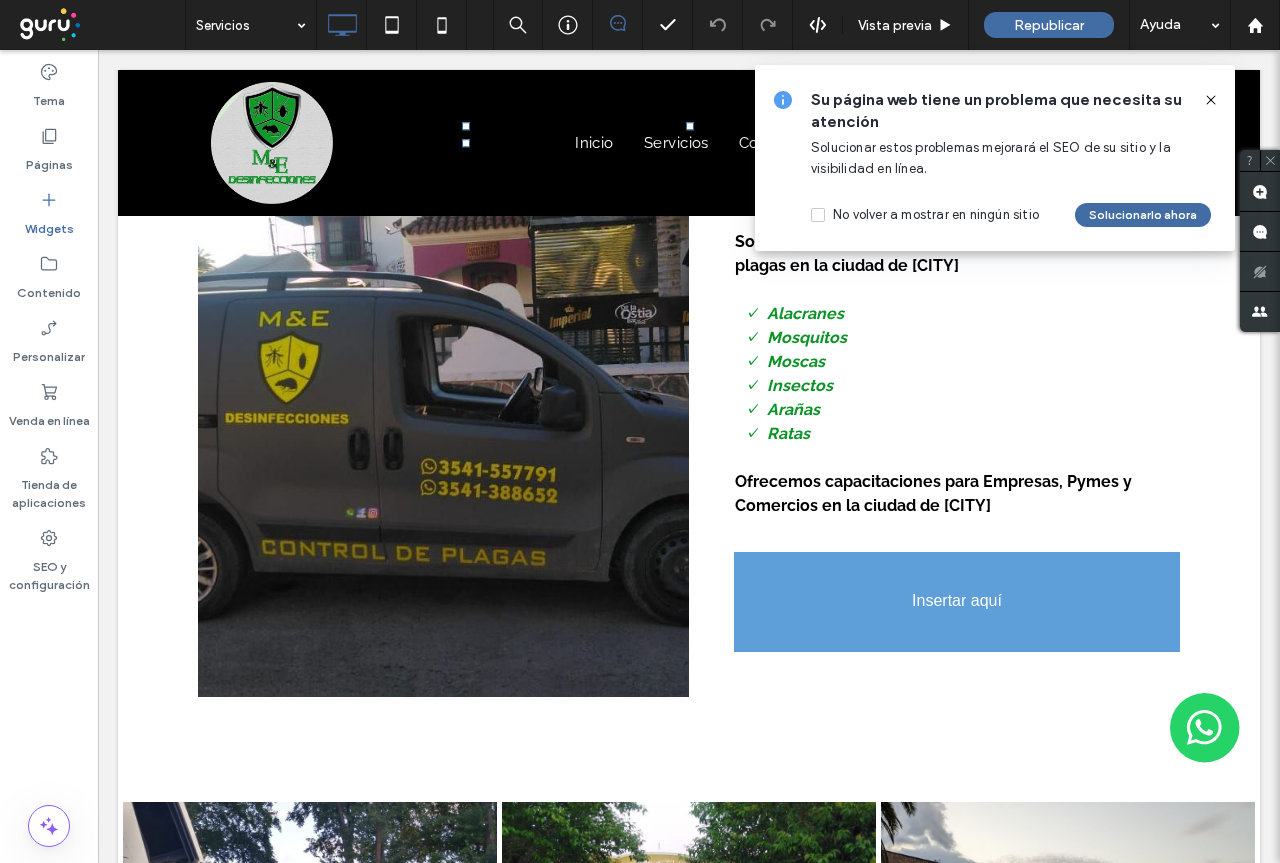scroll, scrollTop: 760, scrollLeft: 0, axis: vertical 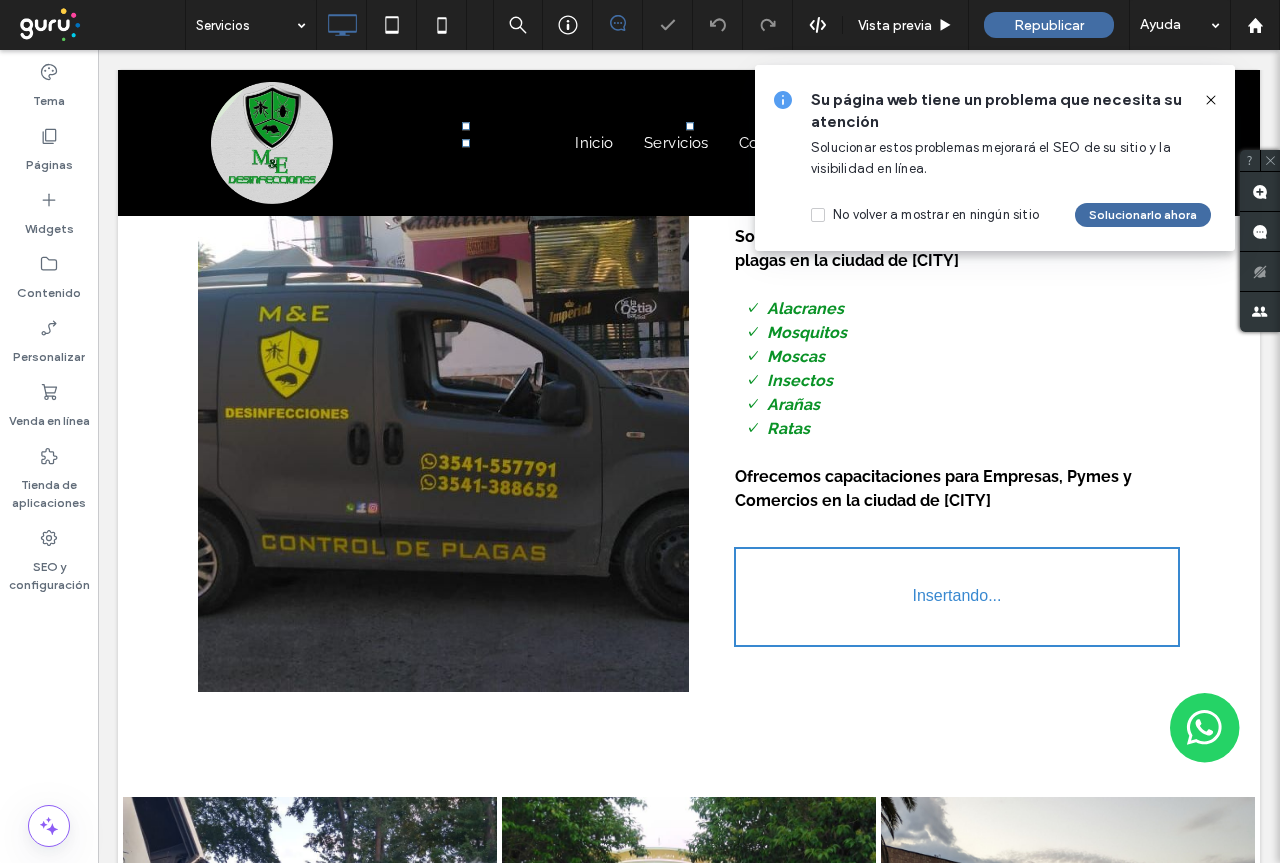 click at bounding box center [640, 431] 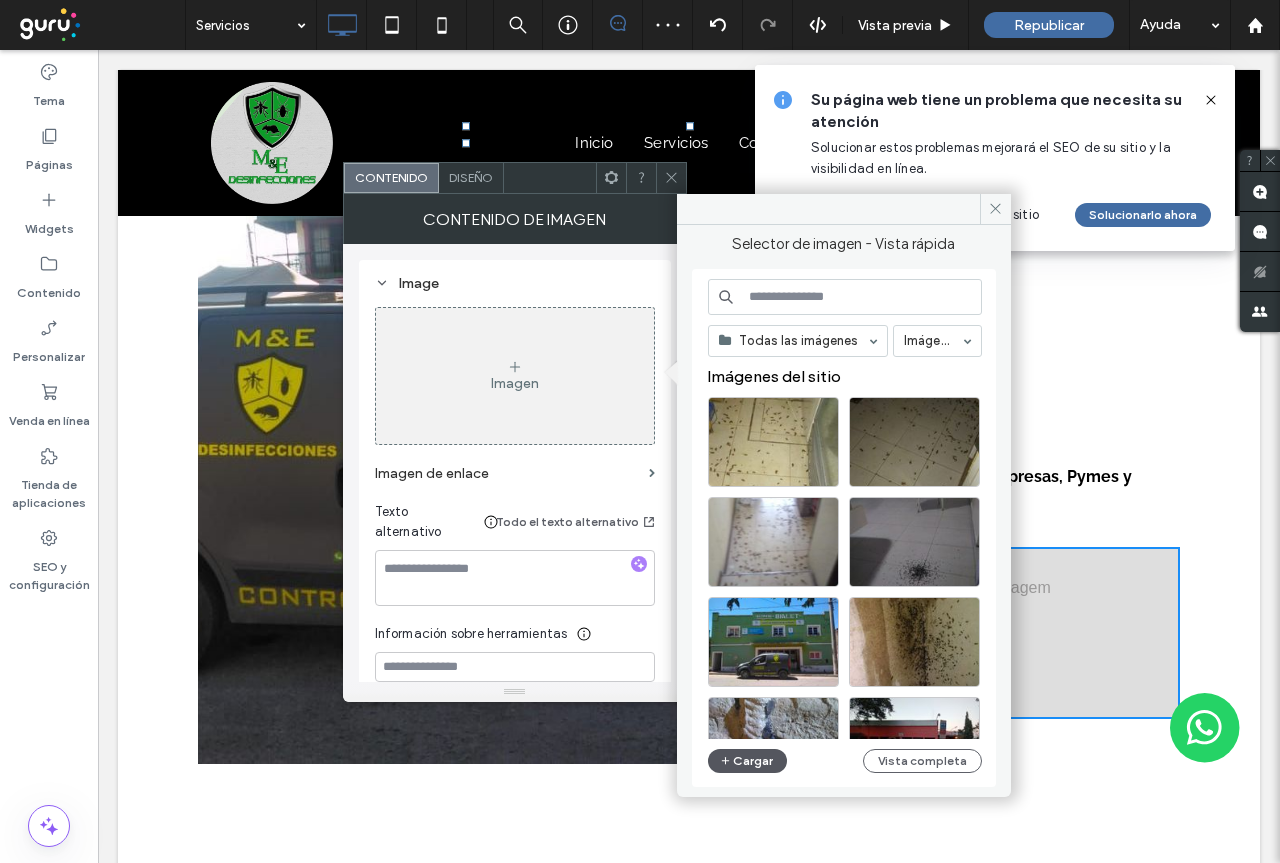 click on "Cargar" at bounding box center (748, 761) 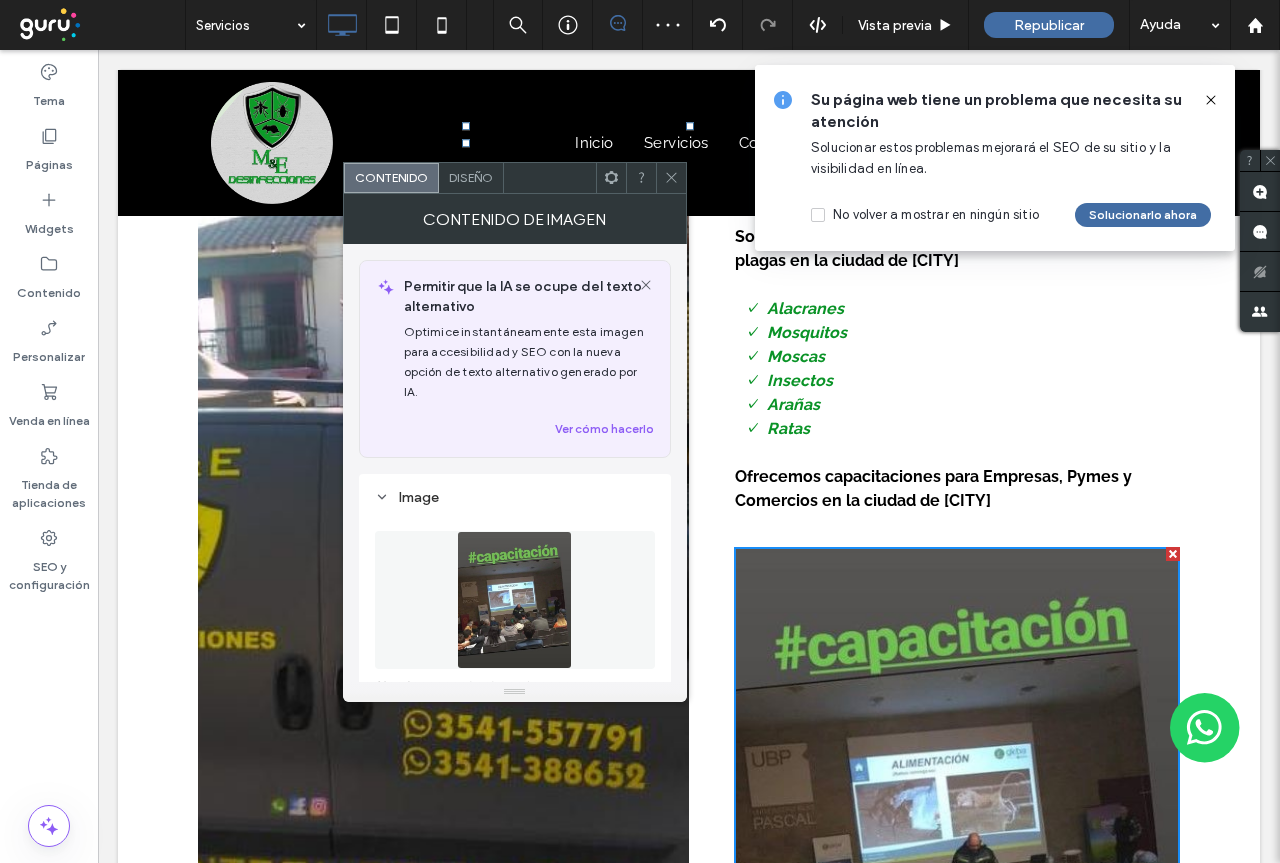 click 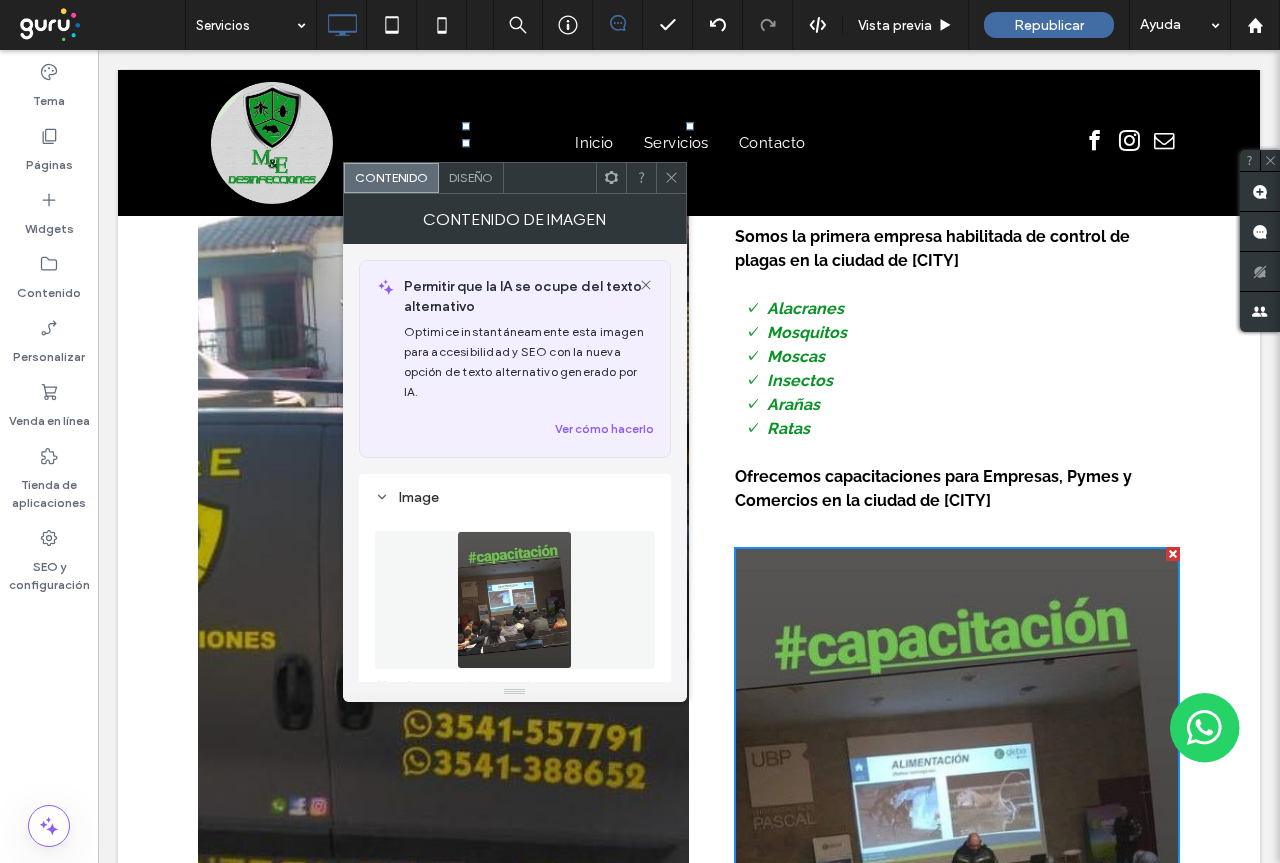 click at bounding box center (671, 178) 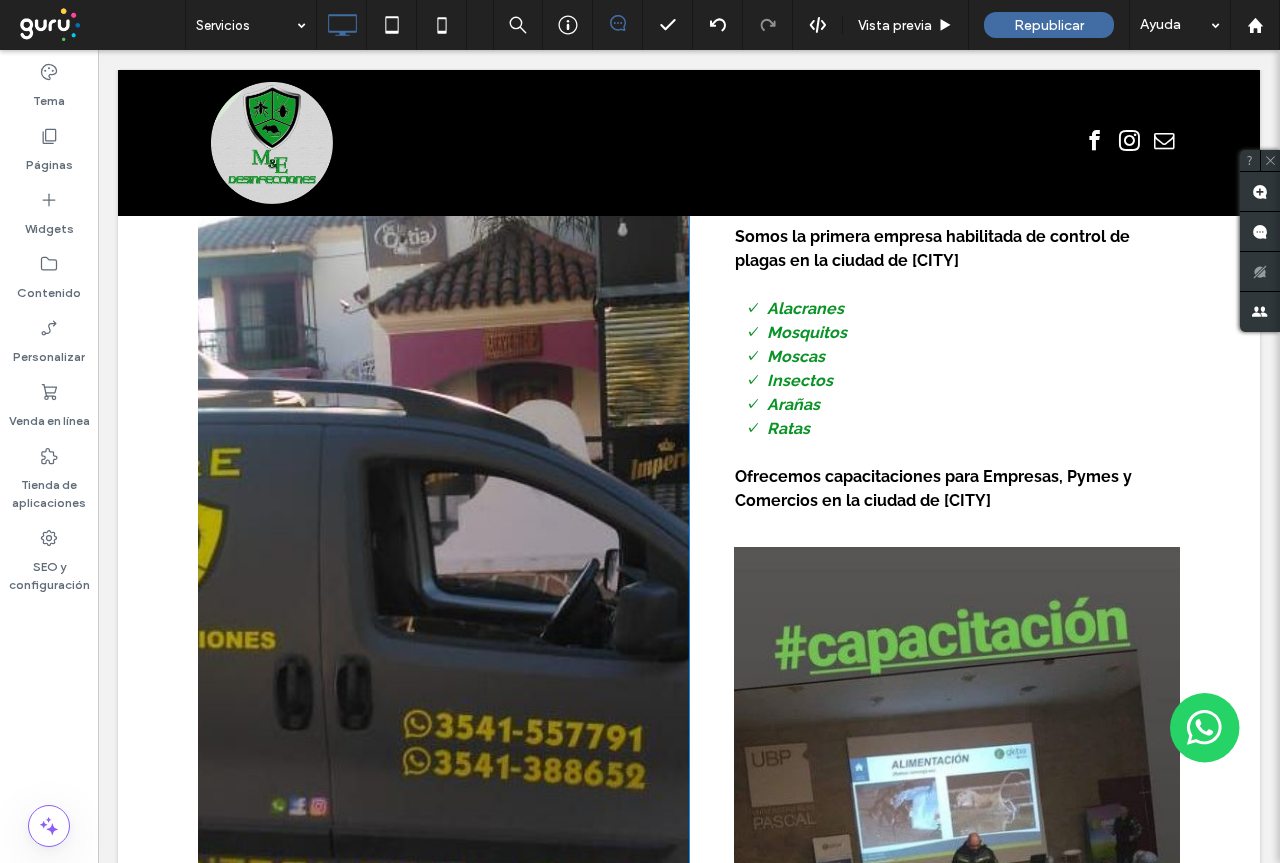 scroll, scrollTop: 860, scrollLeft: 0, axis: vertical 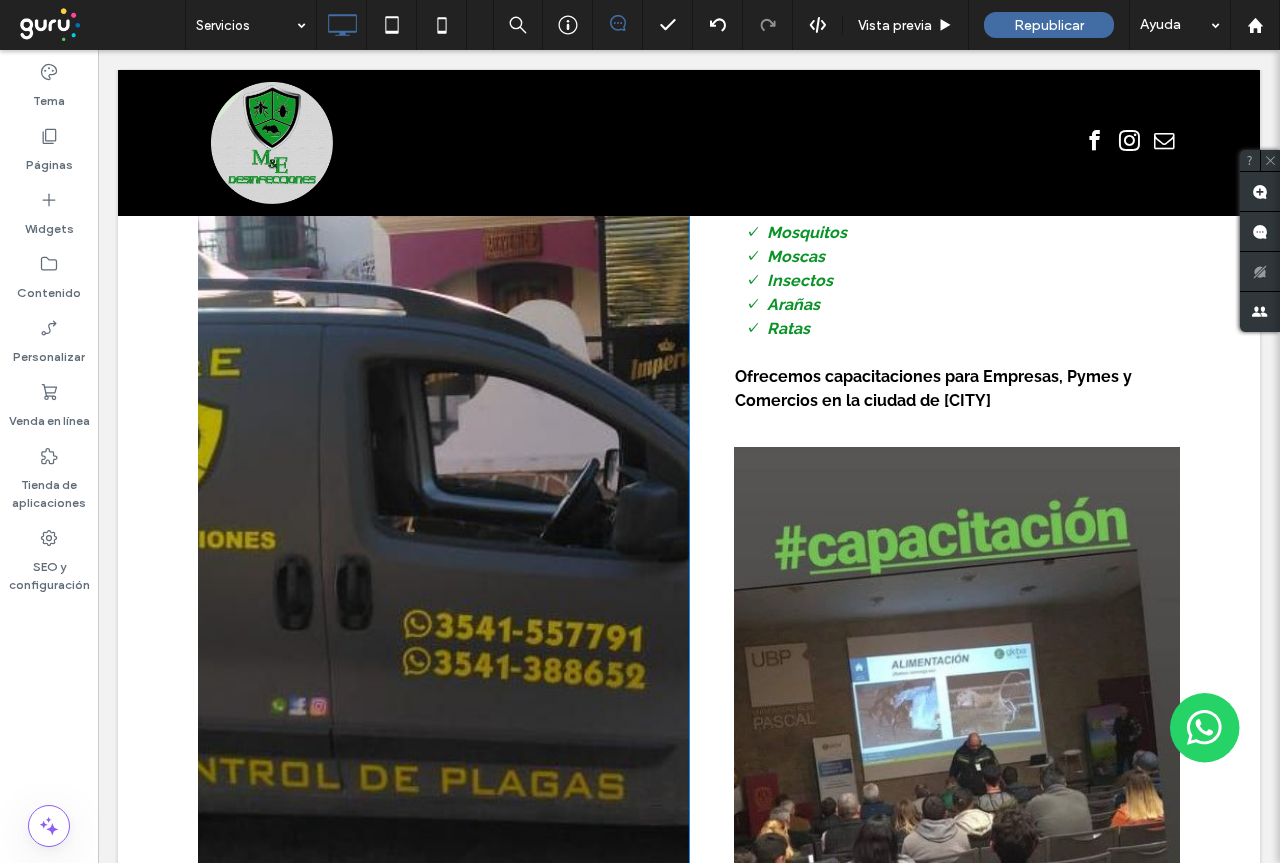 click on "Click To Paste" at bounding box center [443, 526] 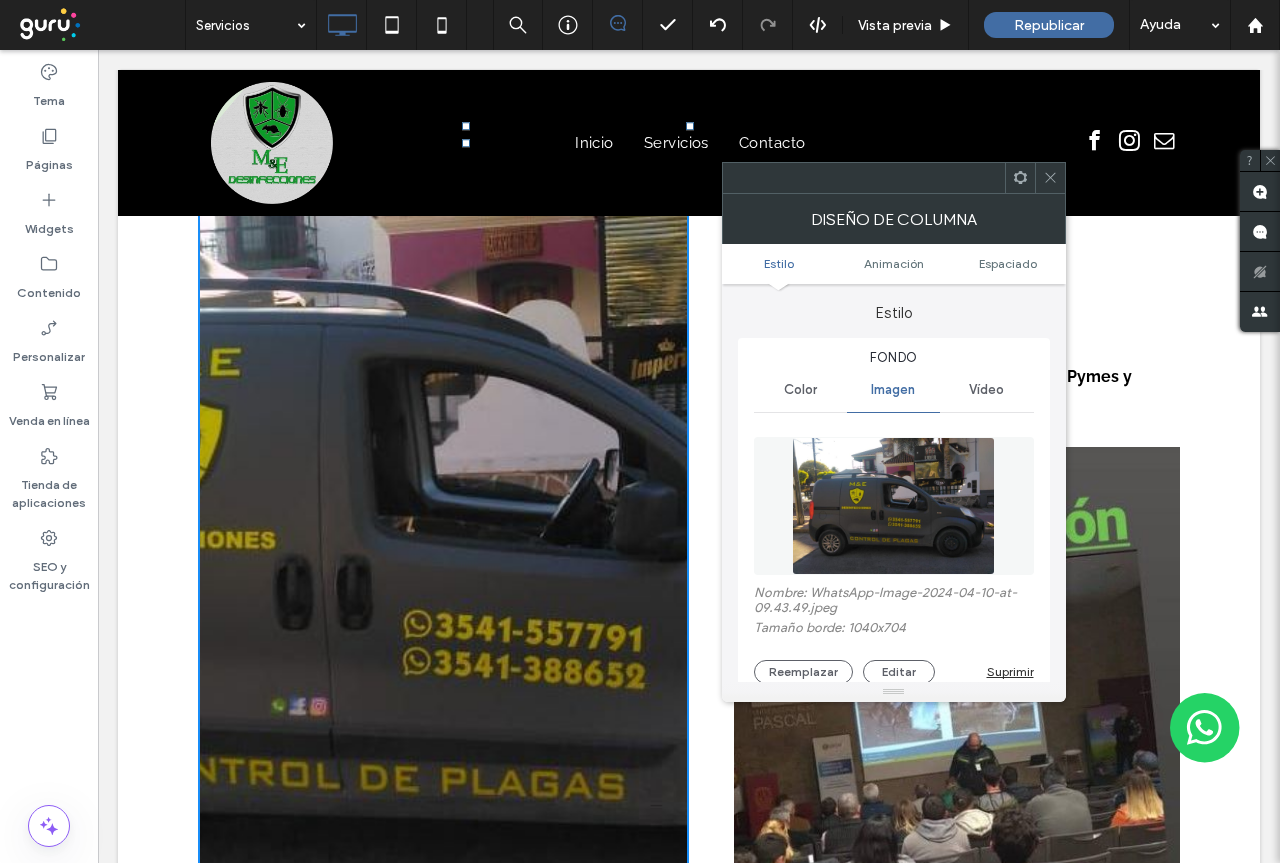 click 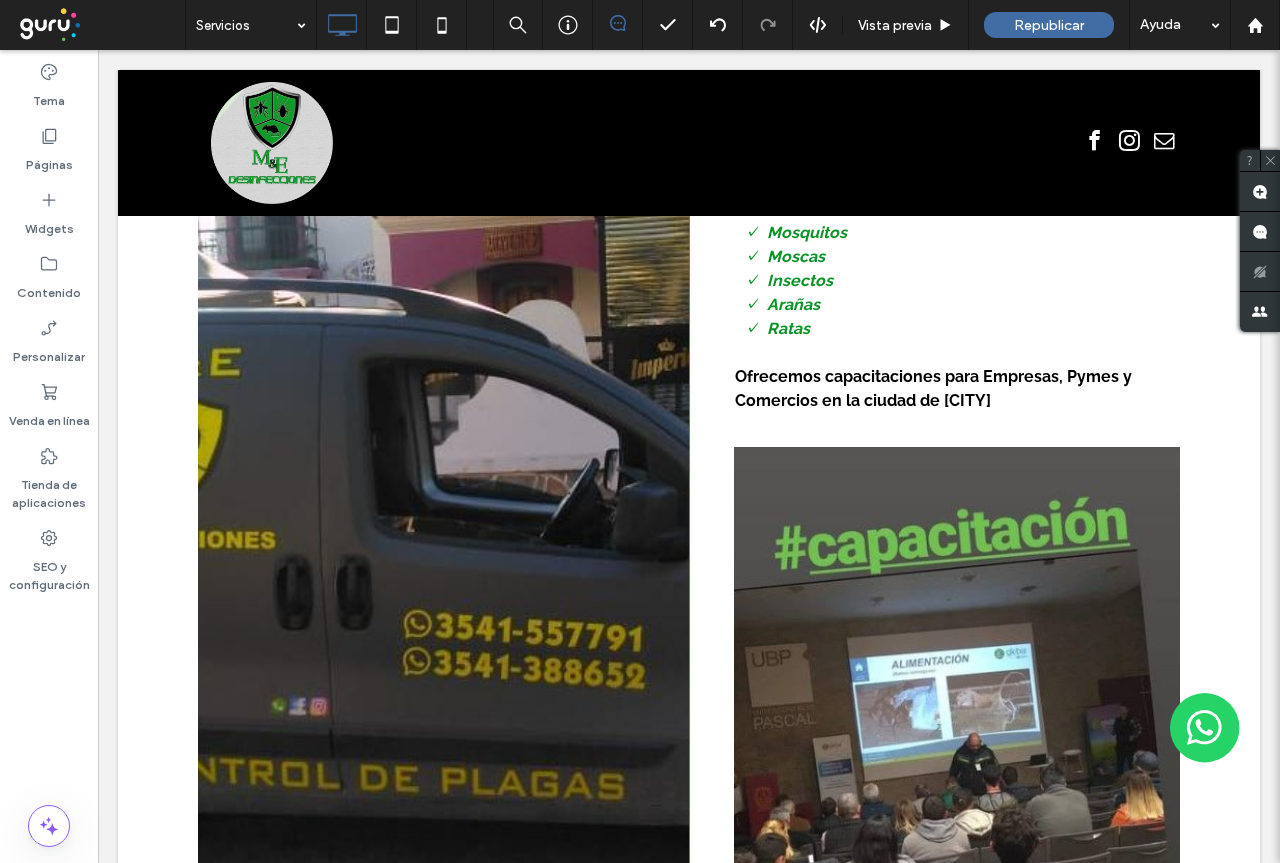 click on "Click To Paste" at bounding box center (443, 526) 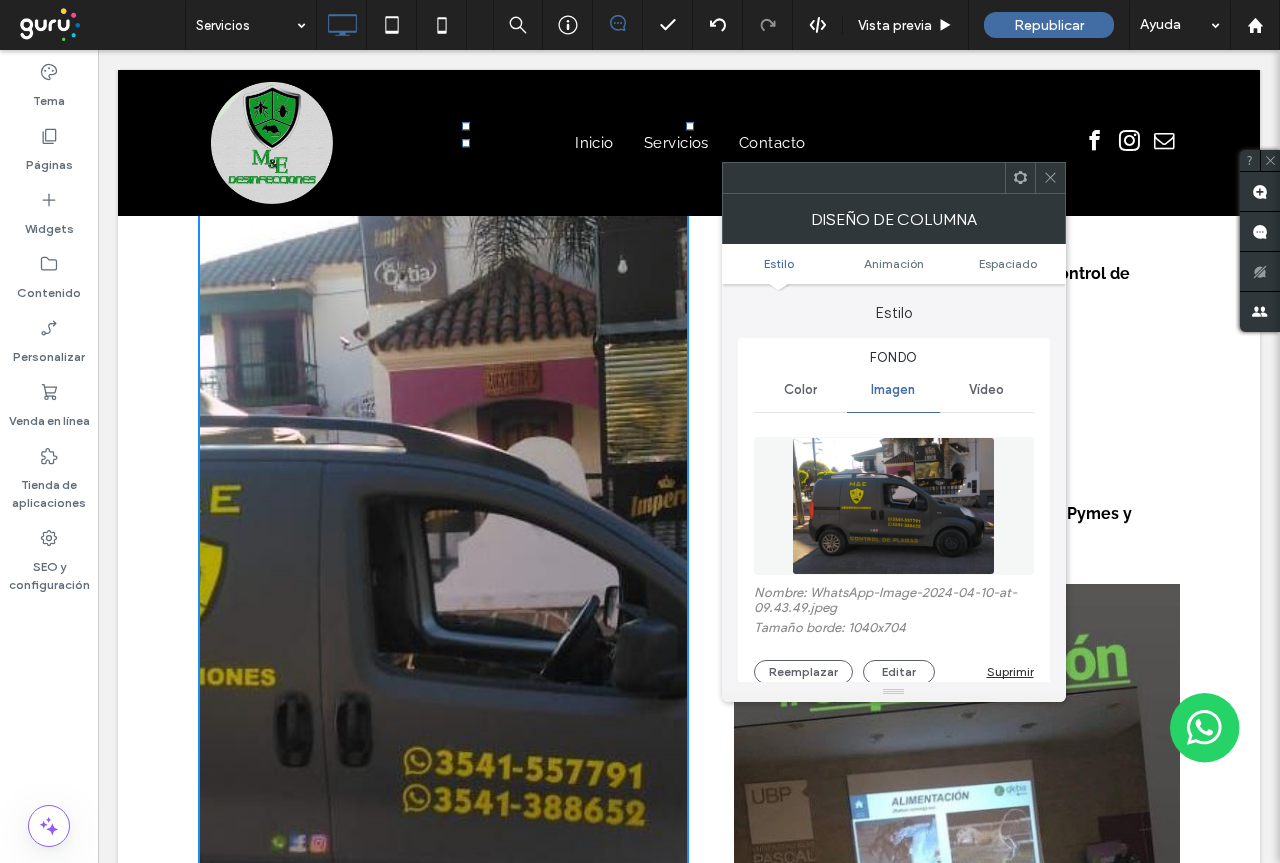 scroll, scrollTop: 560, scrollLeft: 0, axis: vertical 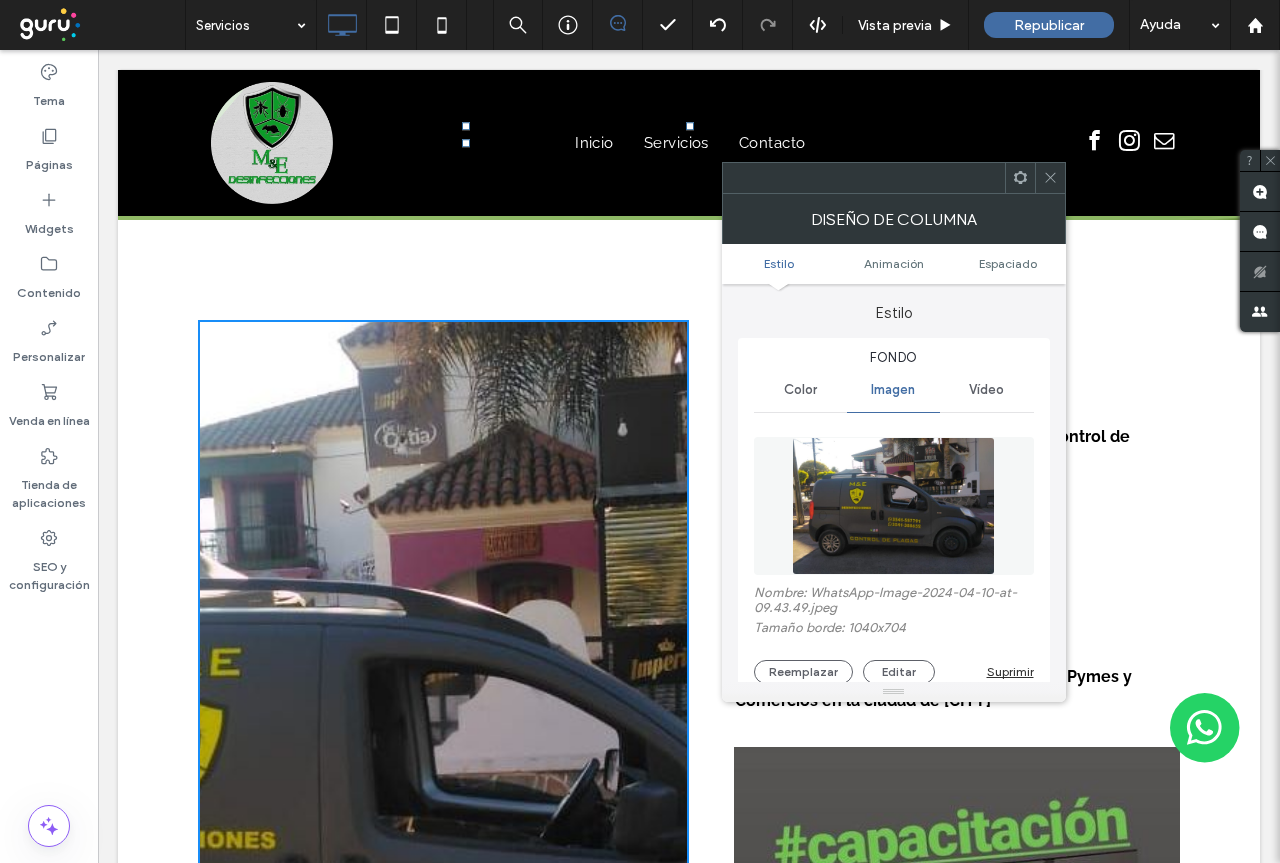 click 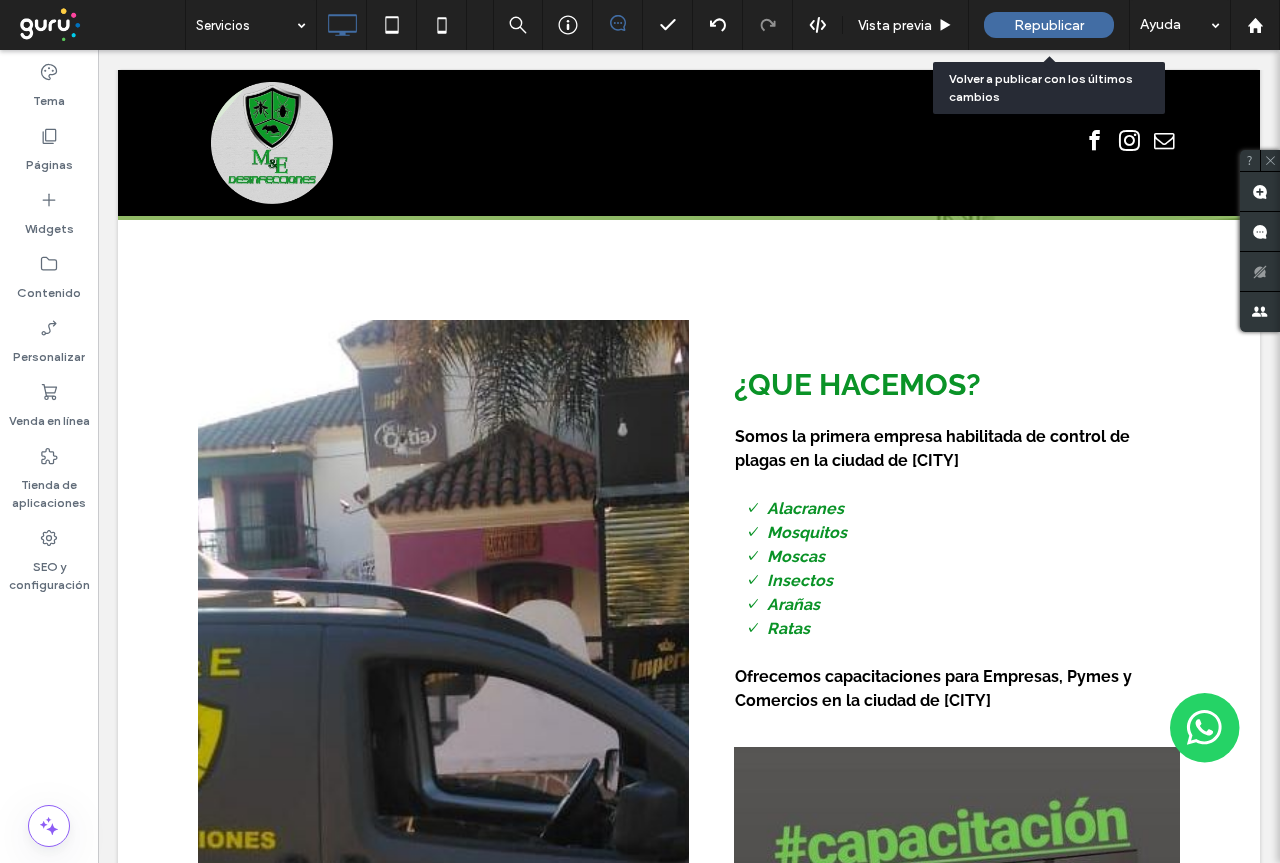 click on "Republicar" at bounding box center [1049, 25] 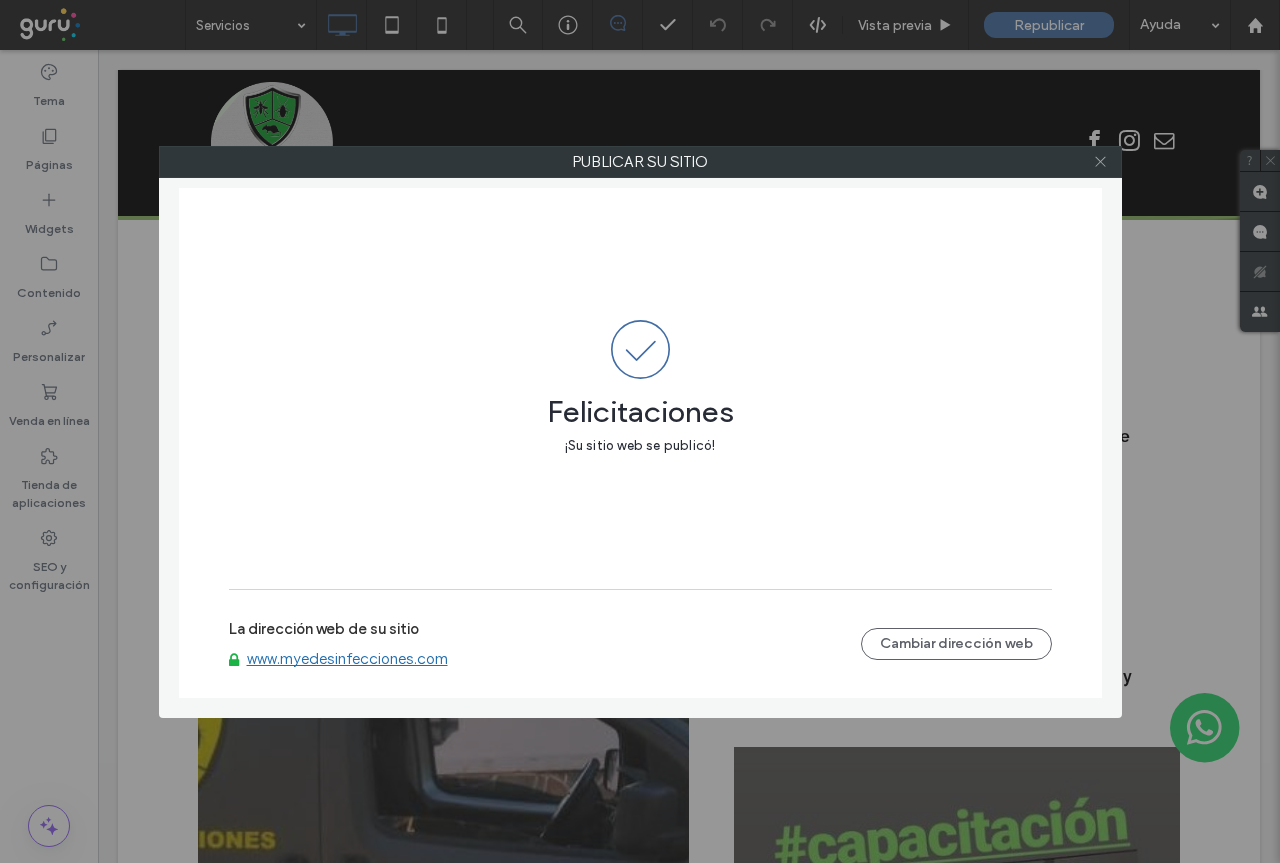 click 